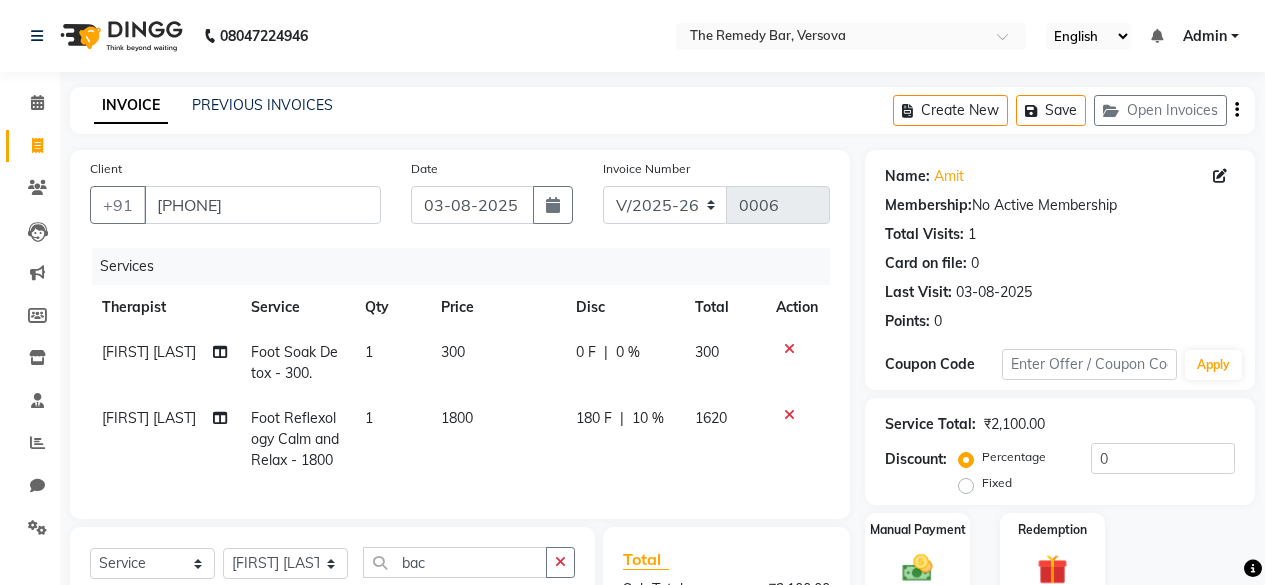 select on "8521" 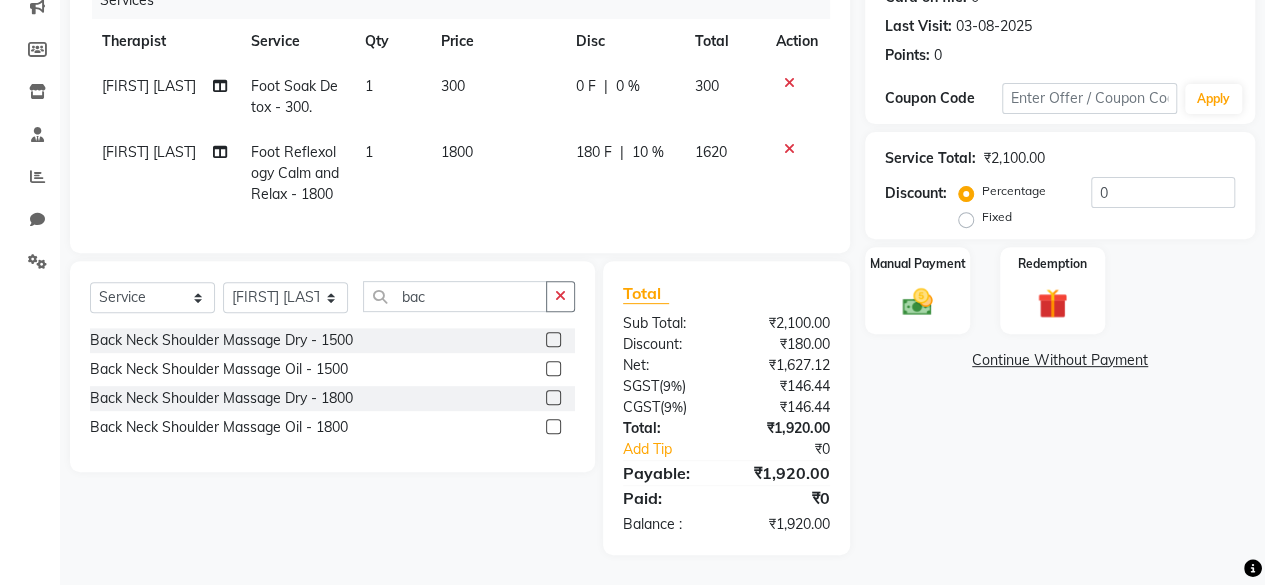 scroll, scrollTop: 0, scrollLeft: 0, axis: both 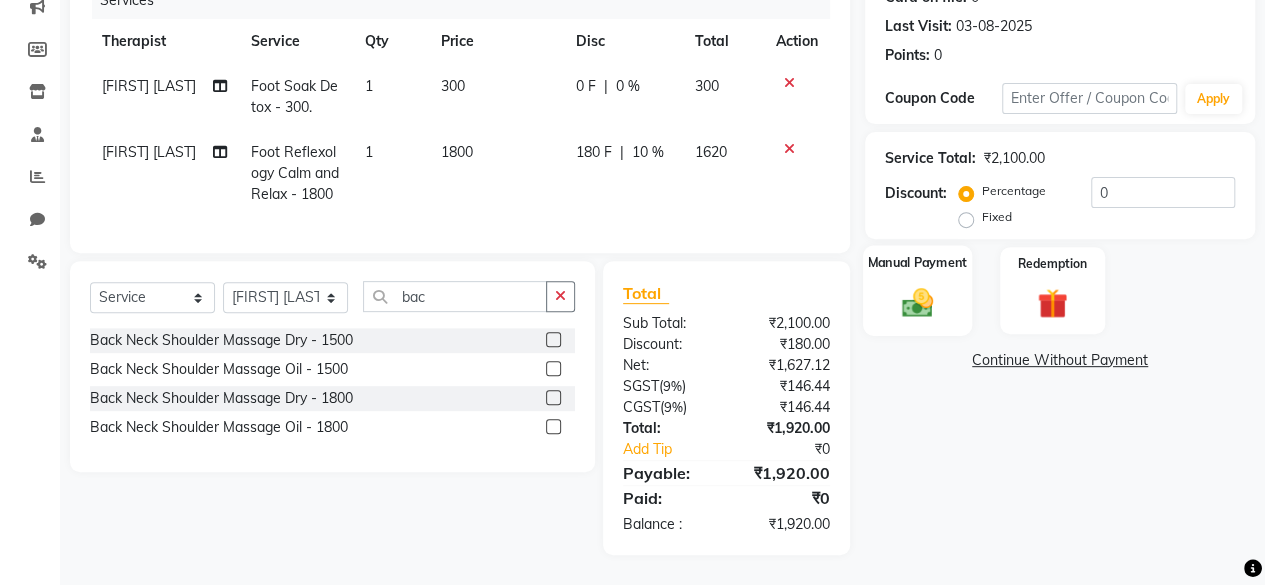 click 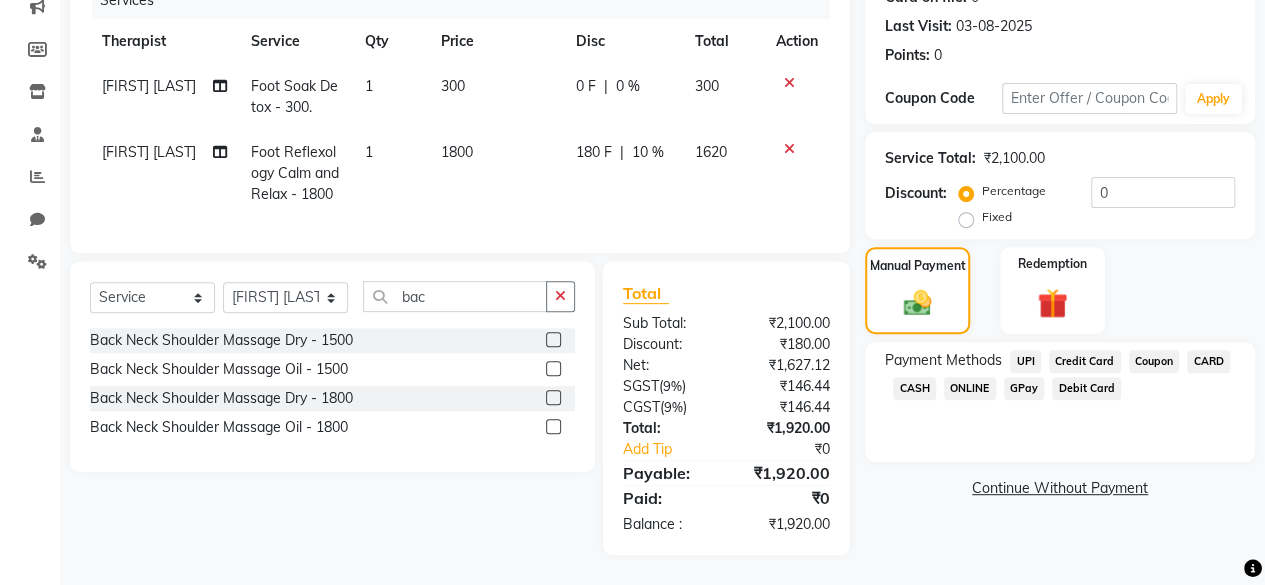 click on "UPI" 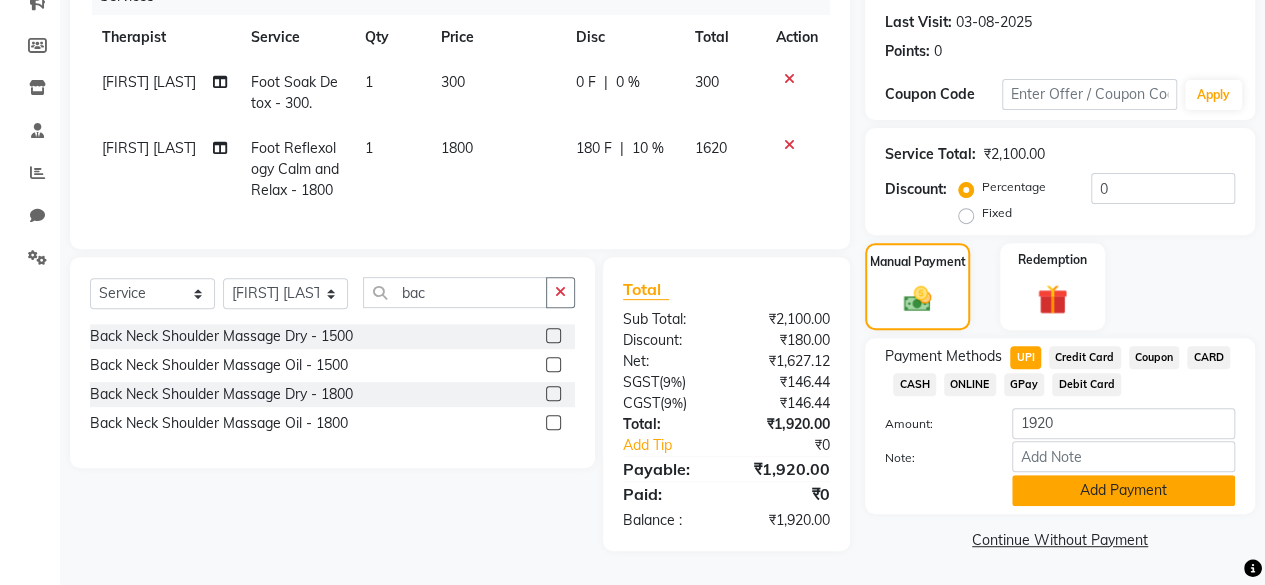 click on "Add Payment" 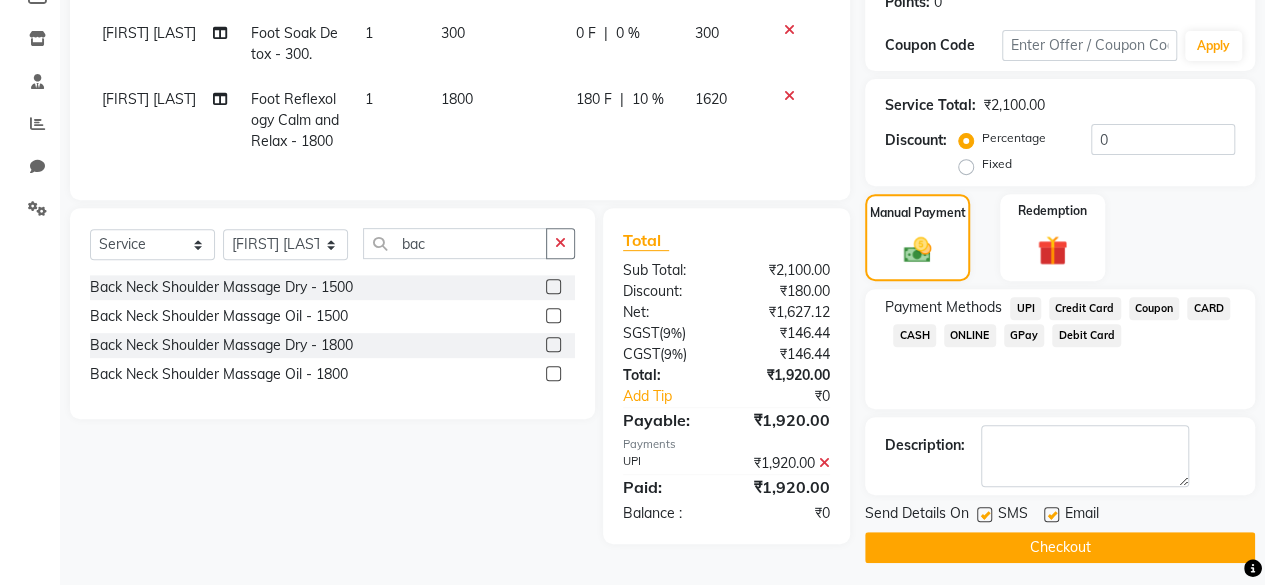 scroll, scrollTop: 324, scrollLeft: 0, axis: vertical 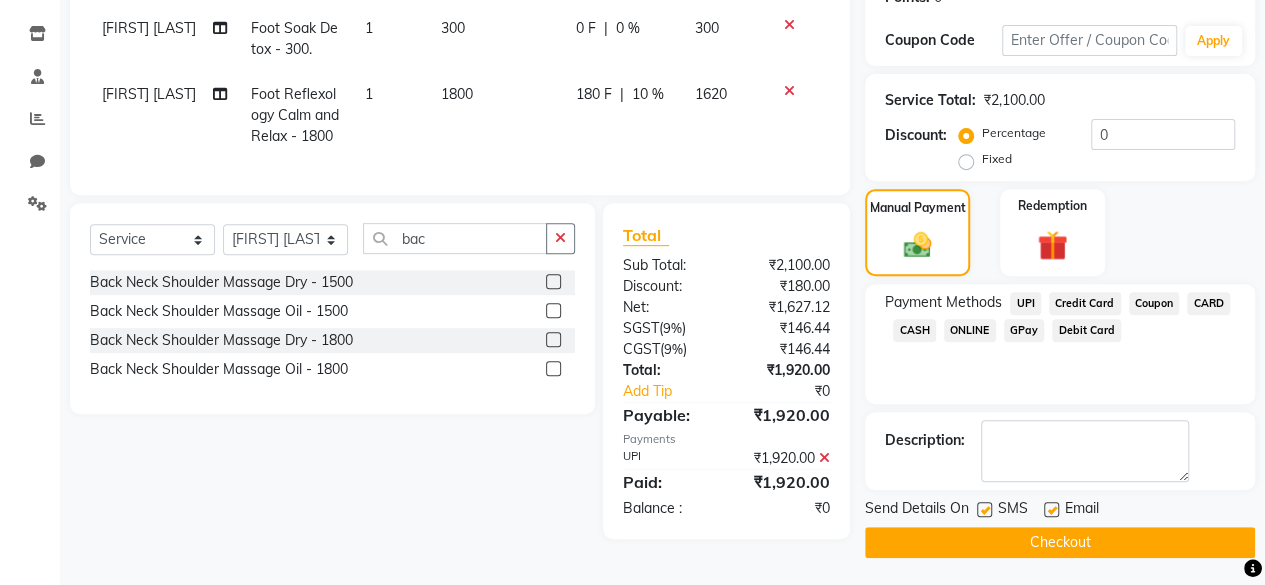 click on "Checkout" 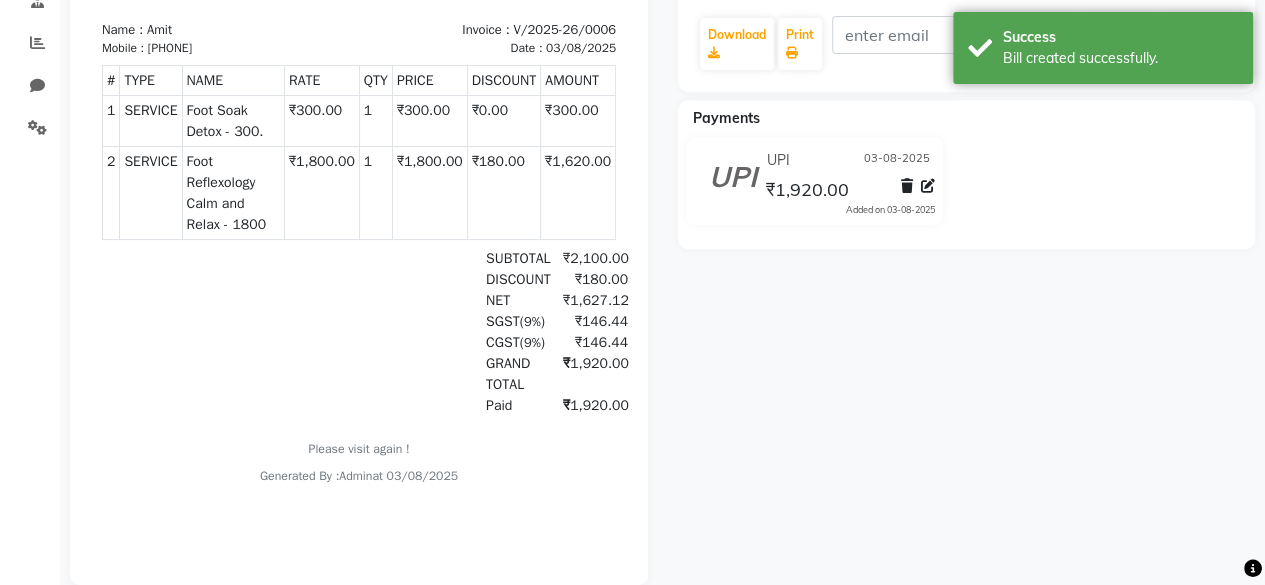 scroll, scrollTop: 0, scrollLeft: 0, axis: both 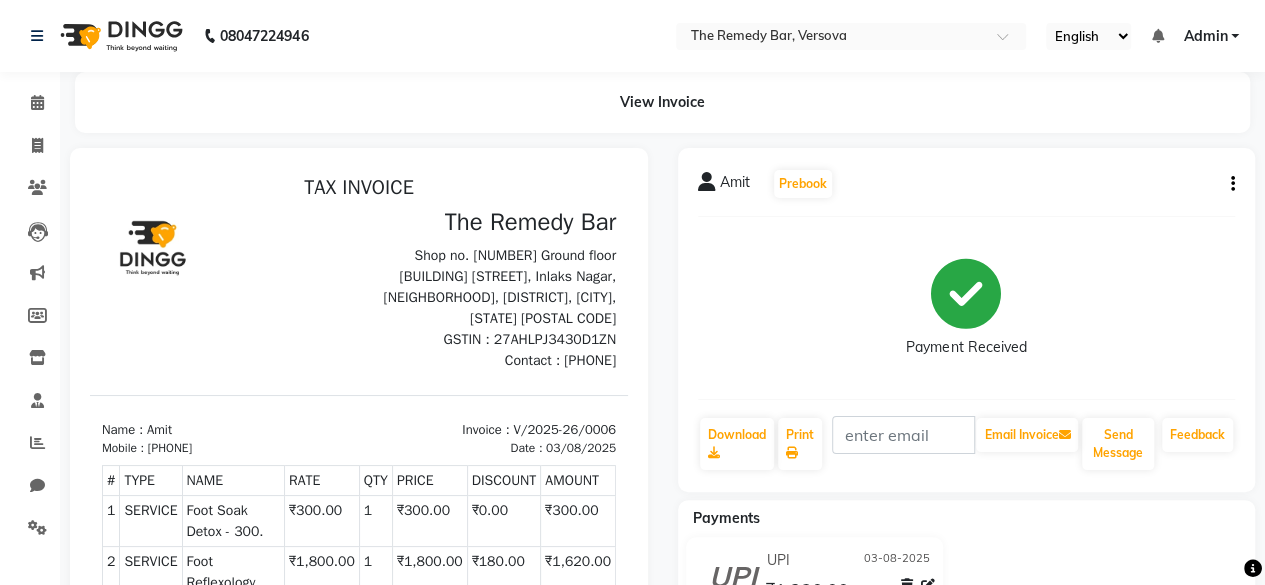 click 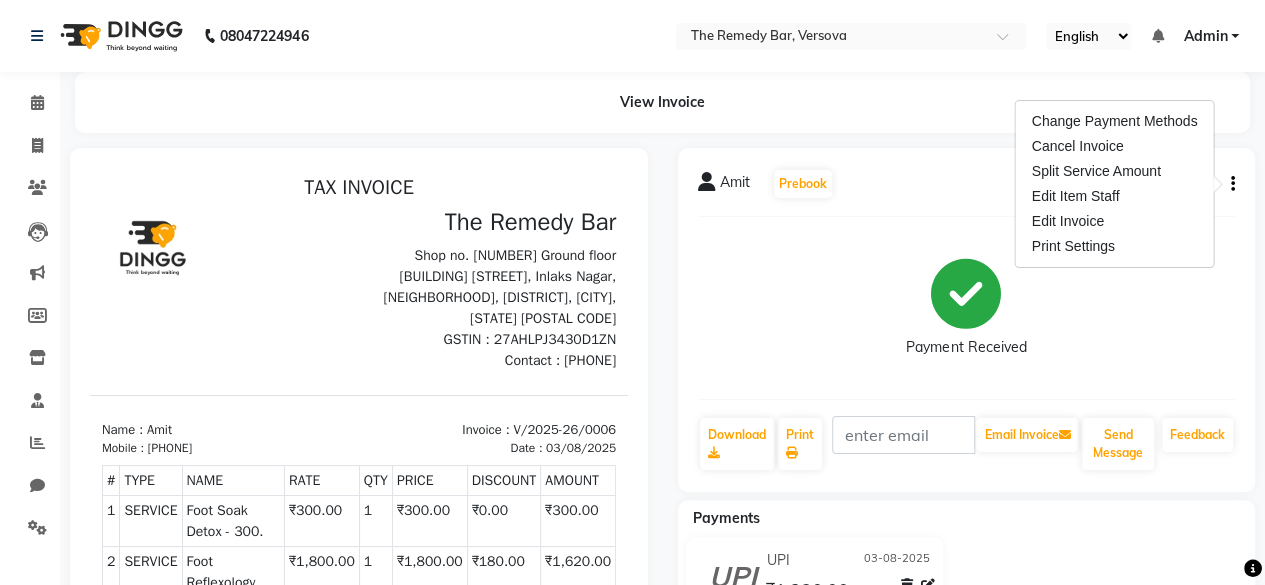 click on "Payment Received" 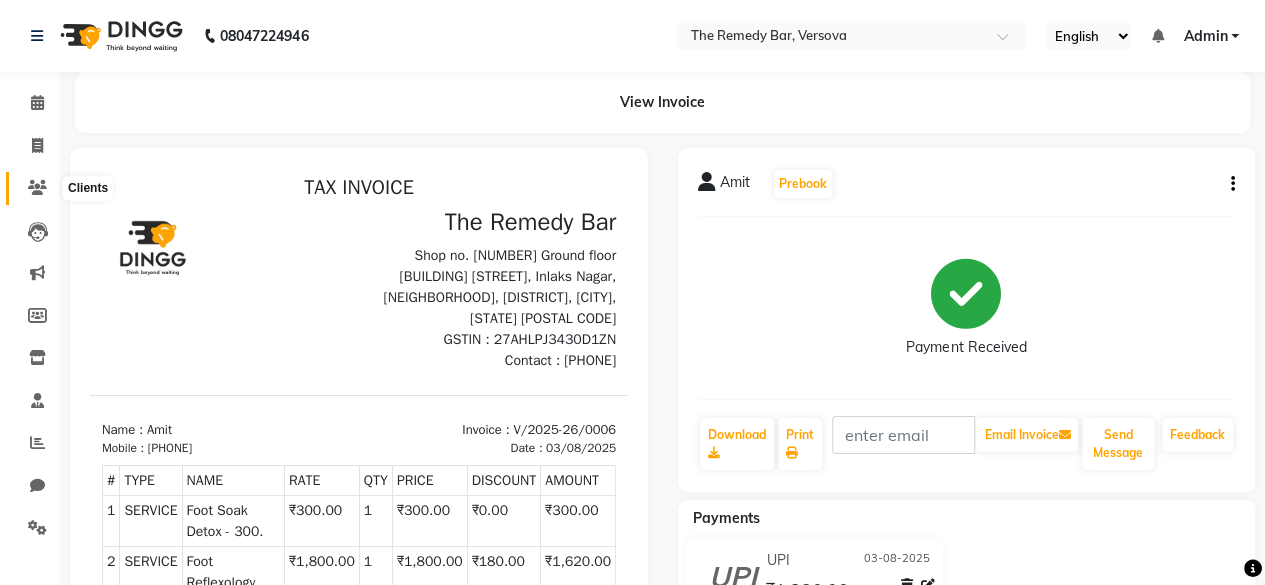 click 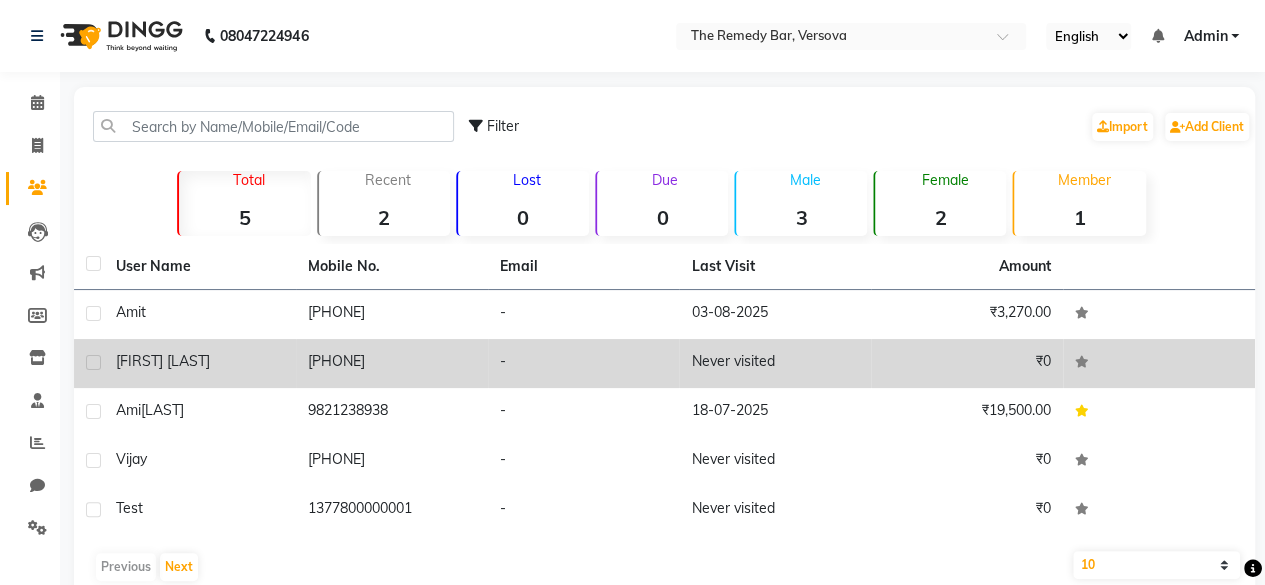 click on "Debanjolie" 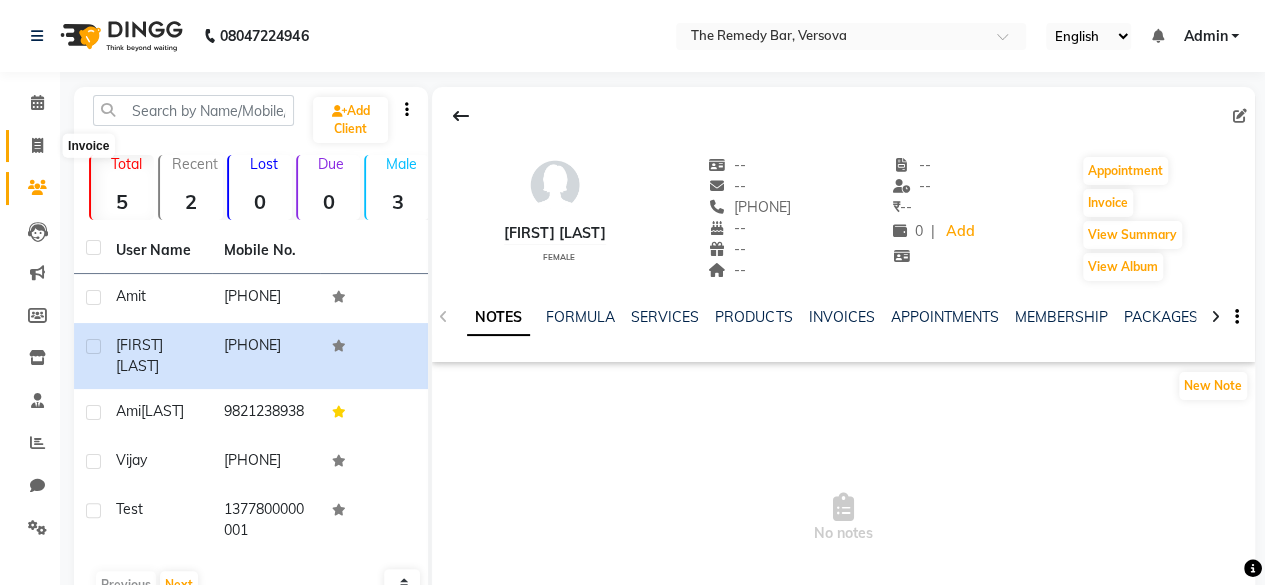 click 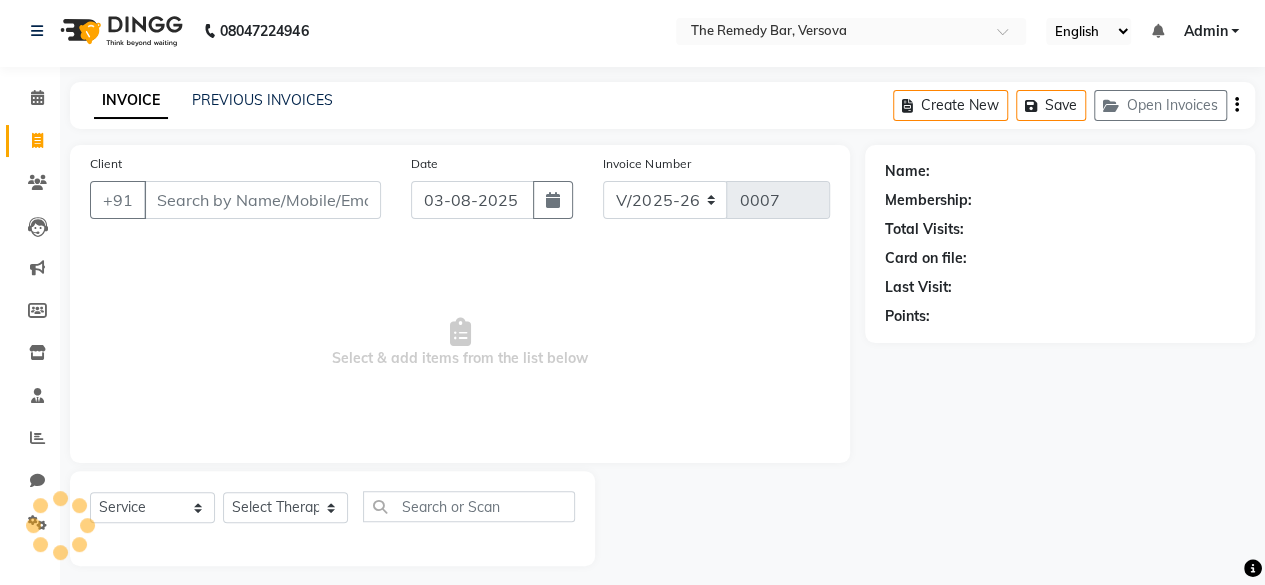 scroll, scrollTop: 15, scrollLeft: 0, axis: vertical 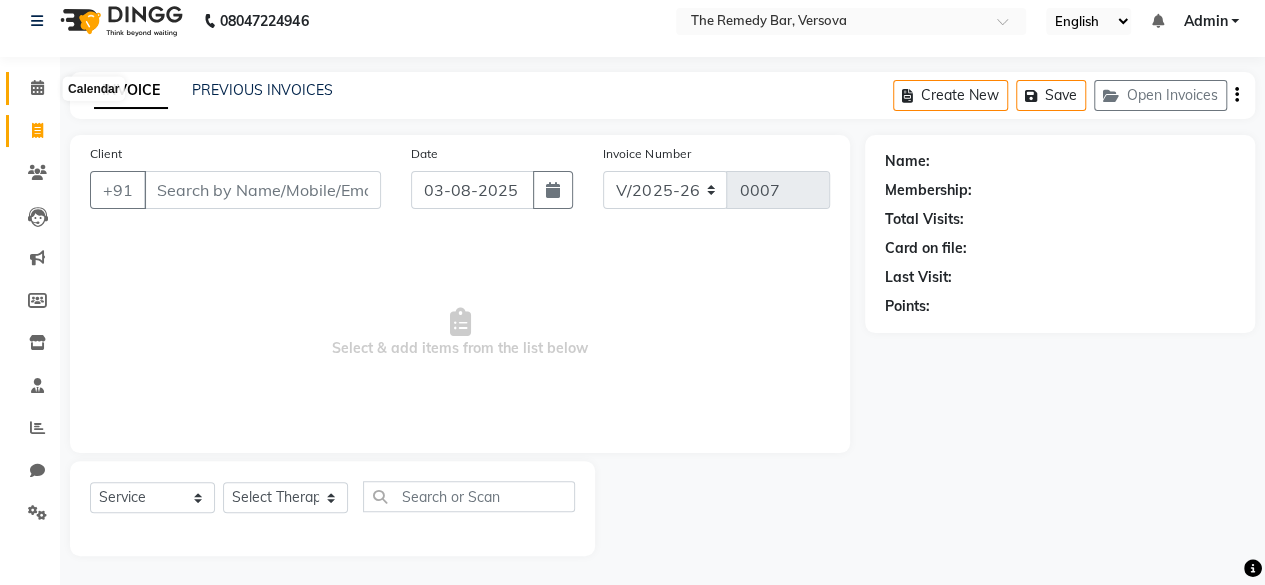 click 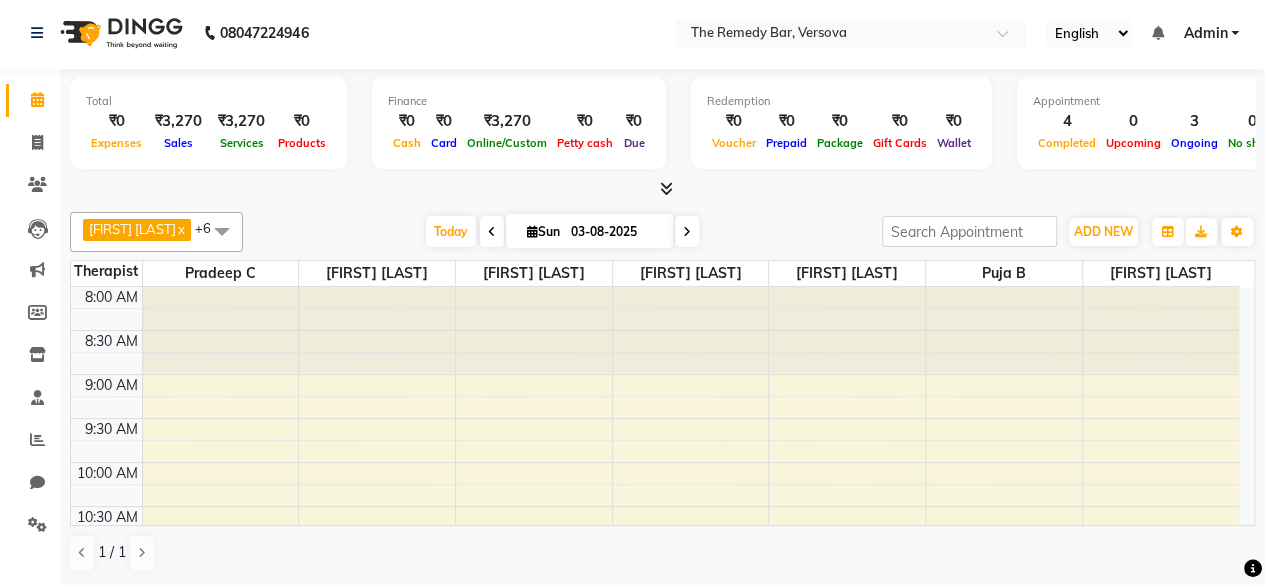scroll, scrollTop: 0, scrollLeft: 0, axis: both 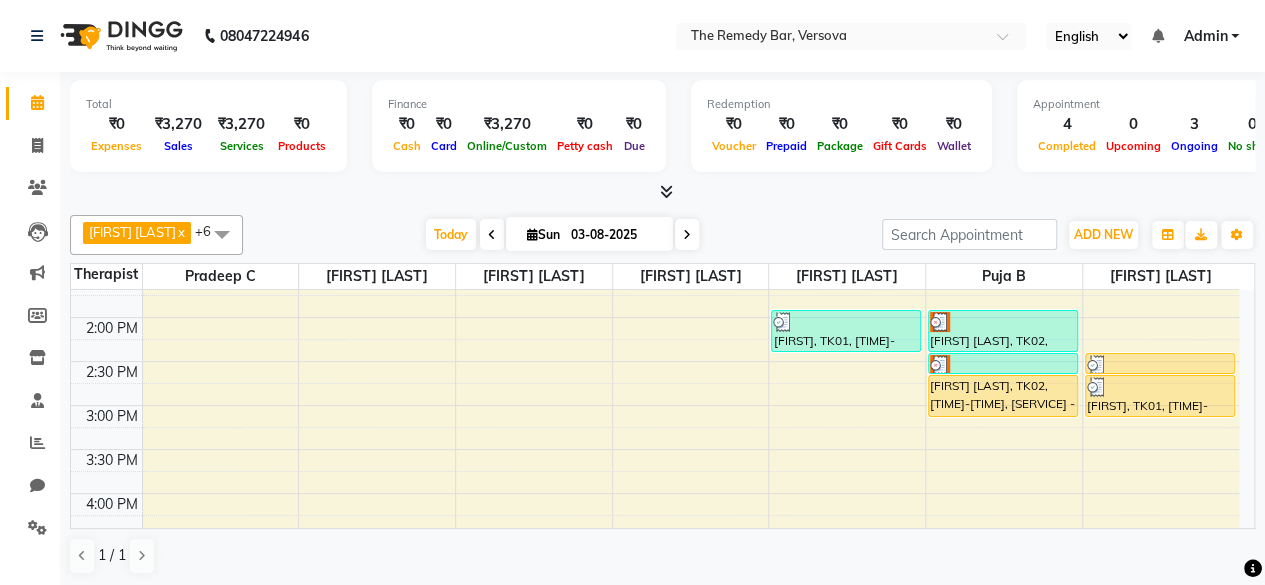 click at bounding box center [846, 322] 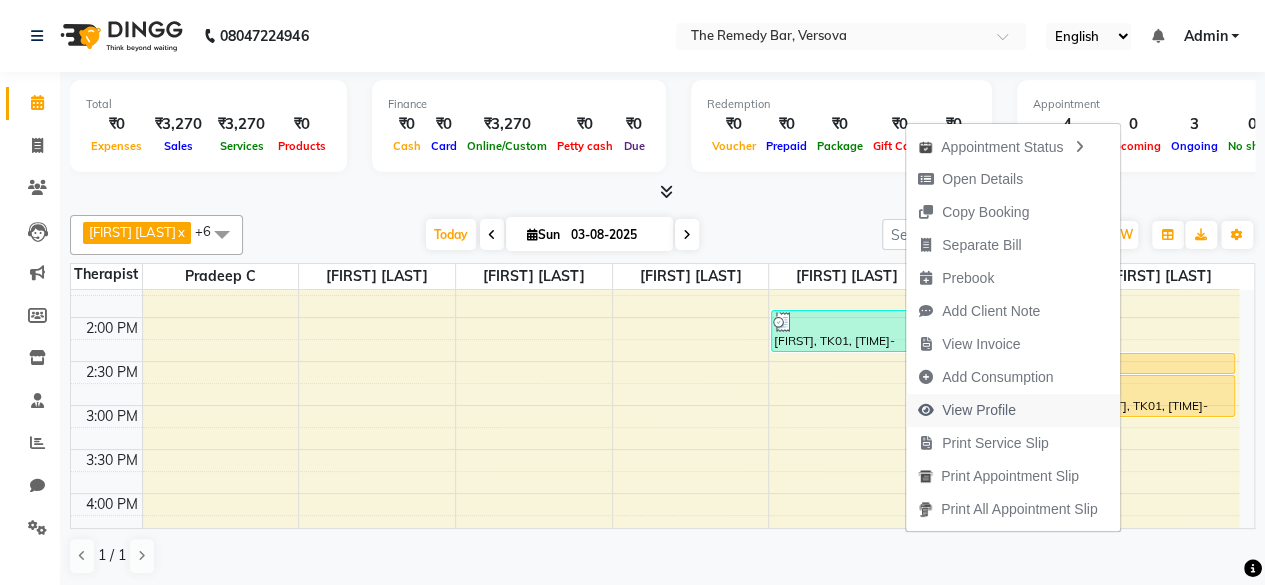 click on "View Profile" at bounding box center [979, 410] 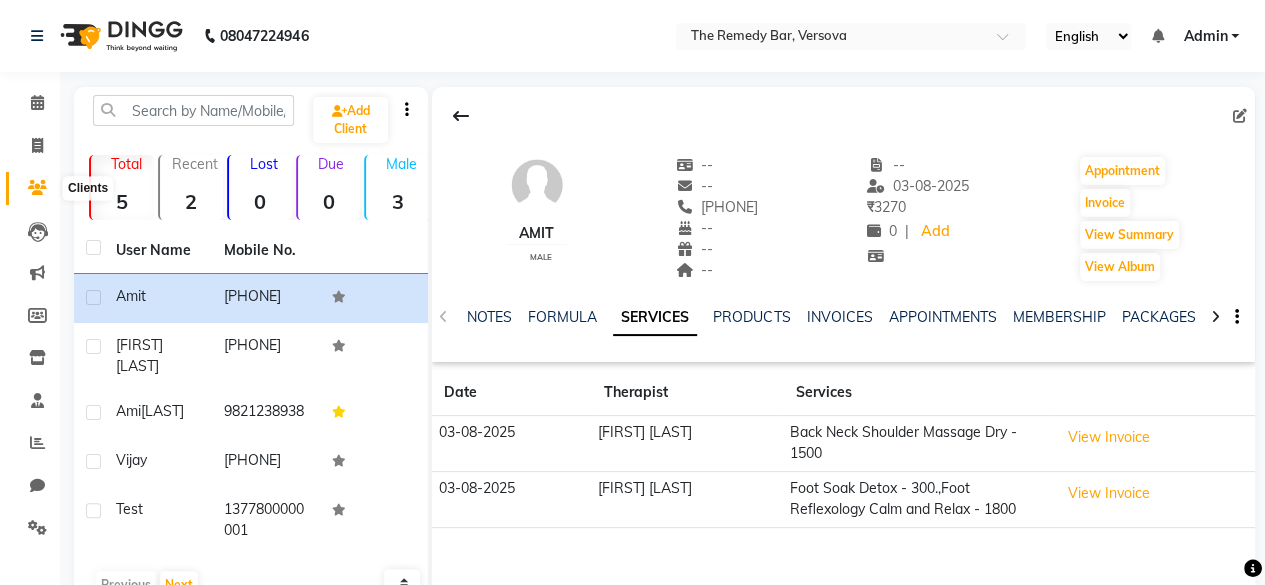 click 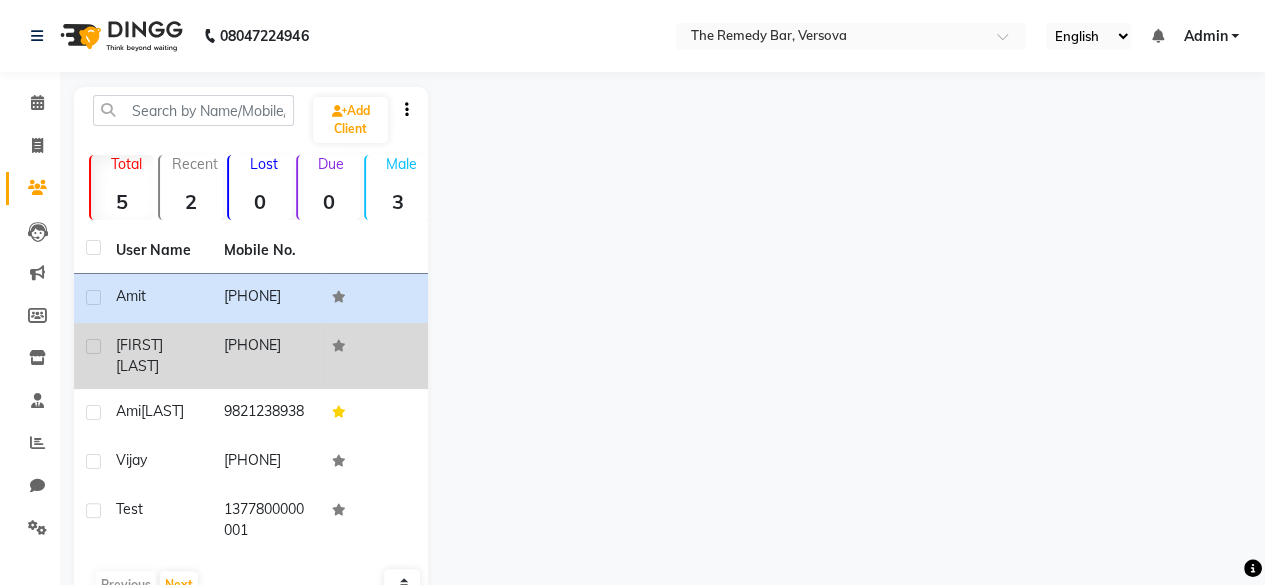 click on "Debanjolie" 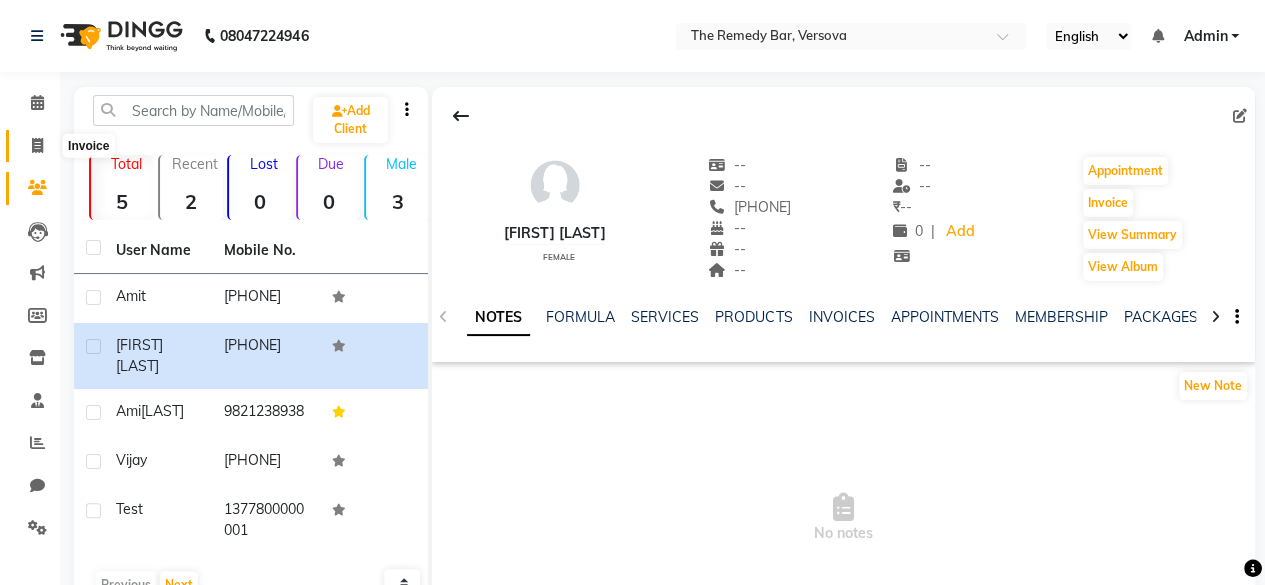 click 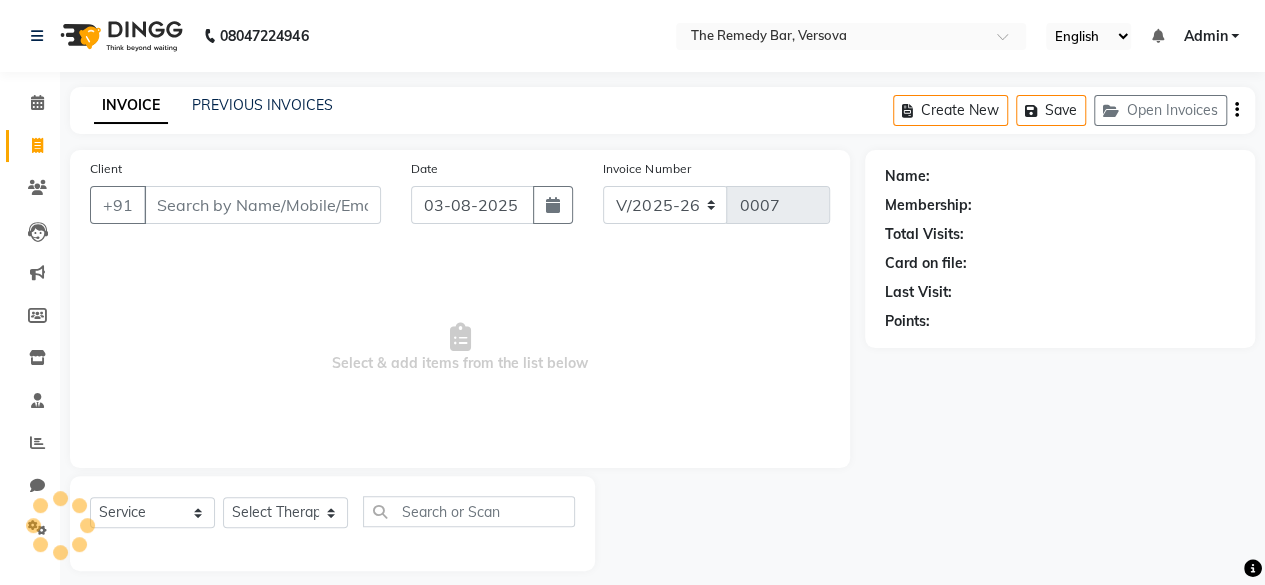 scroll, scrollTop: 15, scrollLeft: 0, axis: vertical 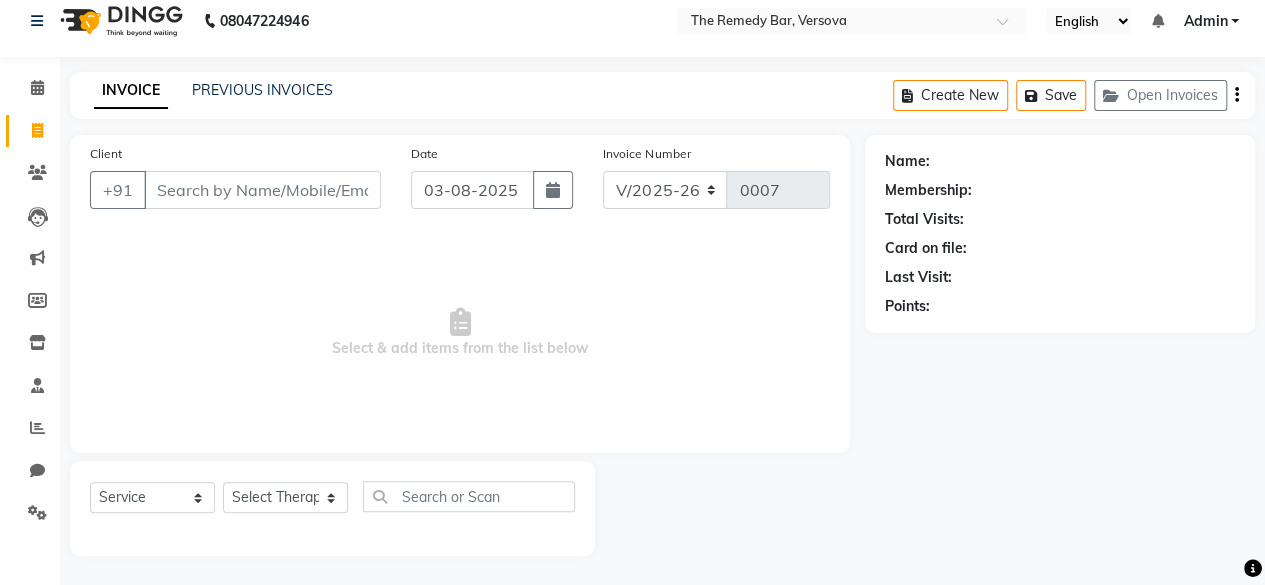 click on "Client" at bounding box center [262, 190] 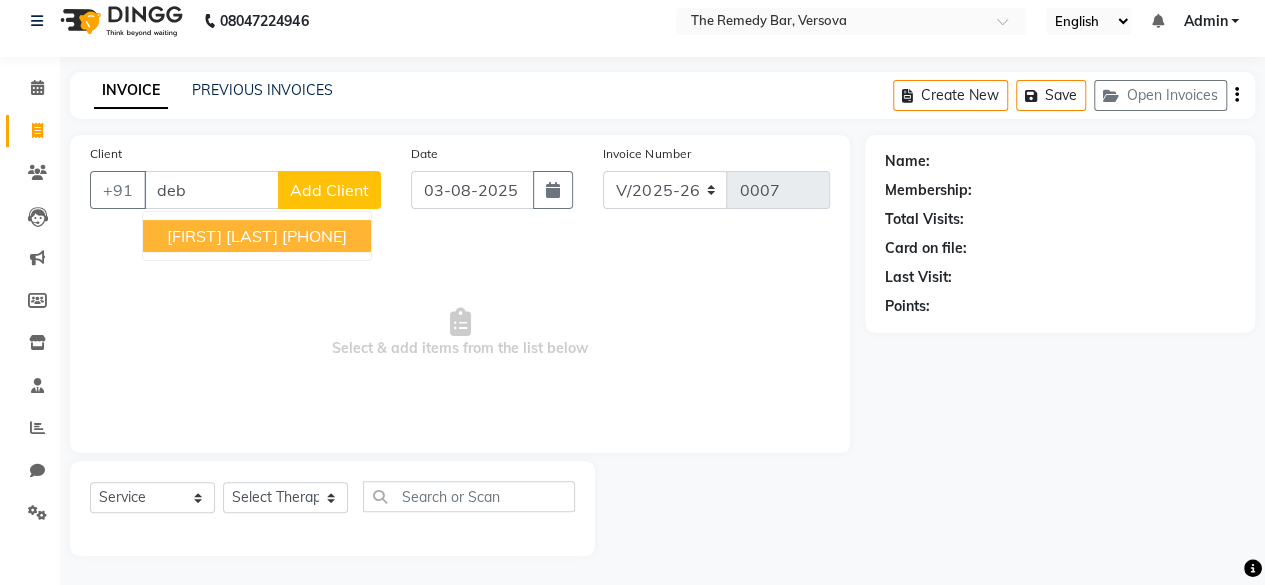 click on "[PHONE]" at bounding box center [314, 236] 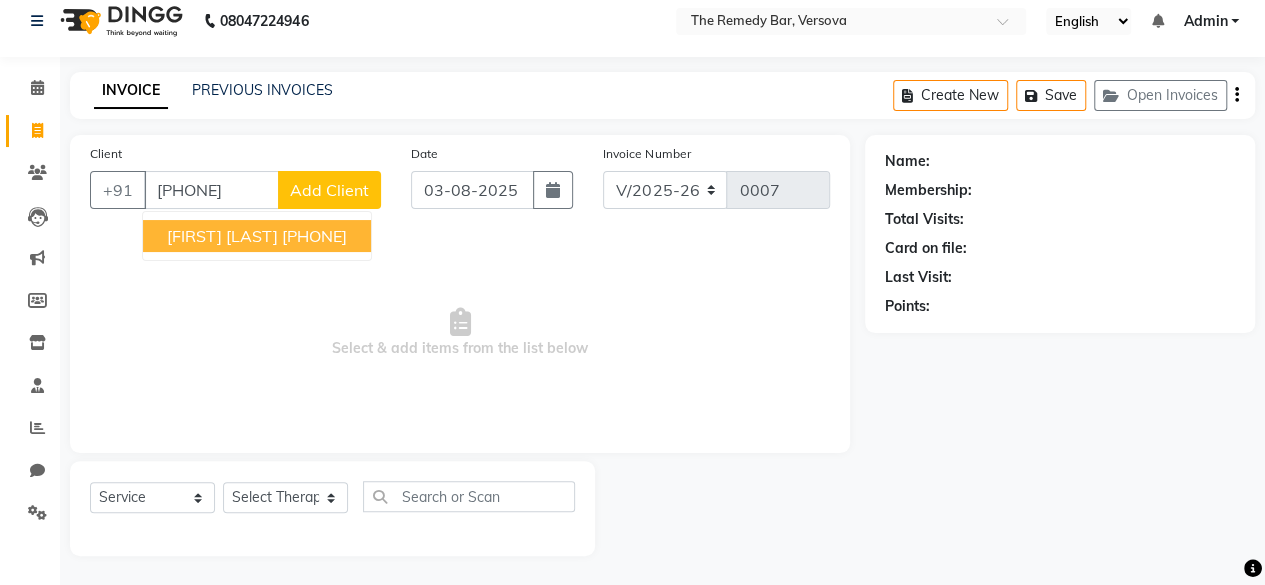 type on "[PHONE]" 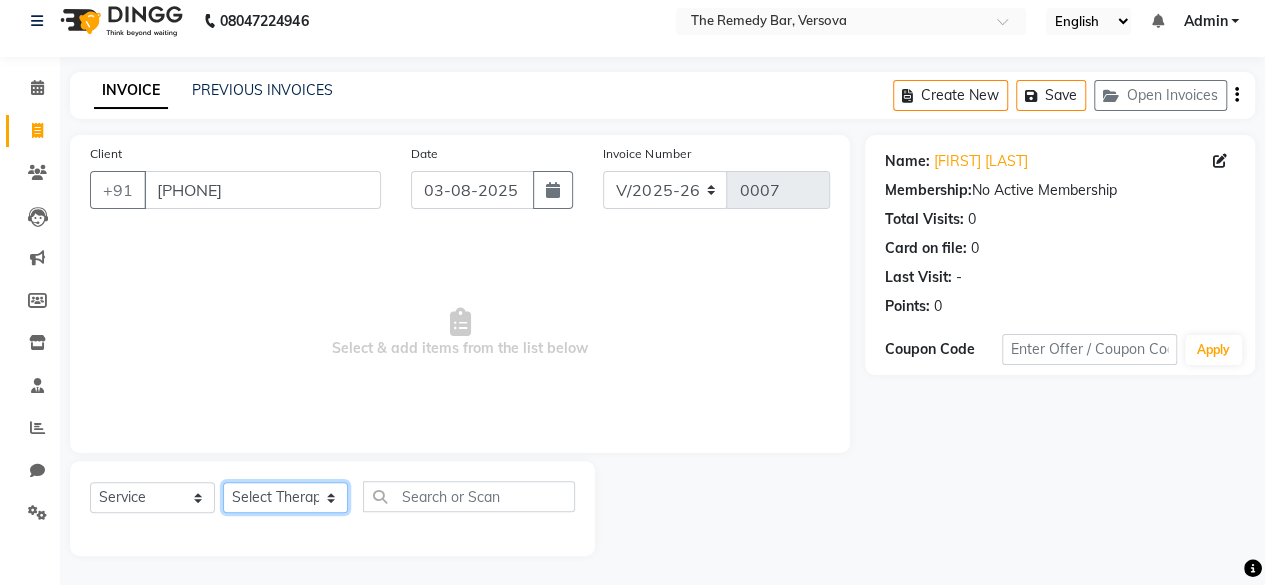 click on "Select Therapist Akanksha S Halima B Kajal G Pradeep C Puja B Rabika S Vinit J" 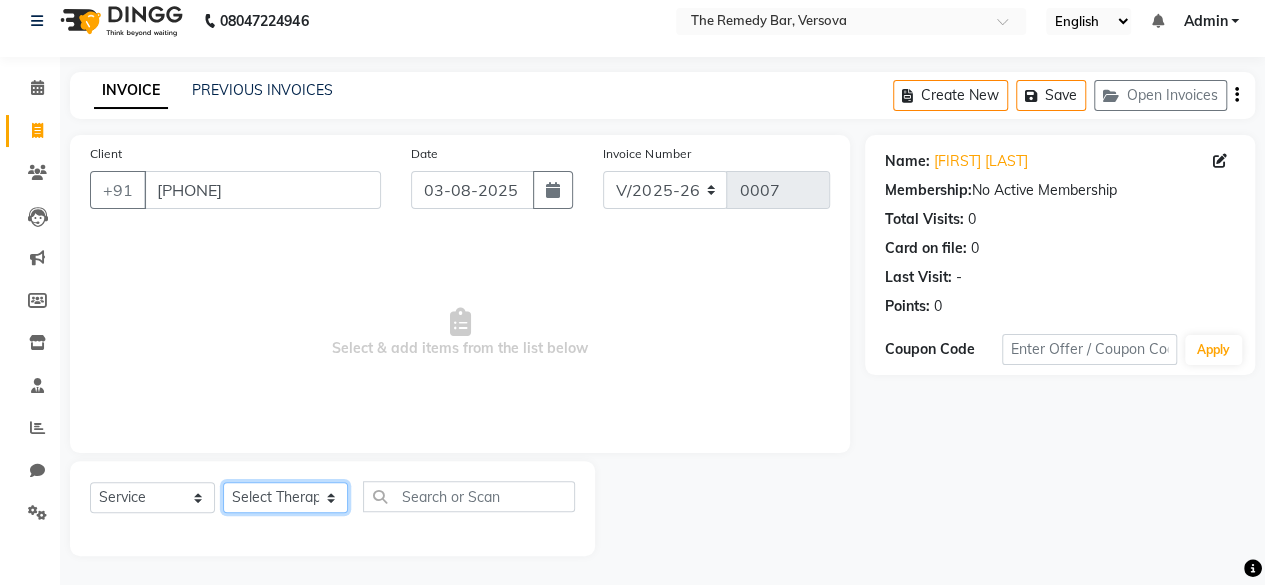 select on "84614" 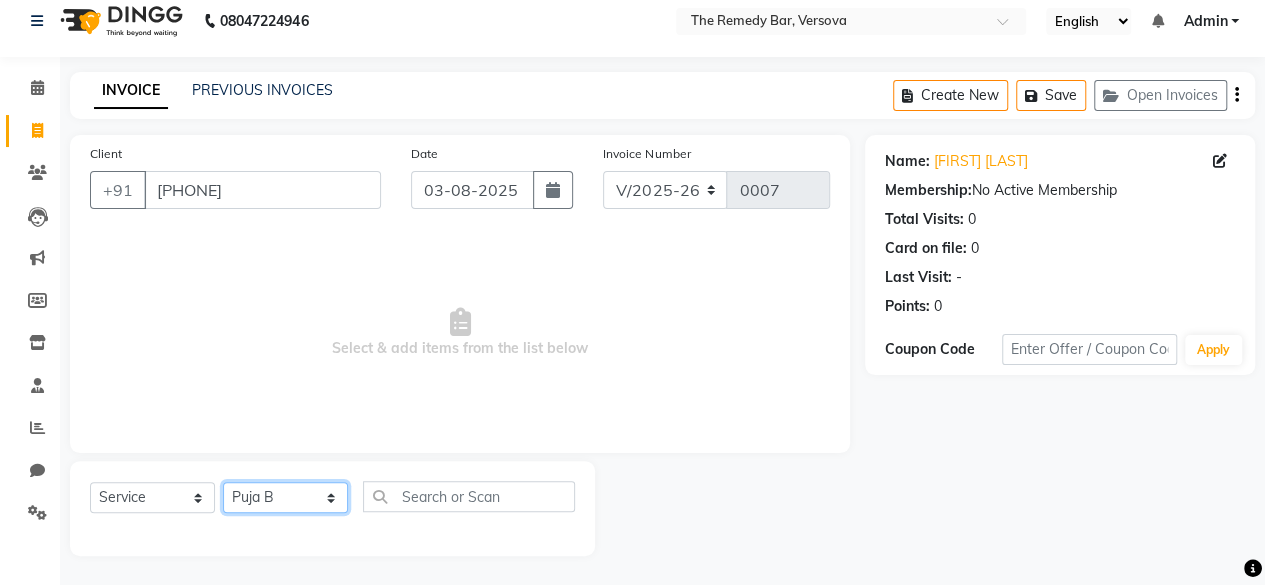 click on "Select Therapist Akanksha S Halima B Kajal G Pradeep C Puja B Rabika S Vinit J" 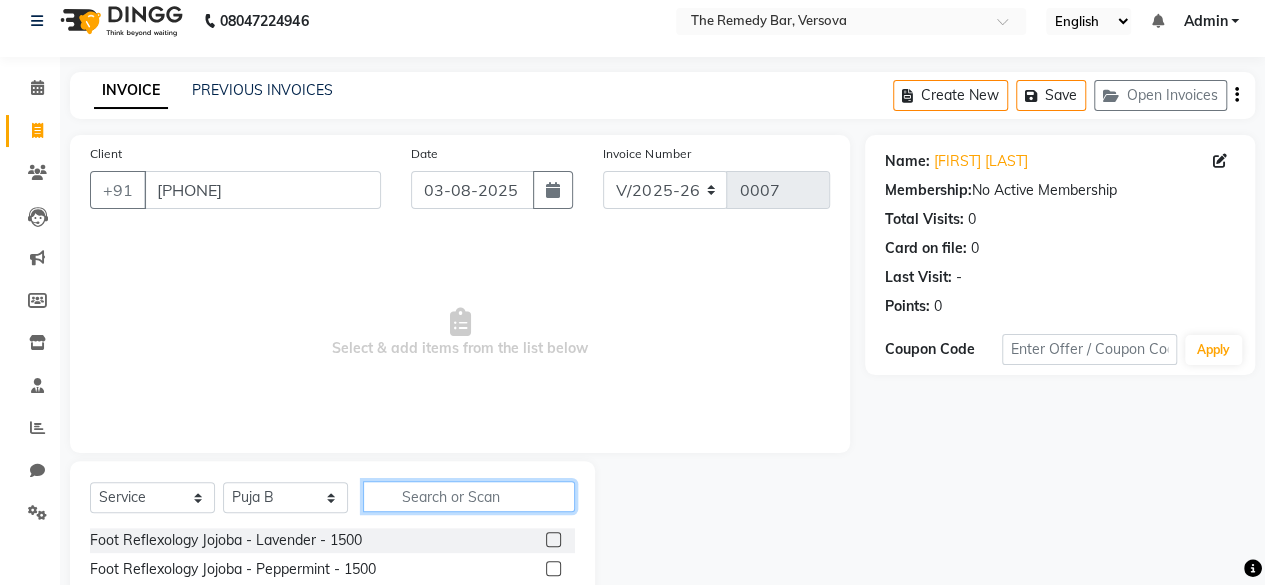 click 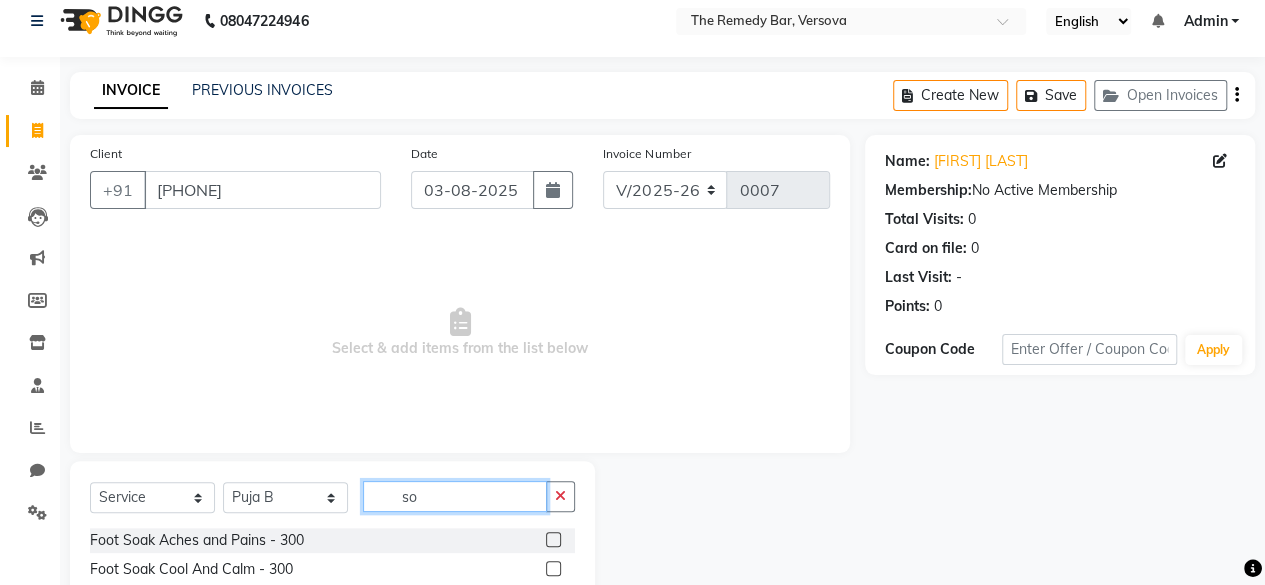 type on "s" 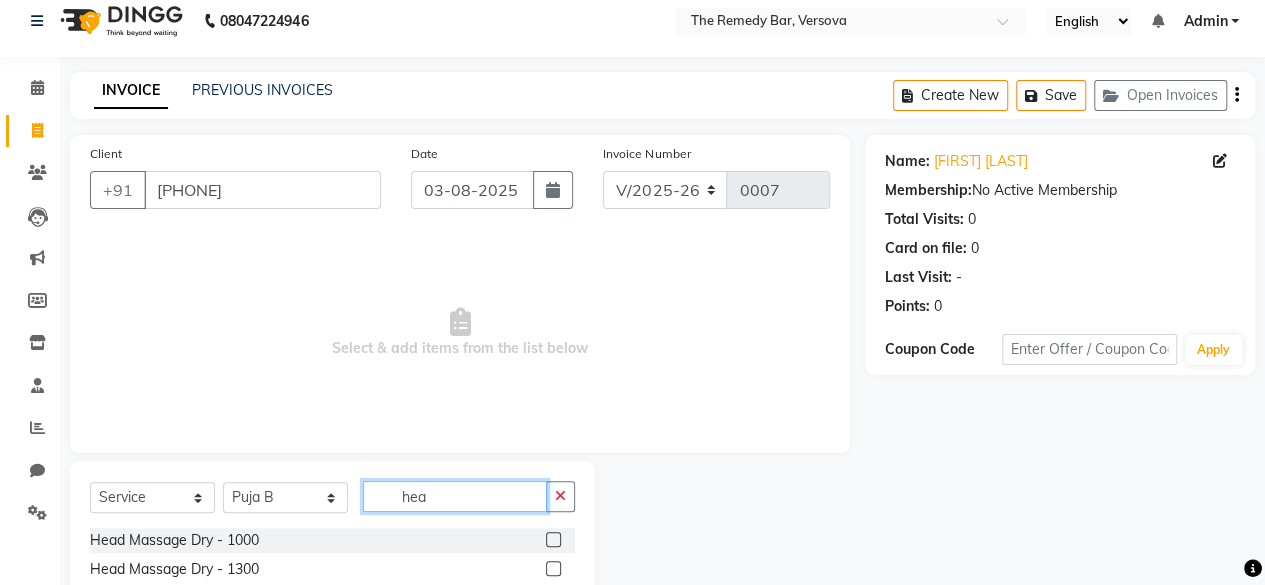 scroll, scrollTop: 115, scrollLeft: 0, axis: vertical 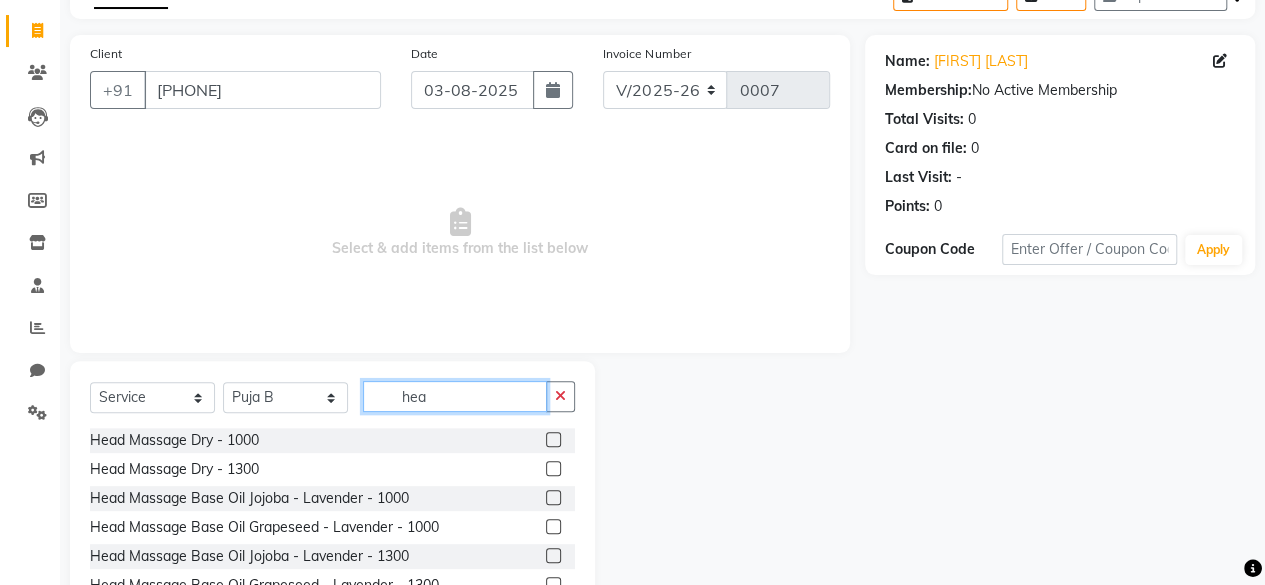 type on "hea" 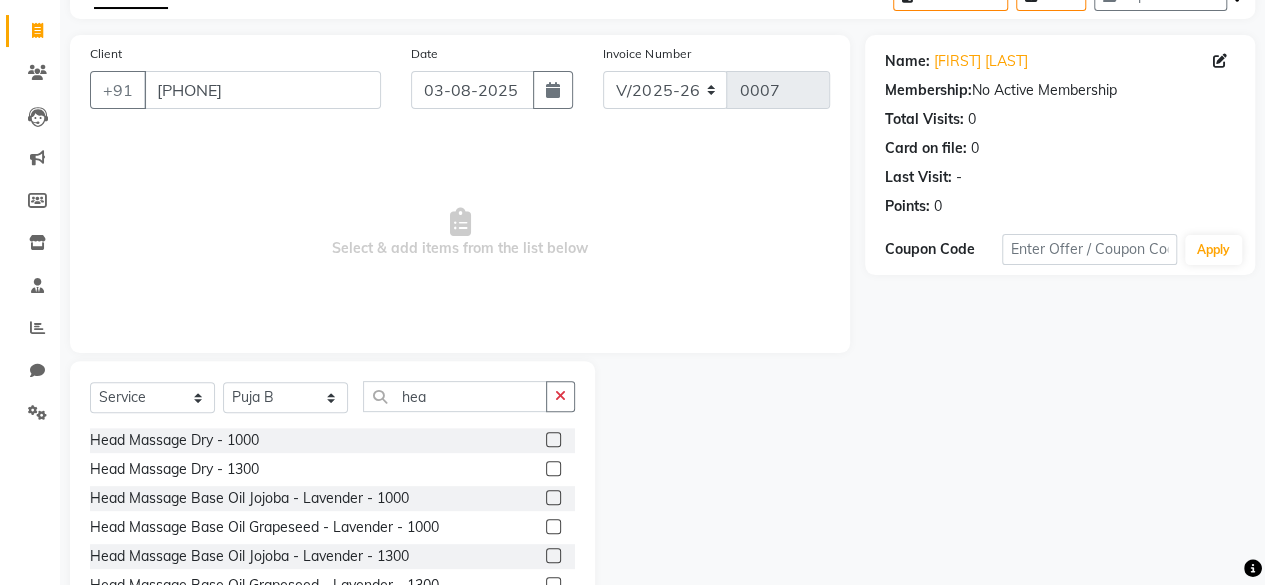 click 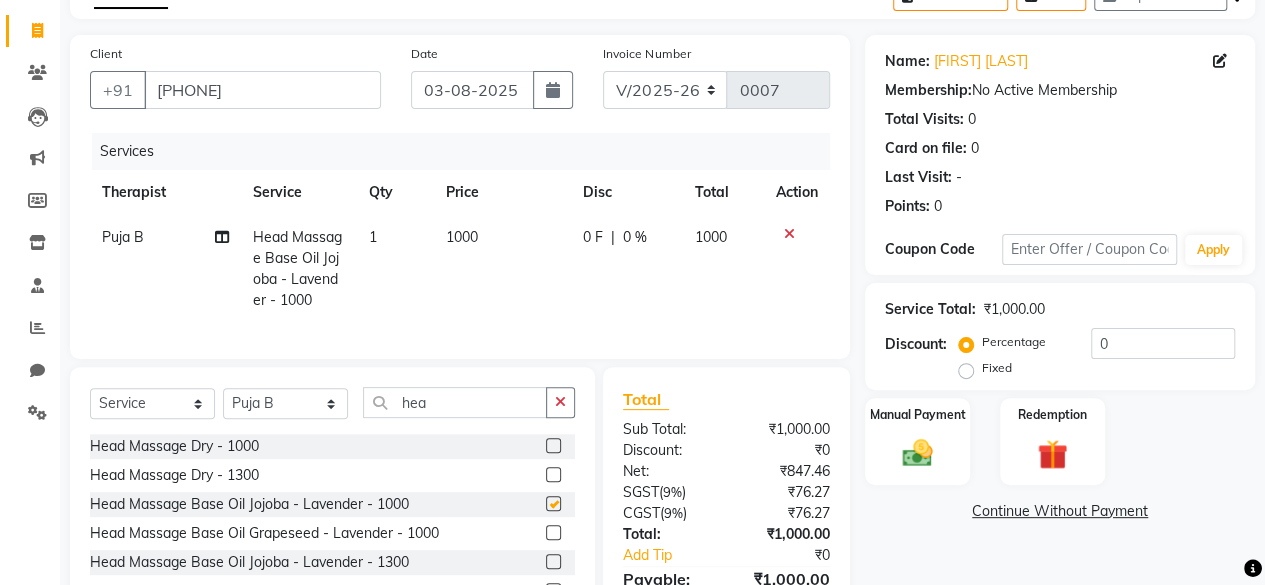 checkbox on "false" 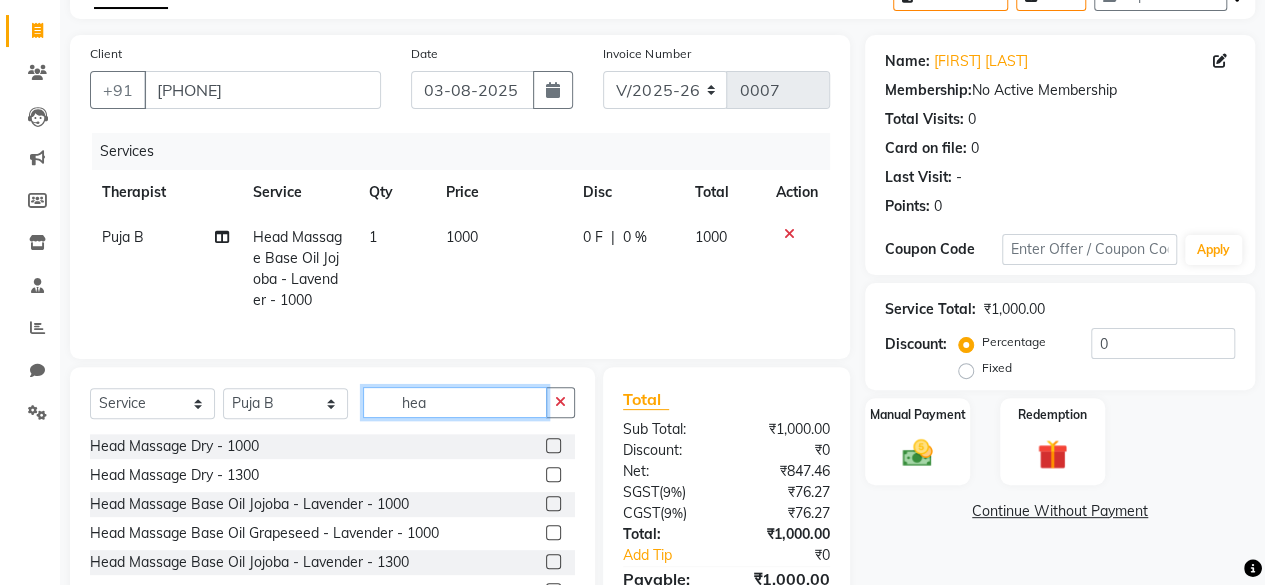 click on "hea" 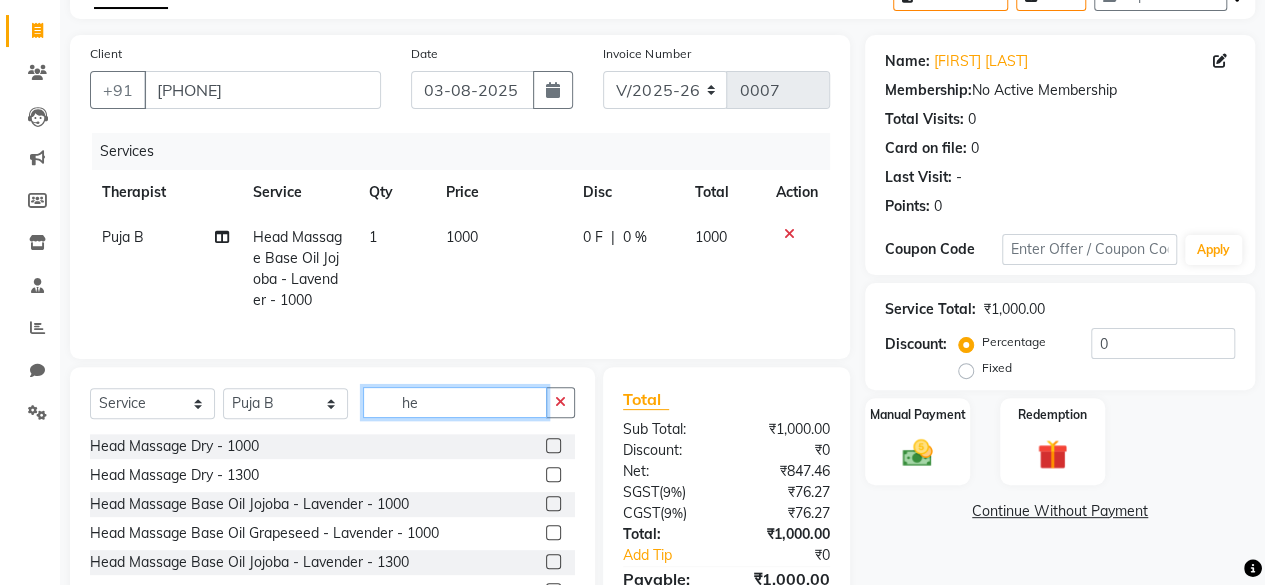type on "h" 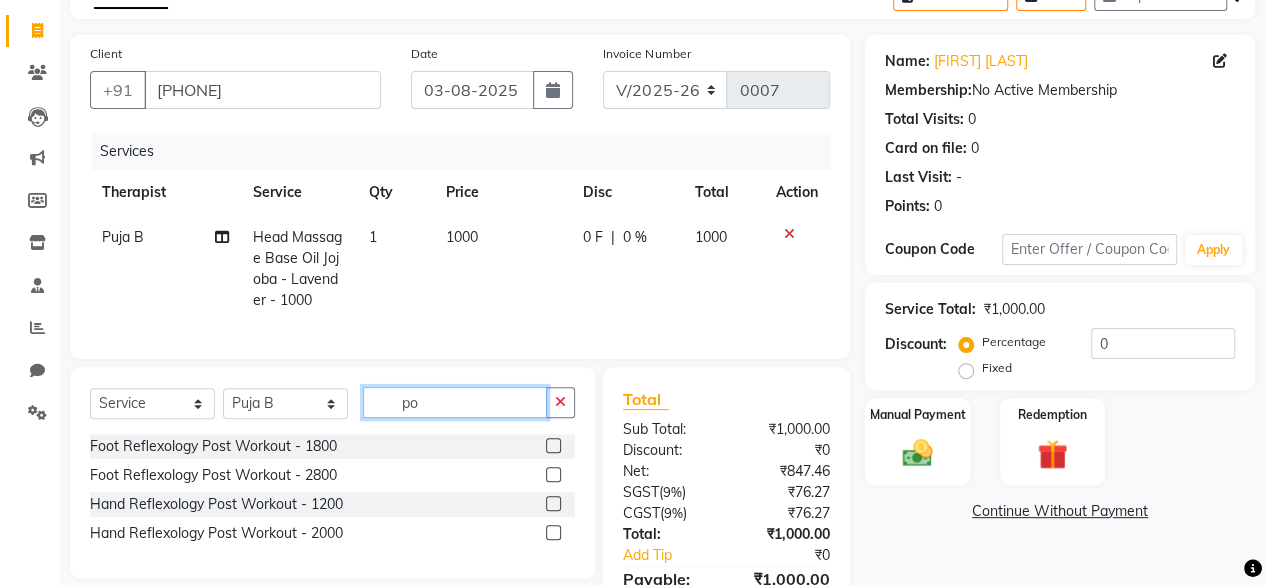 type on "po" 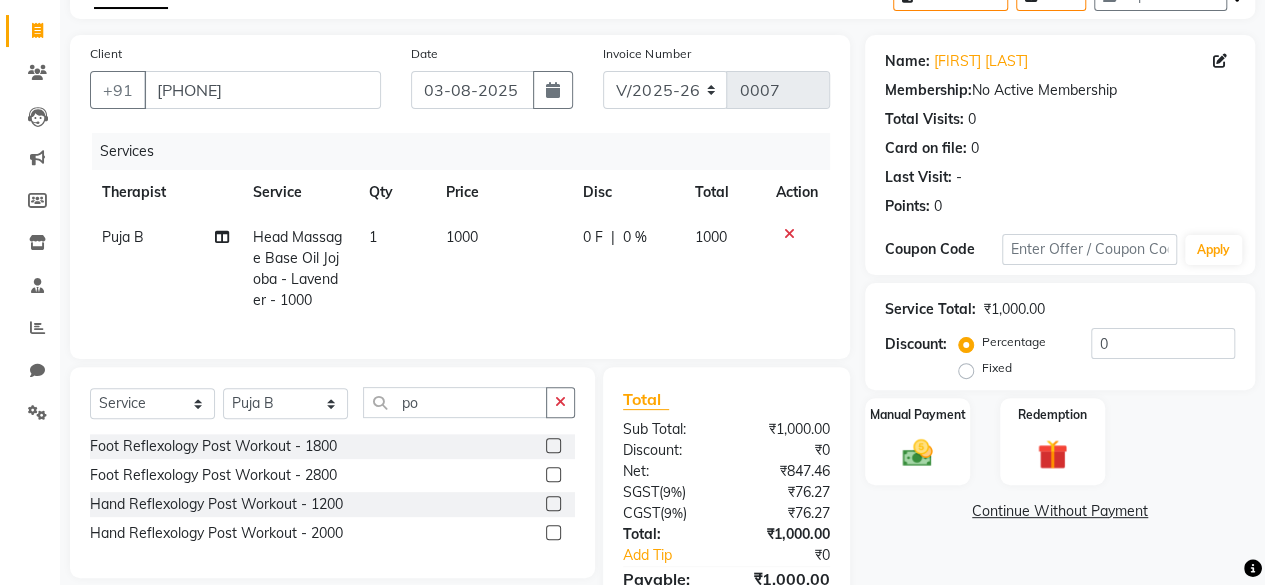 click 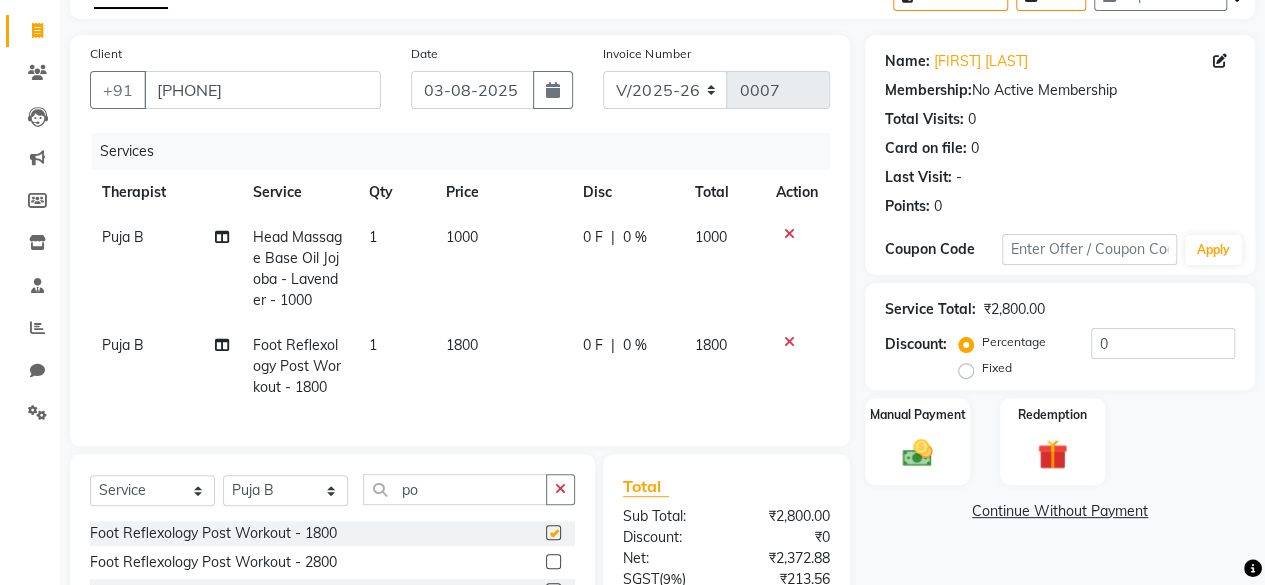 checkbox on "false" 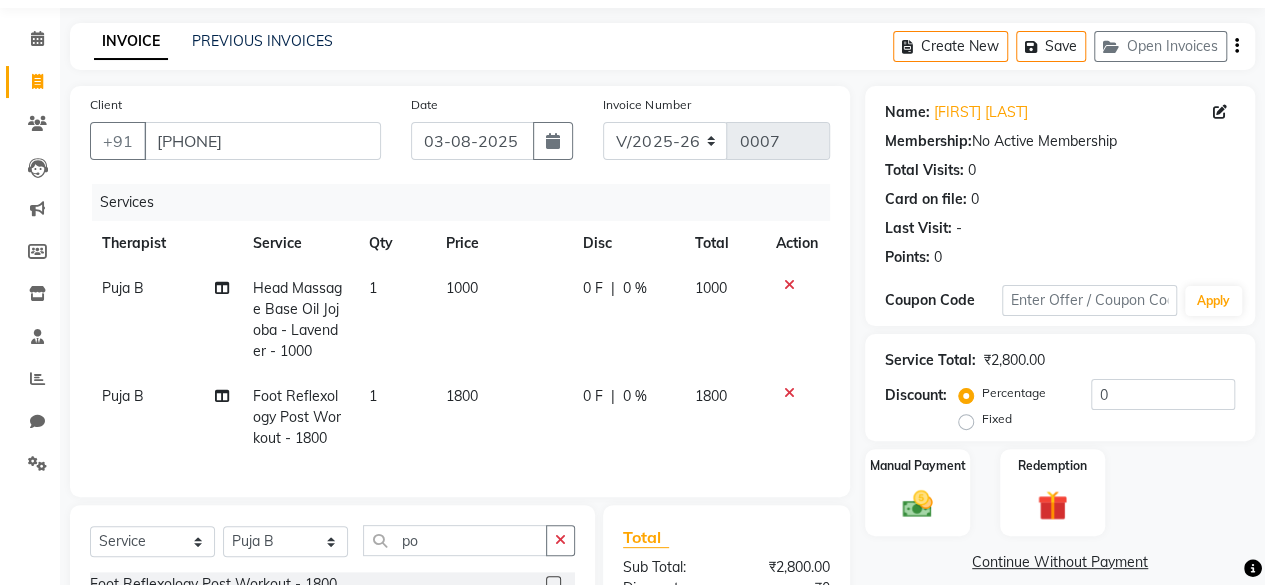 scroll, scrollTop: 22, scrollLeft: 0, axis: vertical 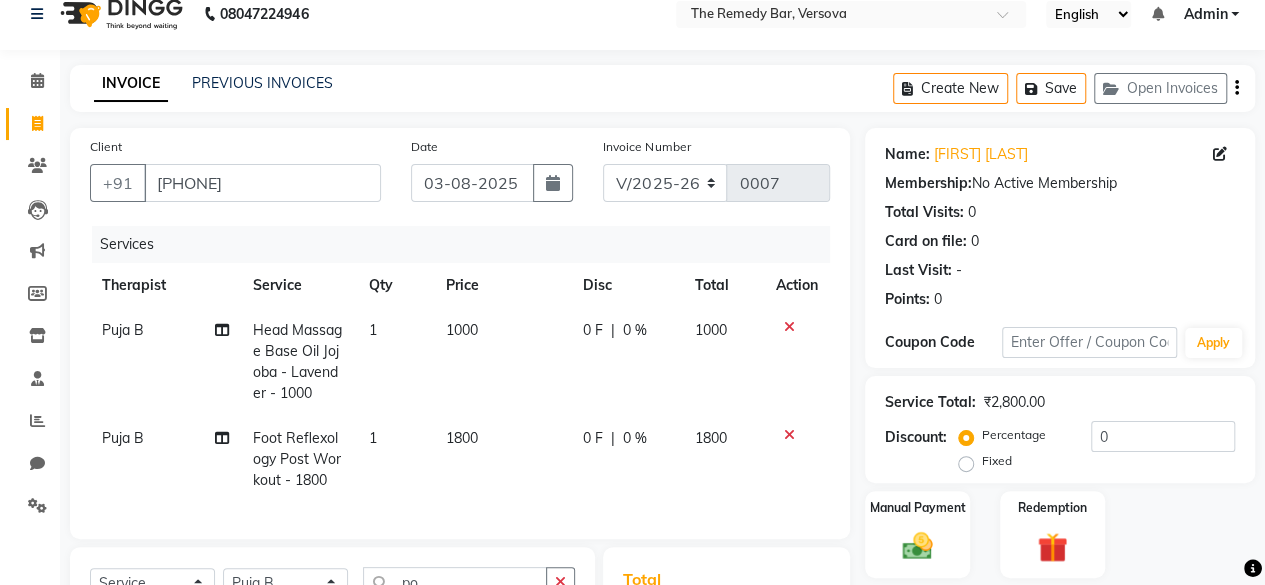 click on "0 %" 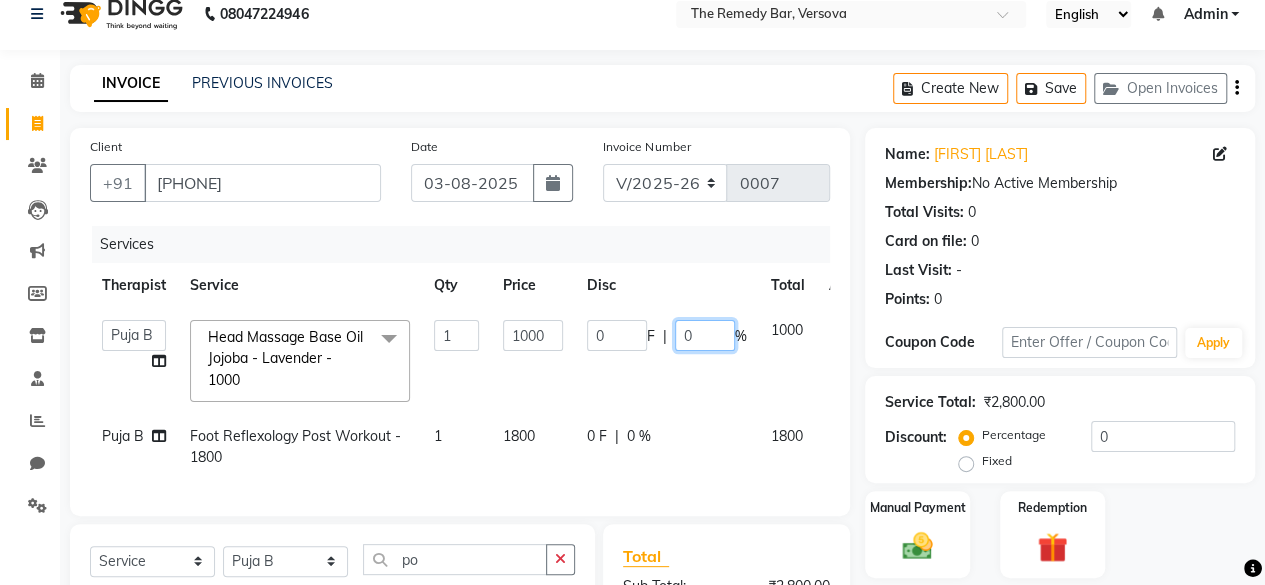 click on "0" 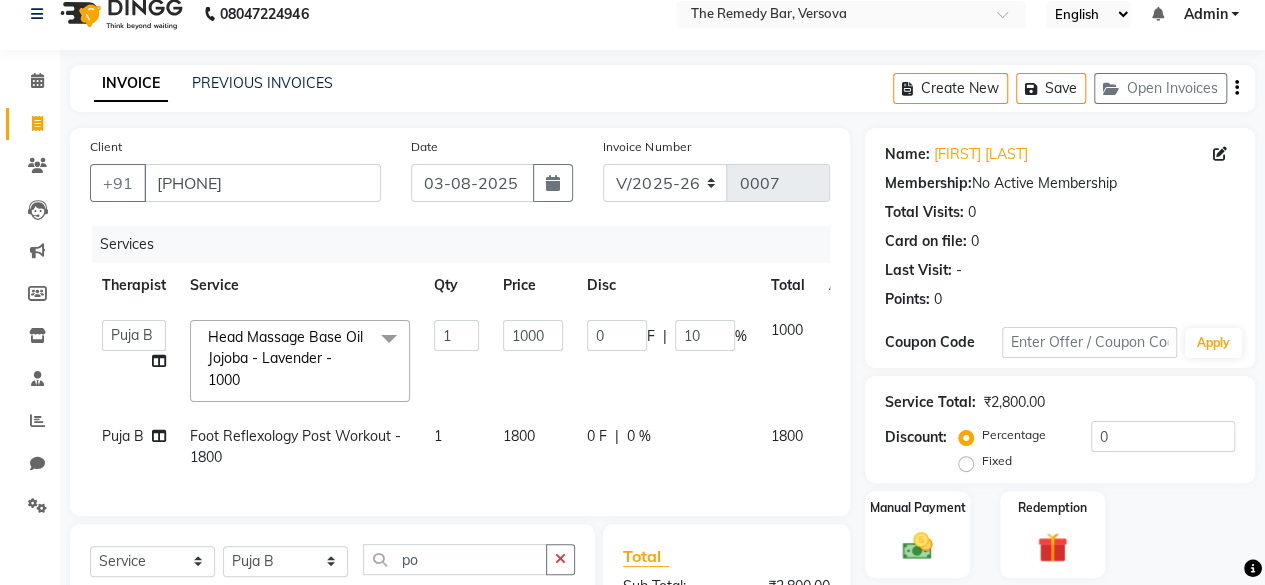 click on "0 F | 10 %" 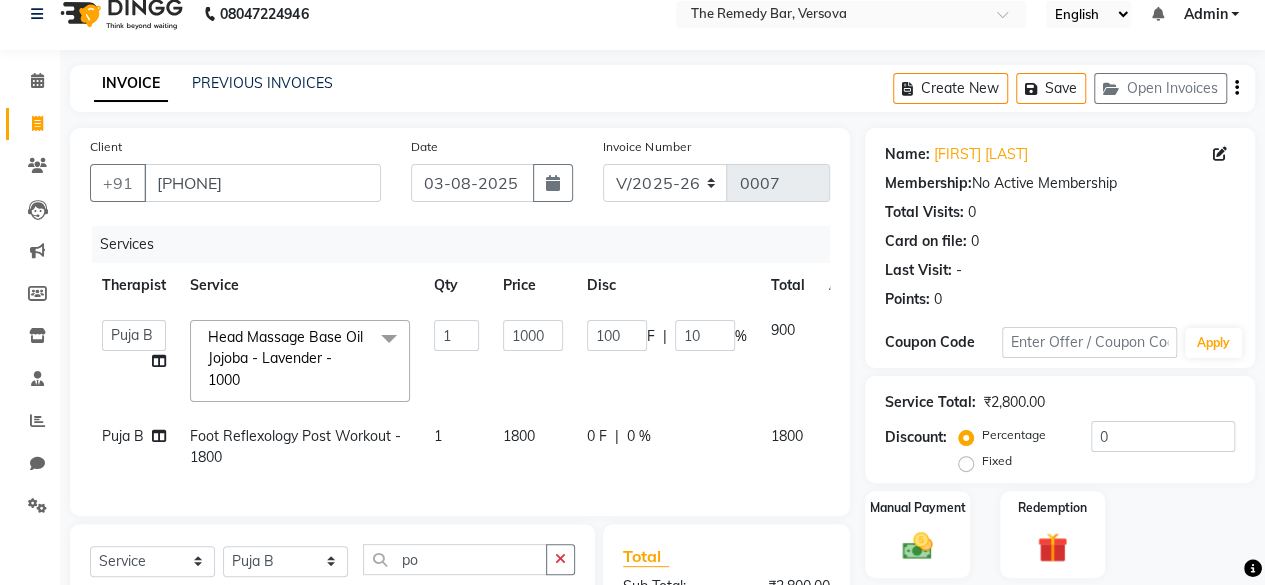 click on "0 F | 0 %" 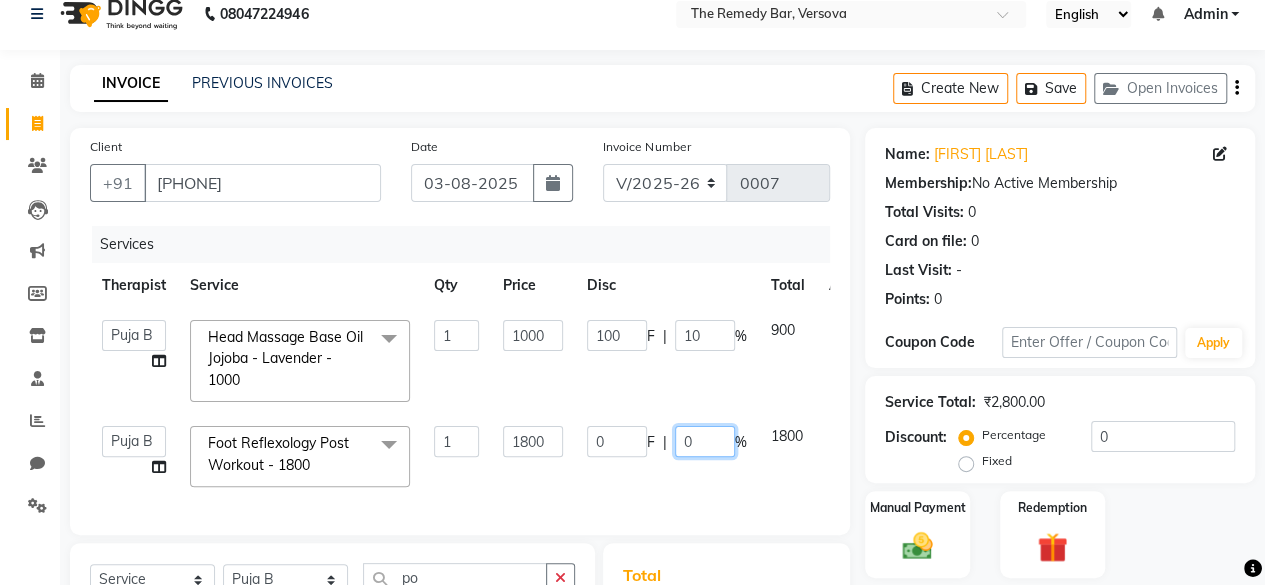 click on "0" 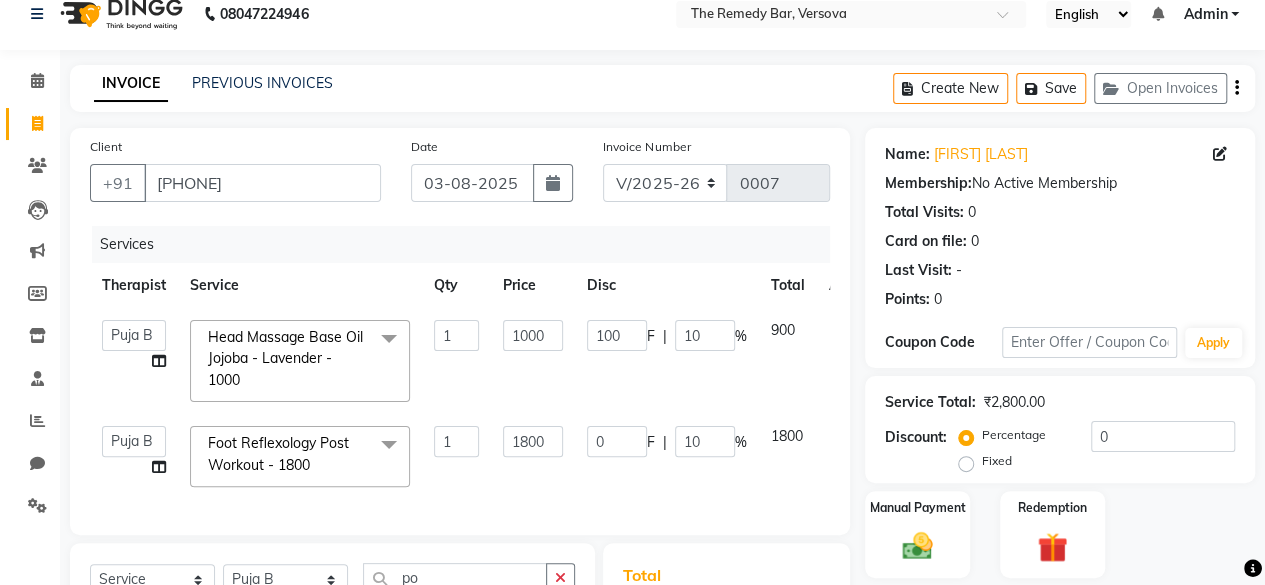 click on "Services Therapist Service Qty Price Disc Total Action  Akanksha S   Halima B   Kajal G   Pradeep C   Puja B   Rabika S   Vinit J  Head Massage Base Oil Jojoba - Lavender - 1000  x Foot Reflexology Jojoba - Lavender - 1500 Foot Reflexology Jojoba - Peppermint - 1500 Foot Reflexology Jojoba - Lemongrass - 1500 Foot Reflexology Jojoba - Orange - 1500 Foot Reflexology Jojoba - Rose - 1500 Foot Reflexology Grapeseed - Lavender - 1500 Foot Reflexology Grapeseed - Peppermint - 1500 Foot Reflexology Grapeseed - Lemongrass - 1500 Foot Reflexology Grapeseed - Orange - 1500 Foot Reflexology Grapeseed - Rose - 1500 Foot Reflexology Olive - Lavender - 1500 Foot Reflexology Olive - Peppermint - 1500 Foot Reflexology Olive - Lemongrass - 1500 Foot Reflexology Olive - Orange - 1500 Foot Reflexology Olive - Rose - 1500 Foot Reflexology Post Workout - 1800 Foot Reflexology Energising and Uplifting - 1800 Foot Reflexology Calm and Relax - 1800 Foot Reflexology Detox - 1800 Foot Reflexology Immunity Boost - 1800 1 1000 100 F |" 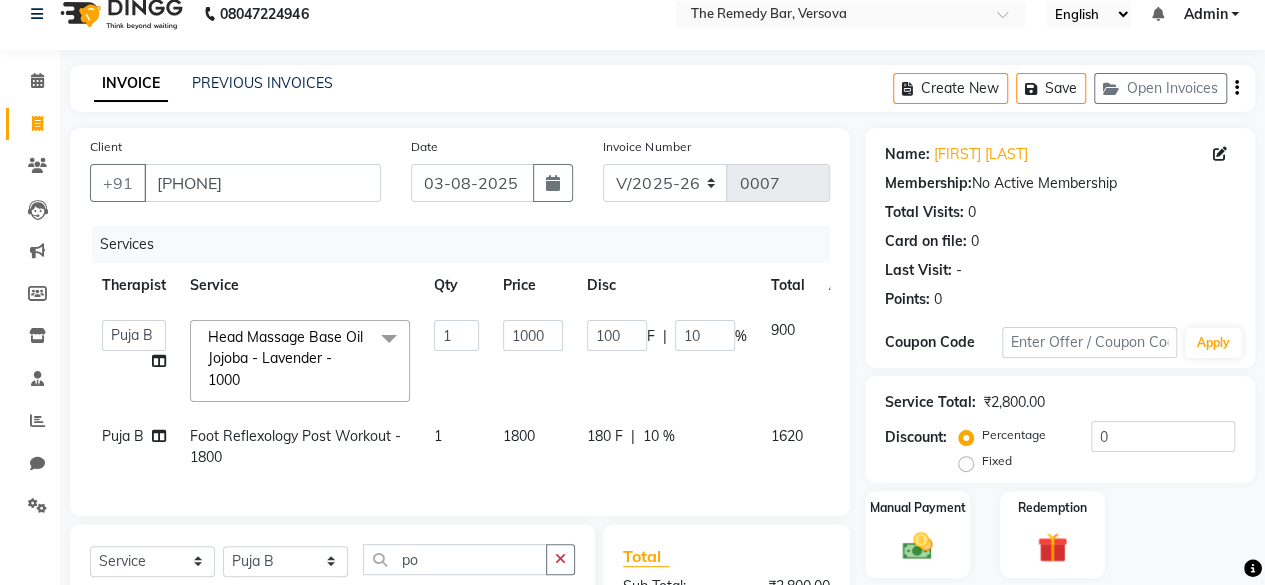 click on "Services Therapist Service Qty Price Disc Total Action  Akanksha S   Halima B   Kajal G   Pradeep C   Puja B   Rabika S   Vinit J  Head Massage Base Oil Jojoba - Lavender - 1000  x Foot Reflexology Jojoba - Lavender - 1500 Foot Reflexology Jojoba - Peppermint - 1500 Foot Reflexology Jojoba - Lemongrass - 1500 Foot Reflexology Jojoba - Orange - 1500 Foot Reflexology Jojoba - Rose - 1500 Foot Reflexology Grapeseed - Lavender - 1500 Foot Reflexology Grapeseed - Peppermint - 1500 Foot Reflexology Grapeseed - Lemongrass - 1500 Foot Reflexology Grapeseed - Orange - 1500 Foot Reflexology Grapeseed - Rose - 1500 Foot Reflexology Olive - Lavender - 1500 Foot Reflexology Olive - Peppermint - 1500 Foot Reflexology Olive - Lemongrass - 1500 Foot Reflexology Olive - Orange - 1500 Foot Reflexology Olive - Rose - 1500 Foot Reflexology Post Workout - 1800 Foot Reflexology Energising and Uplifting - 1800 Foot Reflexology Calm and Relax - 1800 Foot Reflexology Detox - 1800 Foot Reflexology Immunity Boost - 1800 1 1000 100 F |" 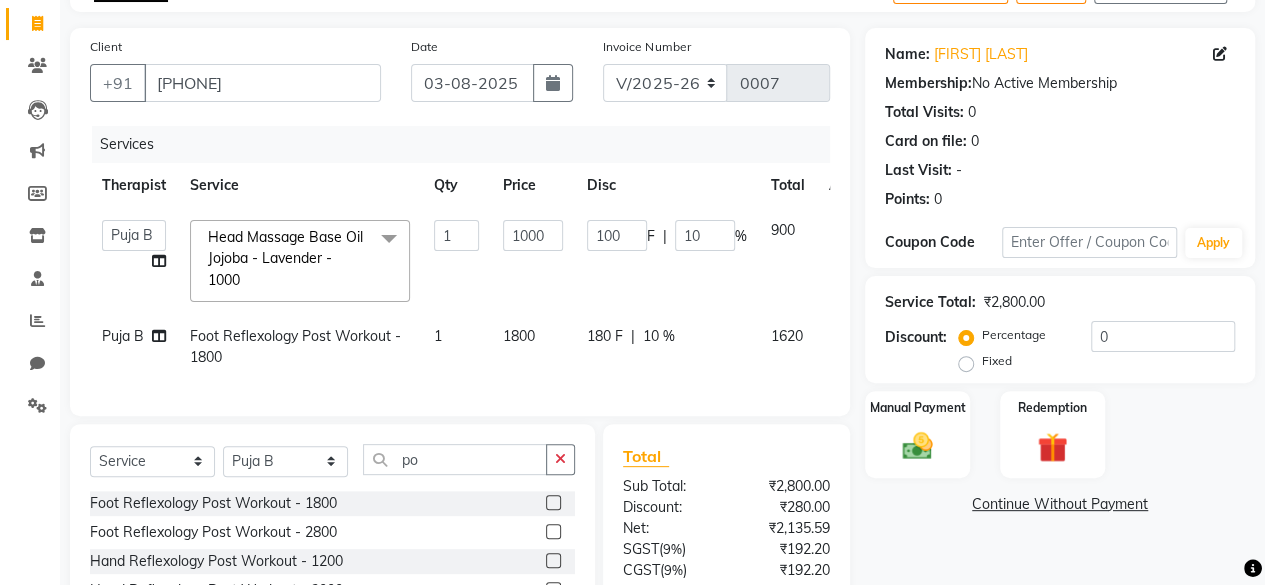 scroll, scrollTop: 298, scrollLeft: 0, axis: vertical 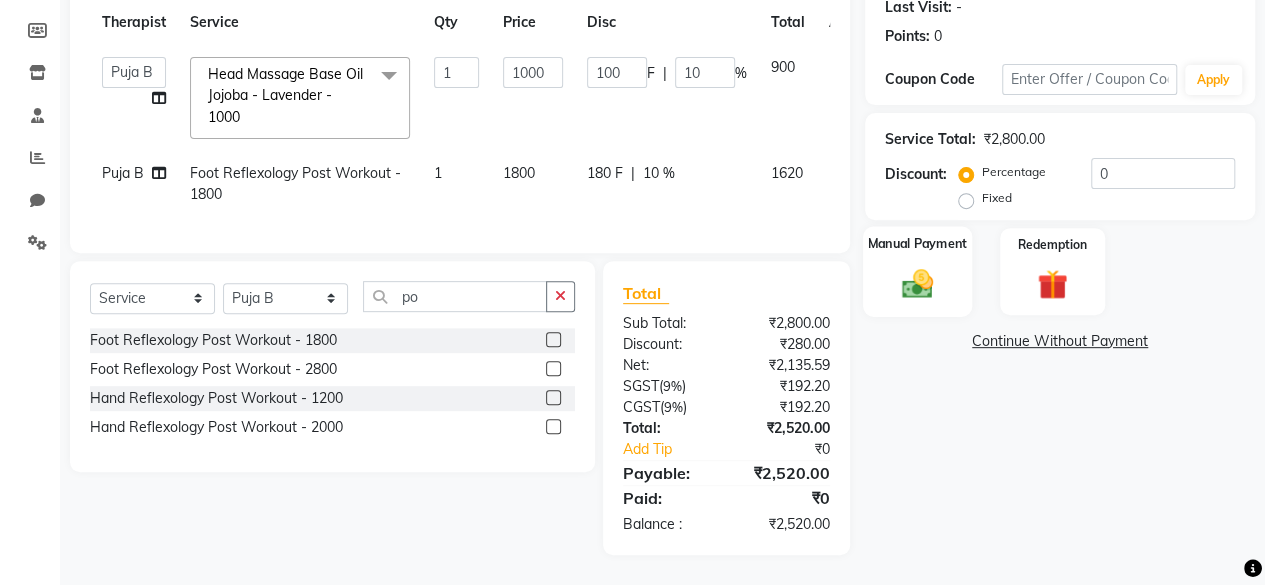 click 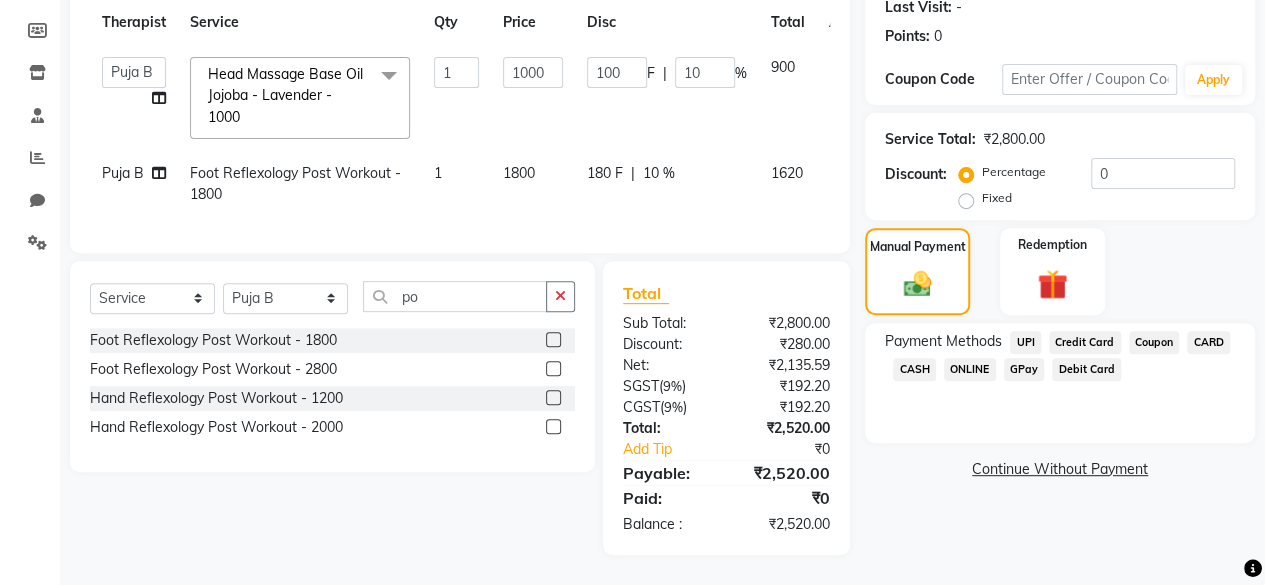 click on "UPI" 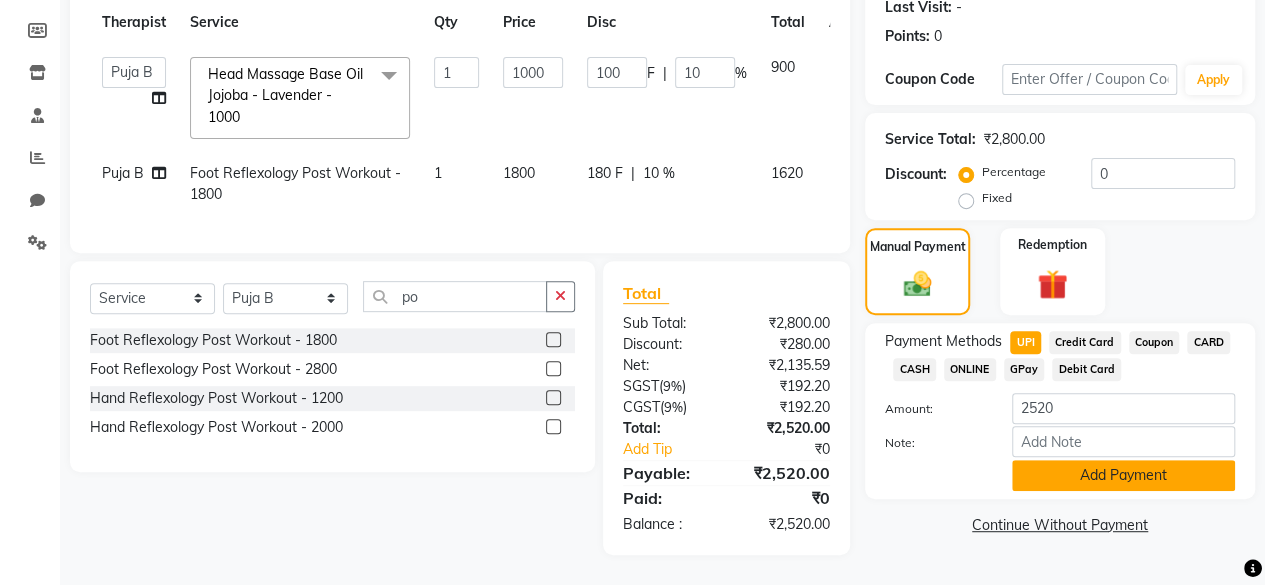 click on "Add Payment" 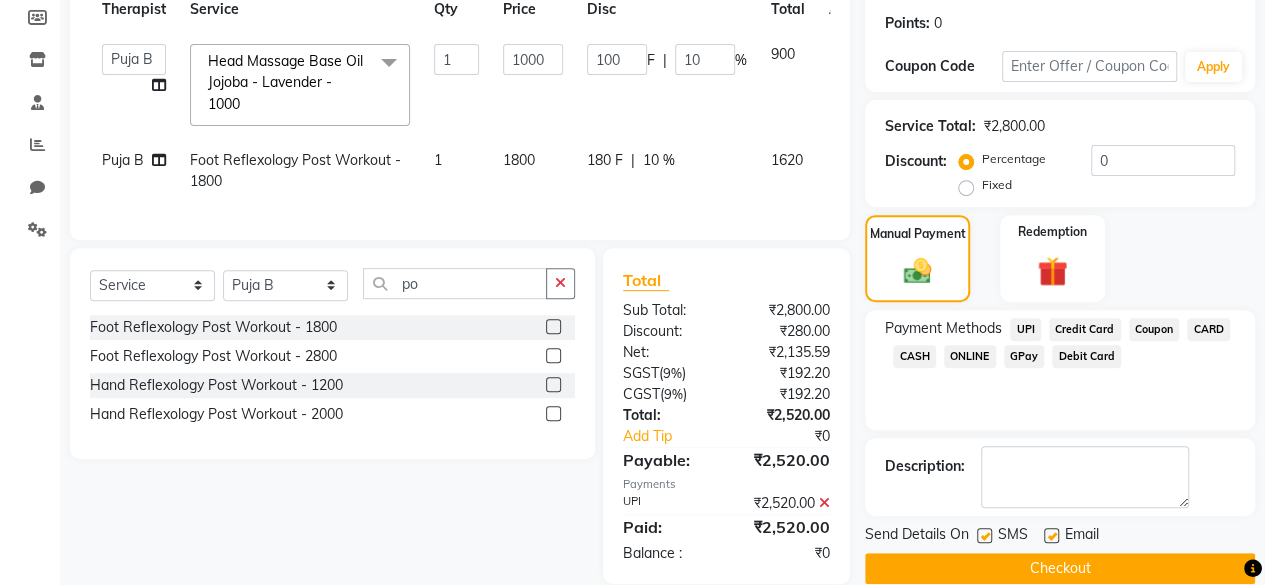 click on "Checkout" 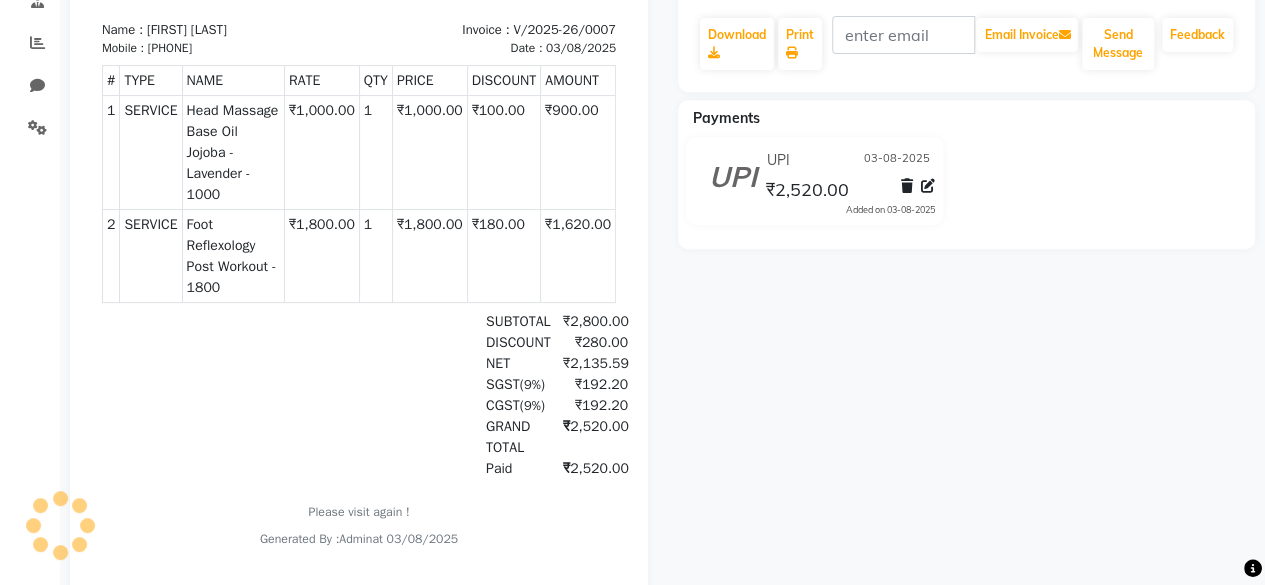 scroll, scrollTop: 0, scrollLeft: 0, axis: both 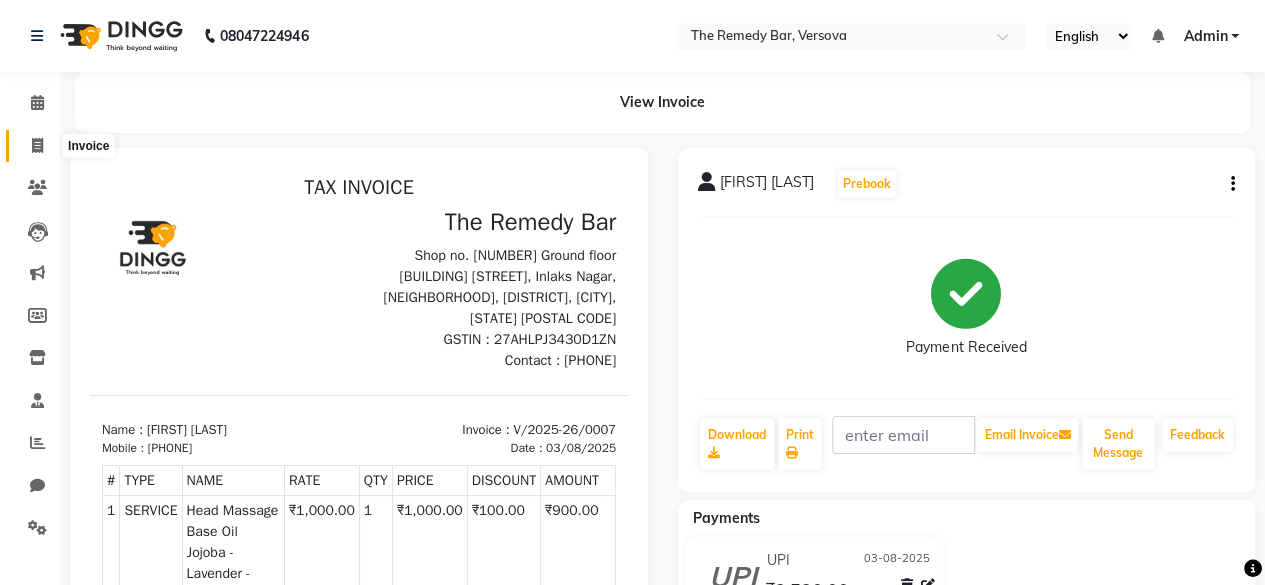 click 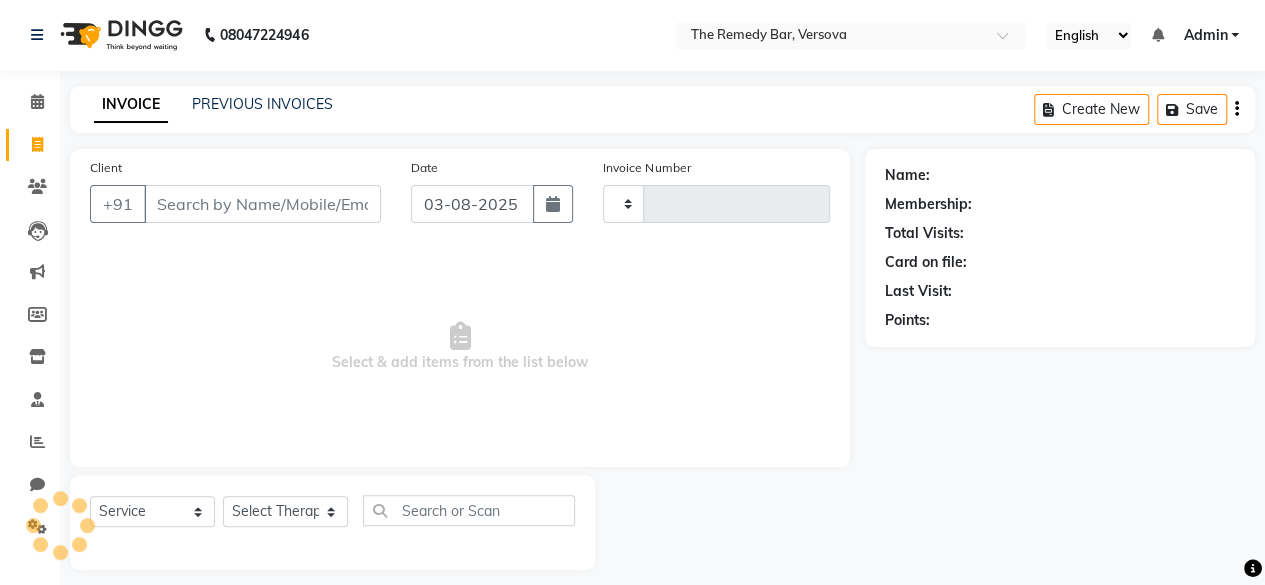type on "0008" 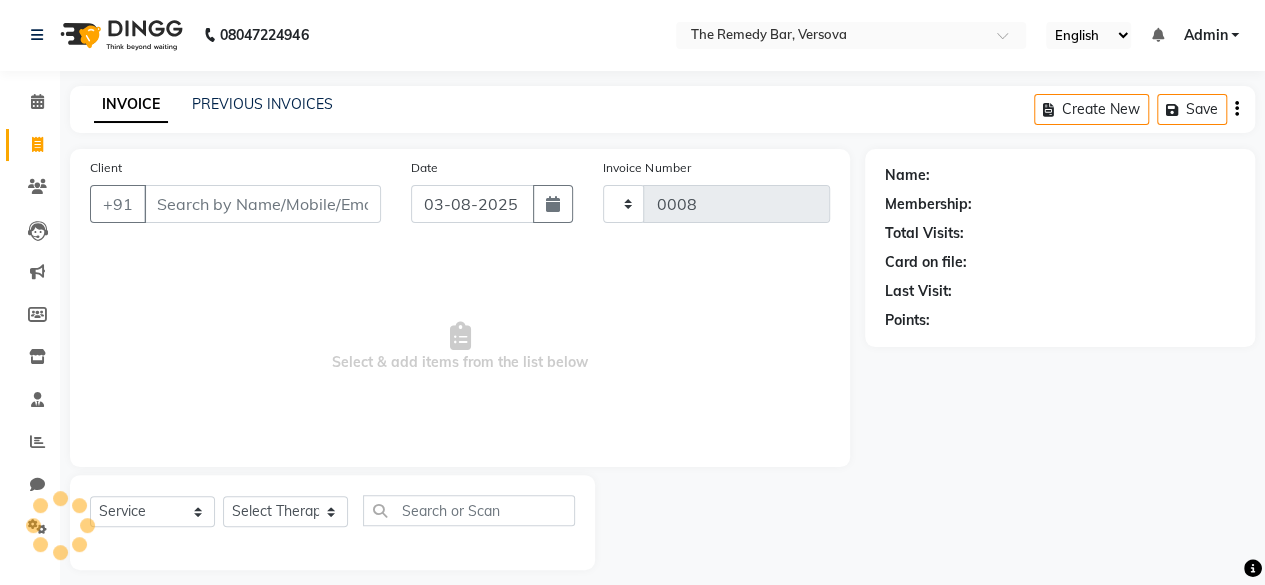 select on "8521" 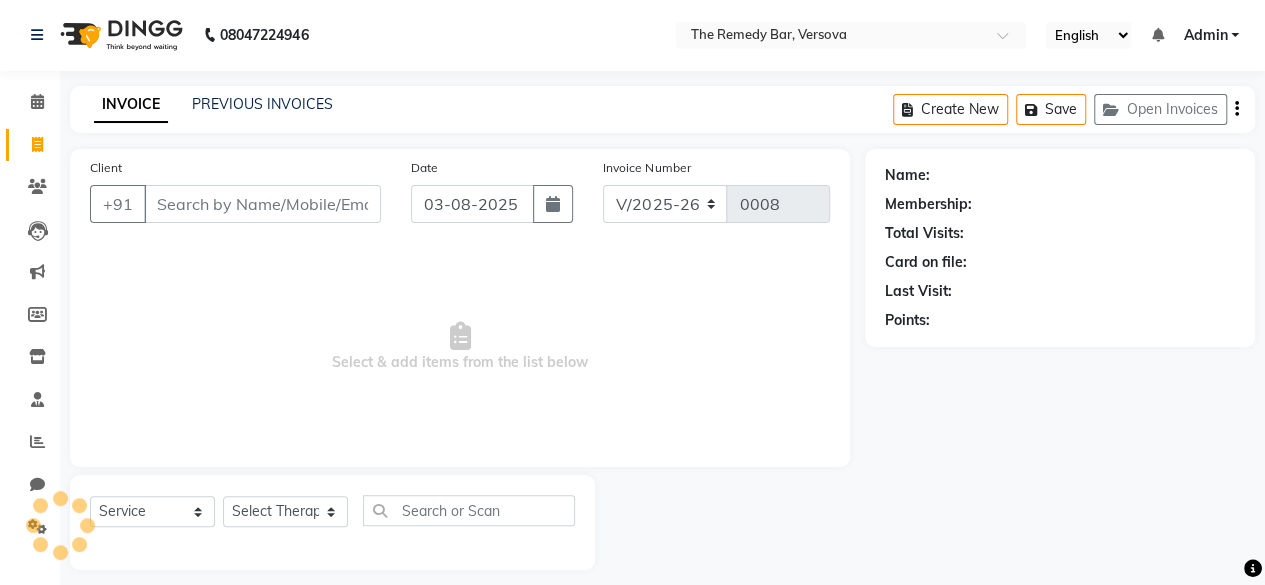 scroll, scrollTop: 15, scrollLeft: 0, axis: vertical 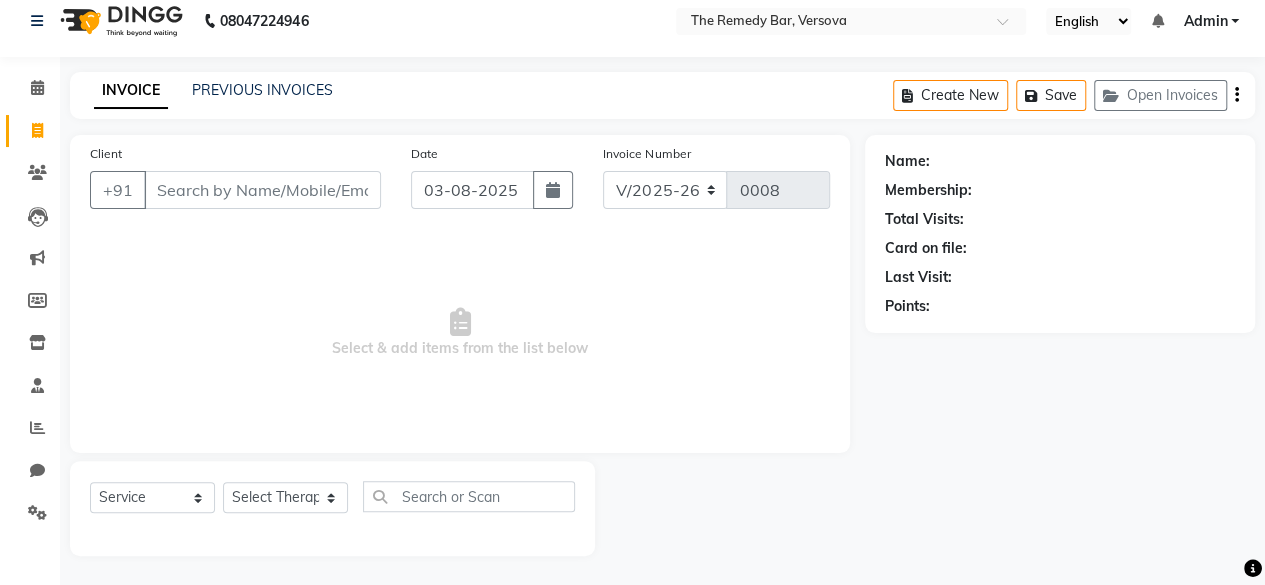 click on "Client" at bounding box center [262, 190] 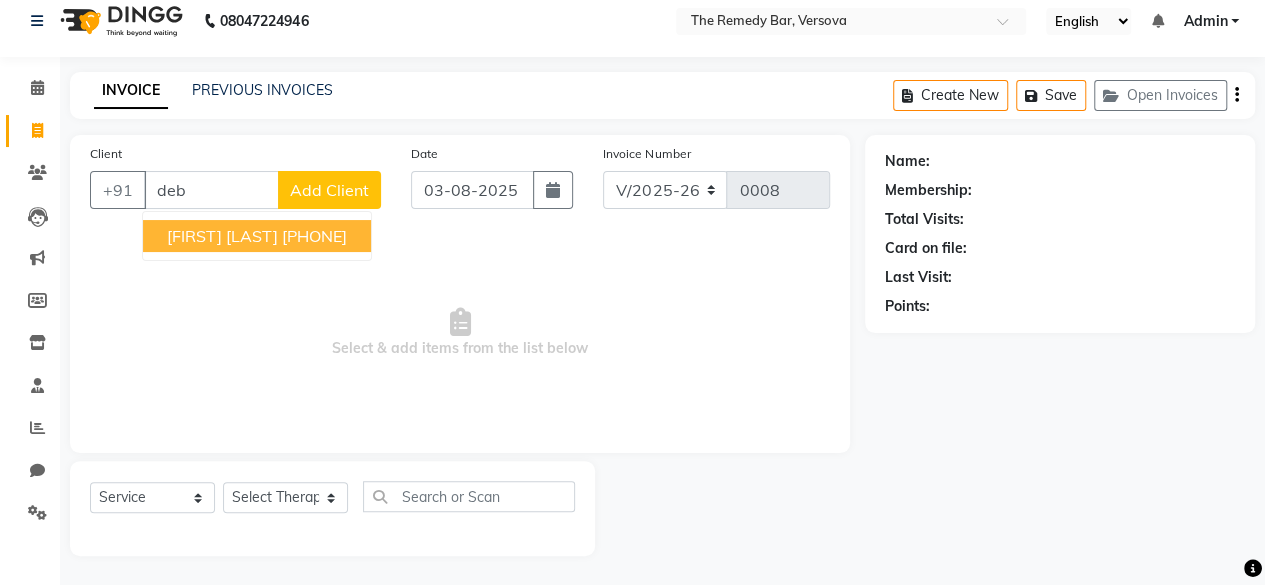 click on "[PHONE]" at bounding box center [314, 236] 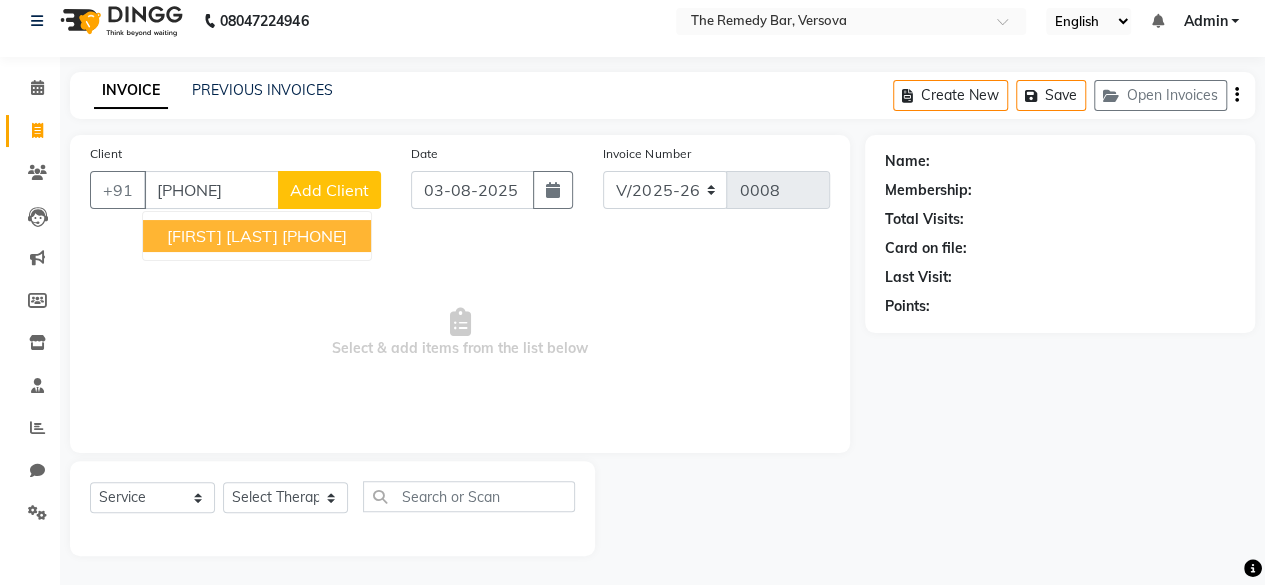 type on "[PHONE]" 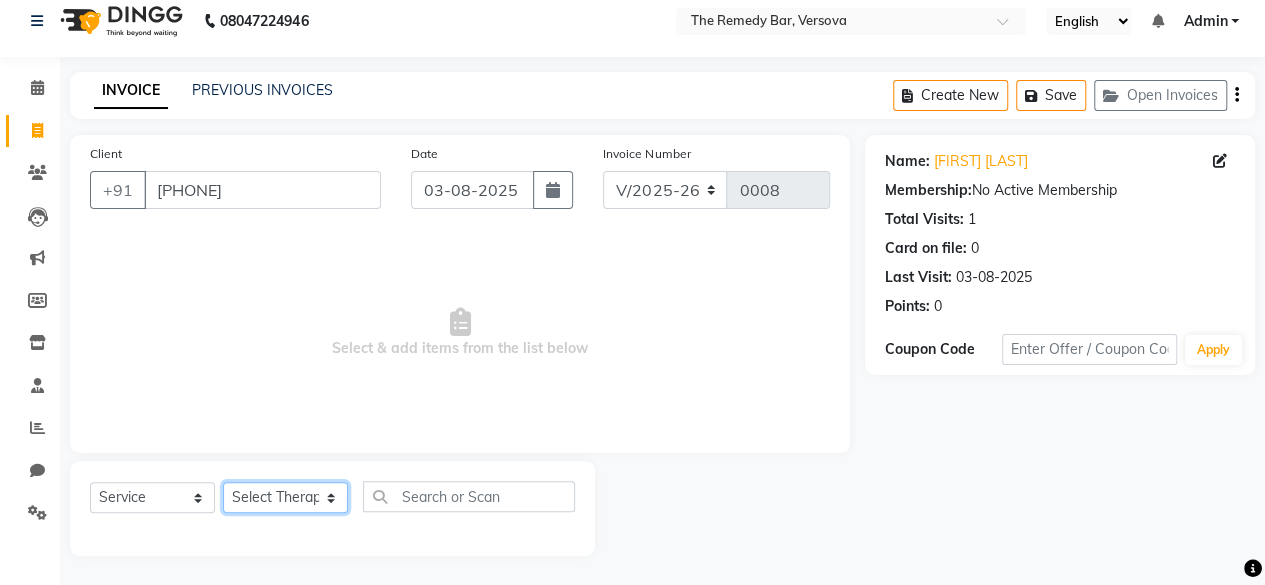 click on "Select Therapist Akanksha S Halima B Kajal G Pradeep C Puja B Rabika S Vinit J" 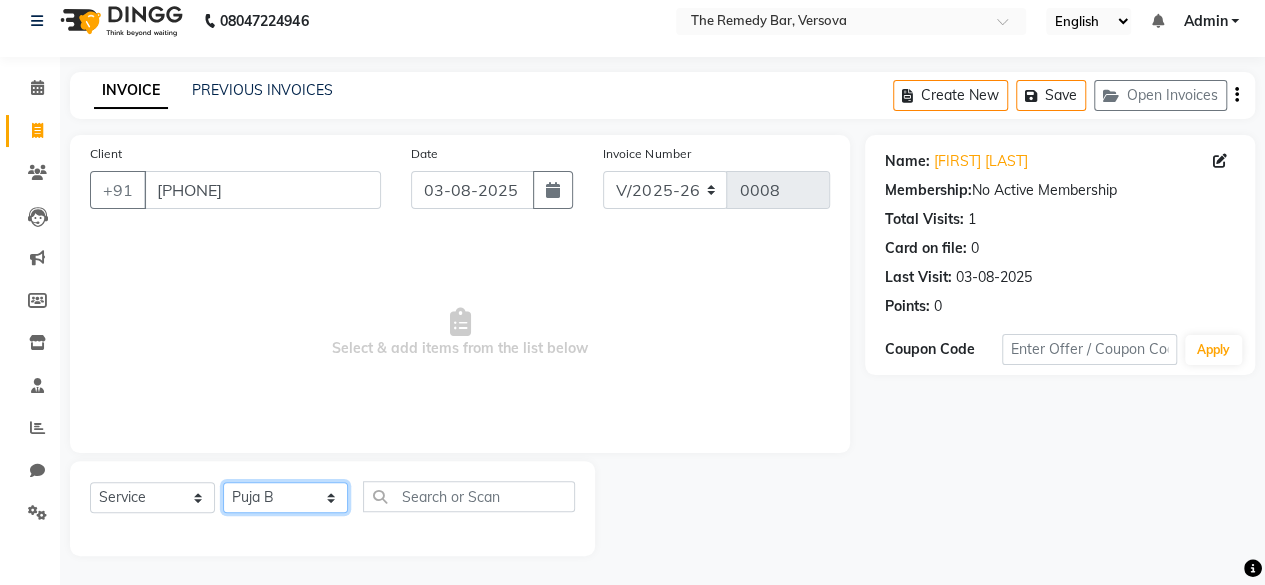 click on "Select Therapist Akanksha S Halima B Kajal G Pradeep C Puja B Rabika S Vinit J" 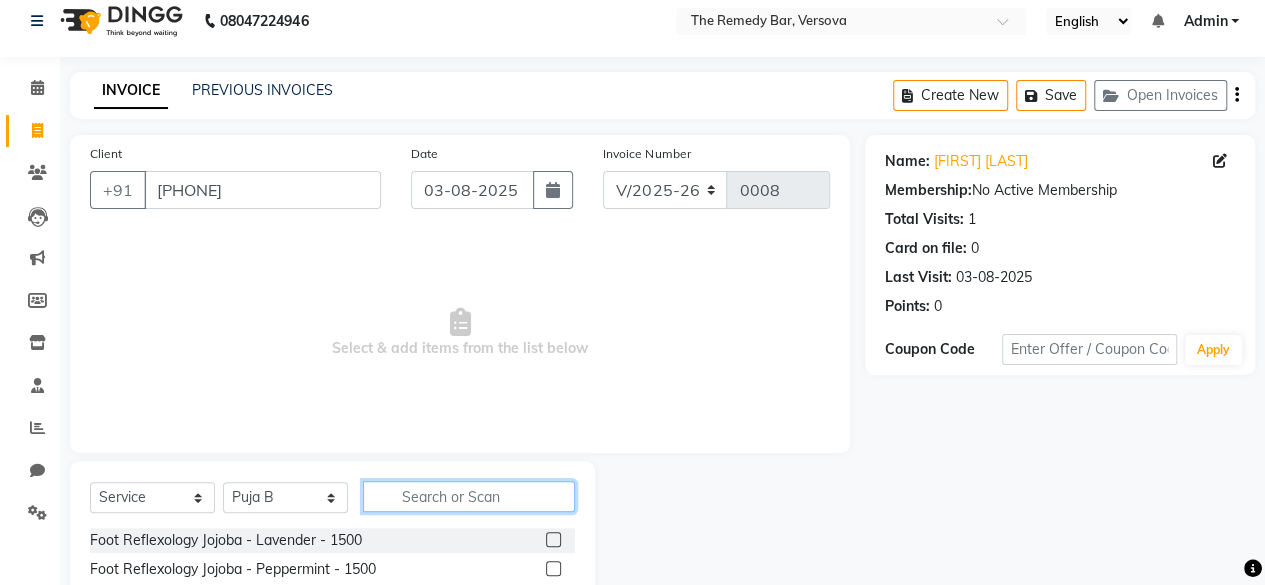 click 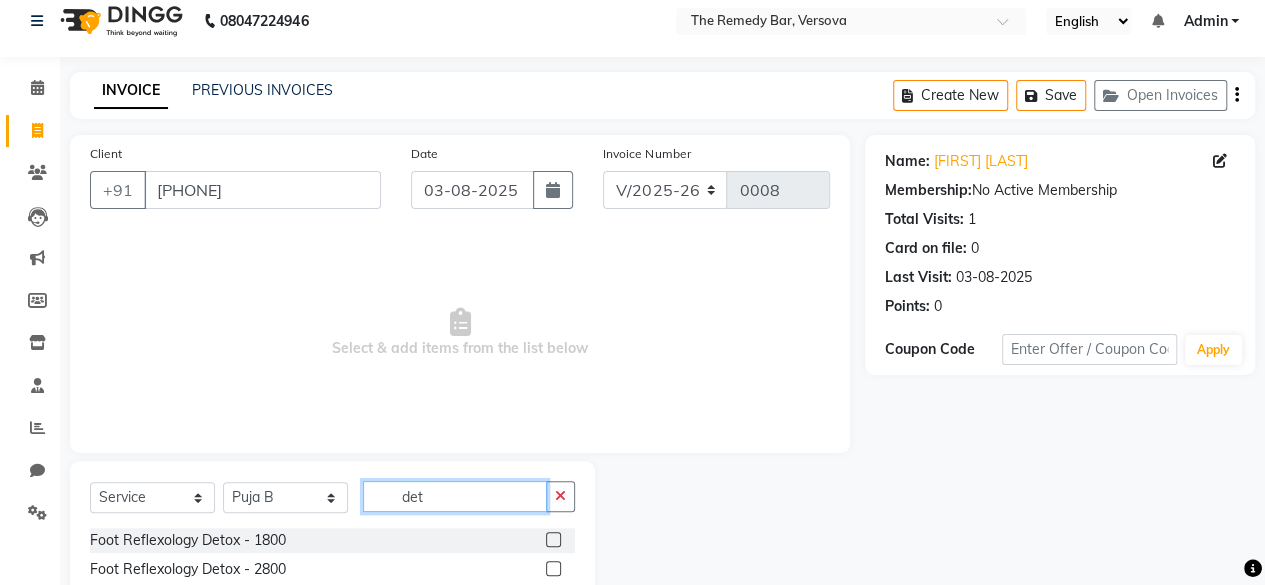 scroll, scrollTop: 115, scrollLeft: 0, axis: vertical 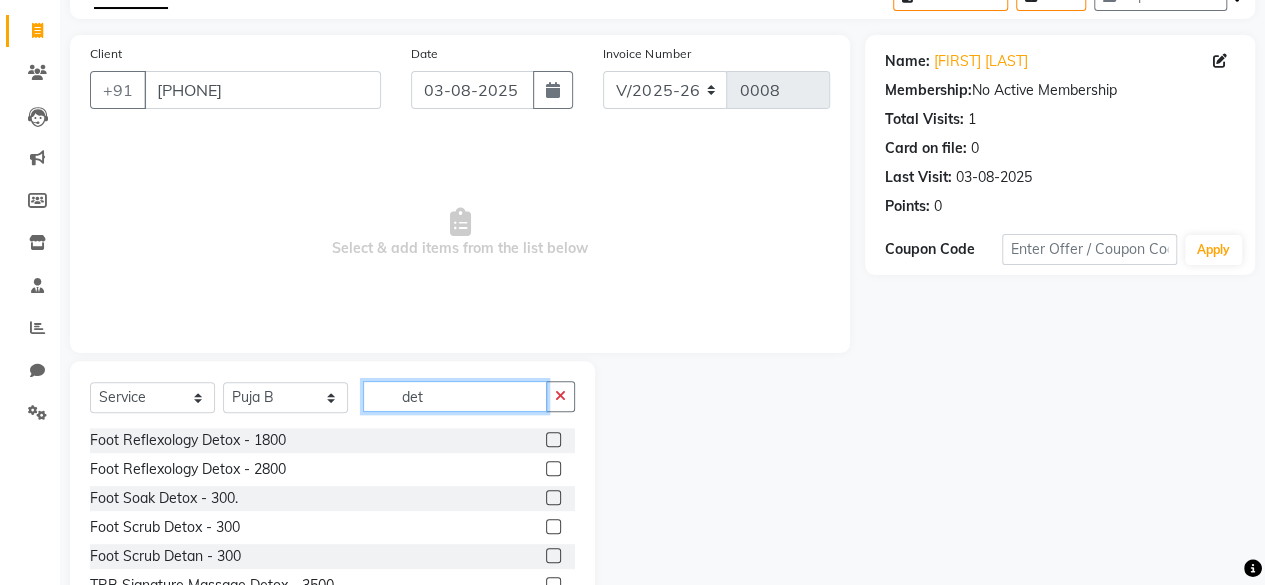 type on "det" 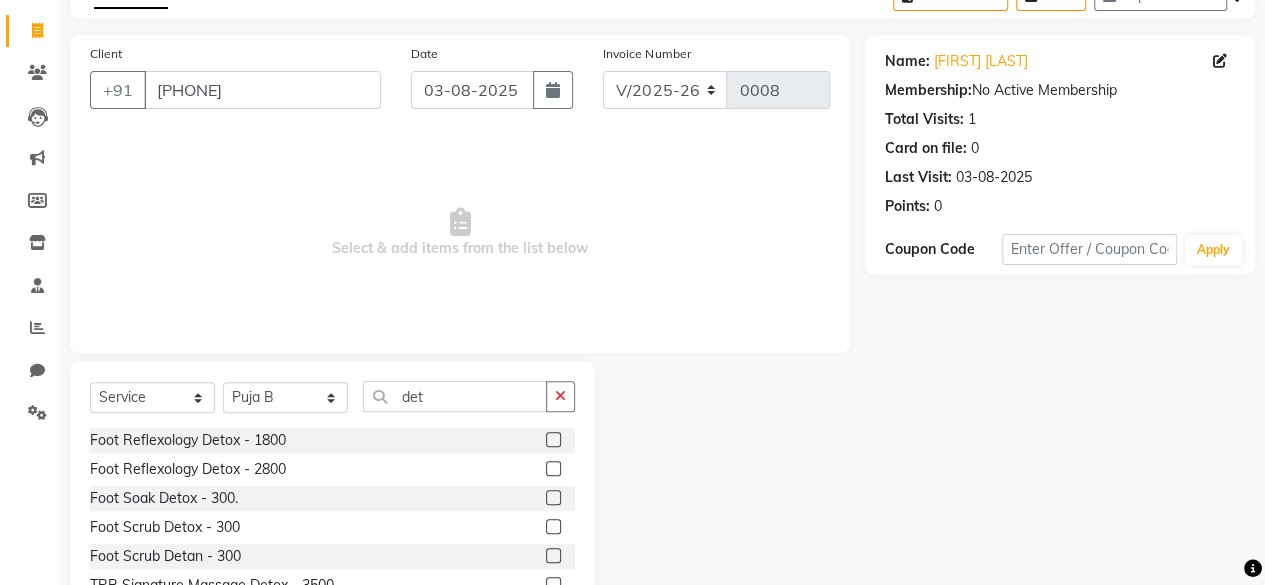 click 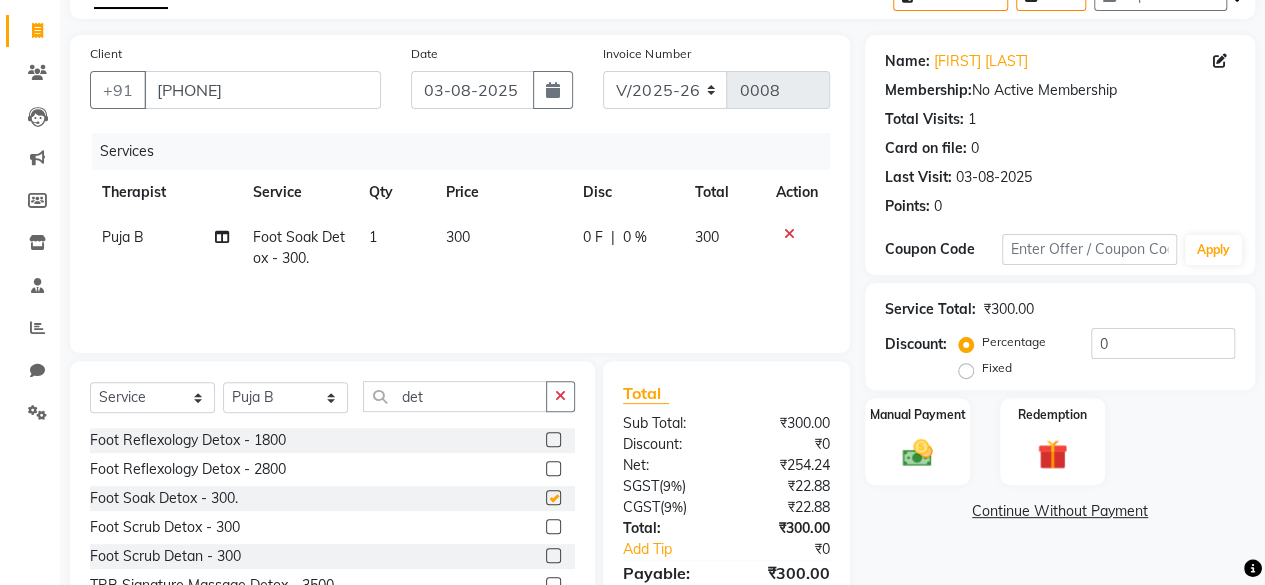 checkbox on "false" 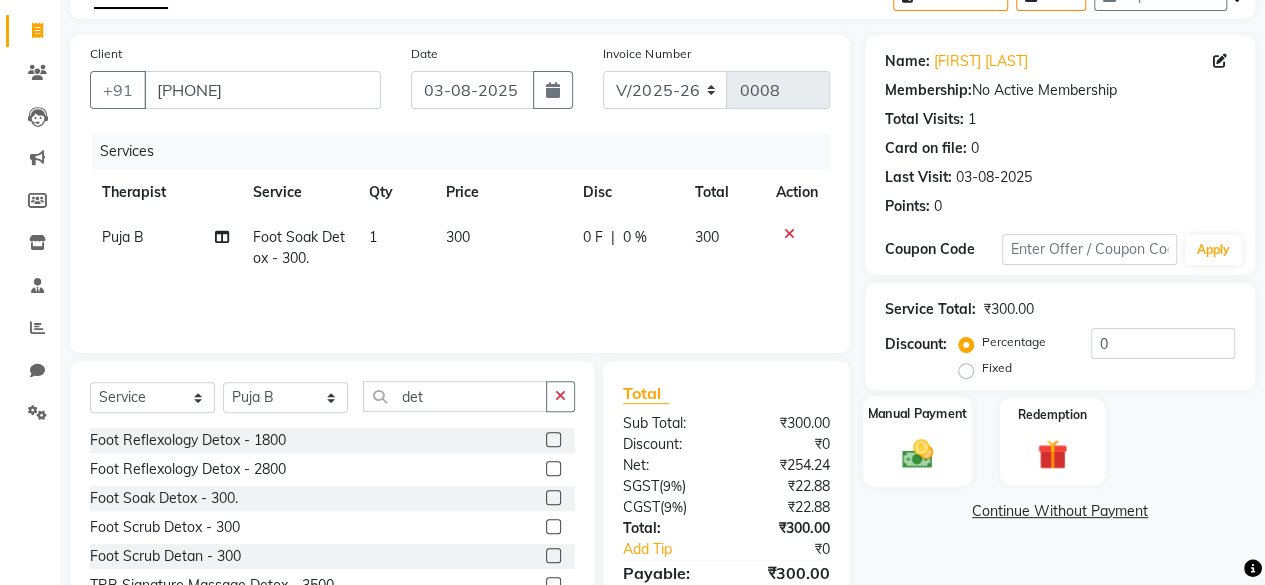 click 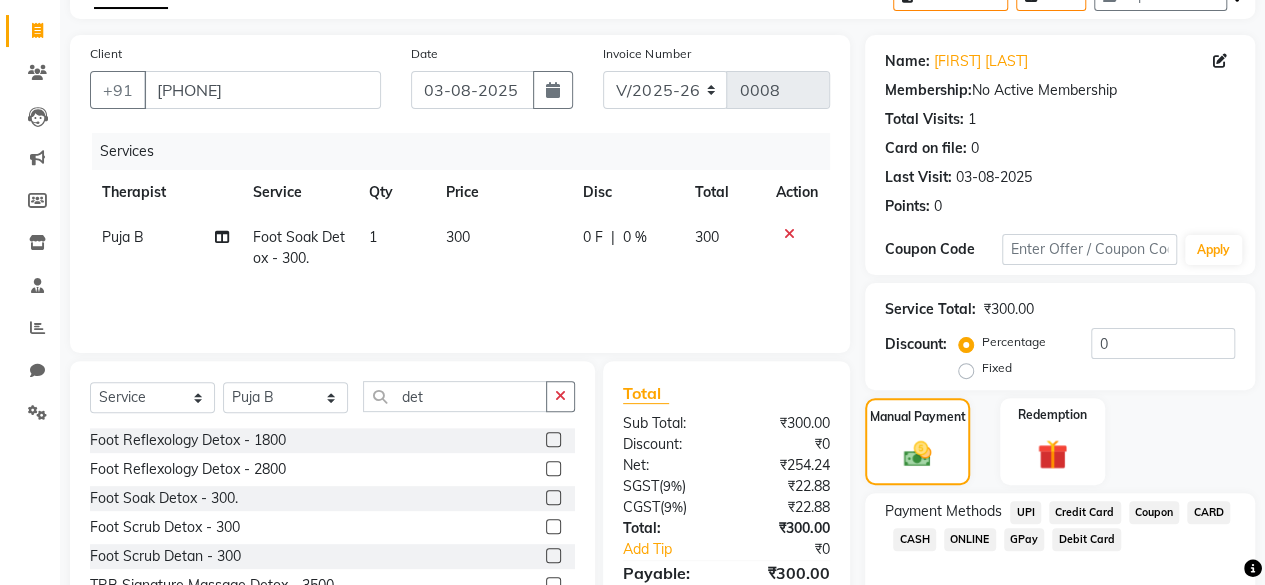 click on "UPI" 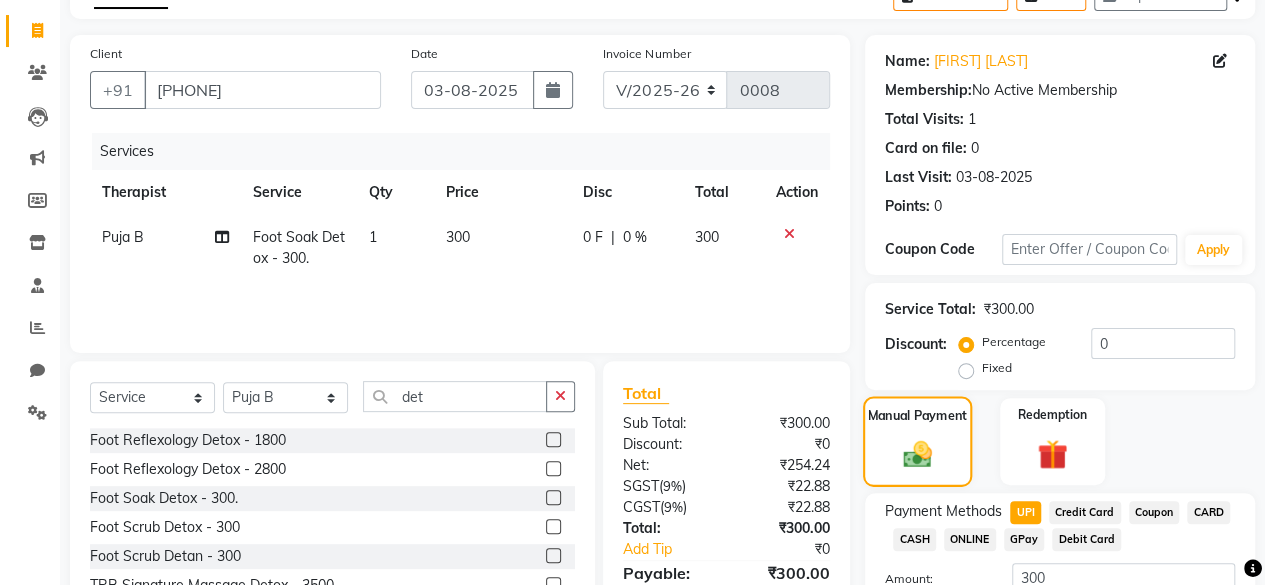 scroll, scrollTop: 268, scrollLeft: 0, axis: vertical 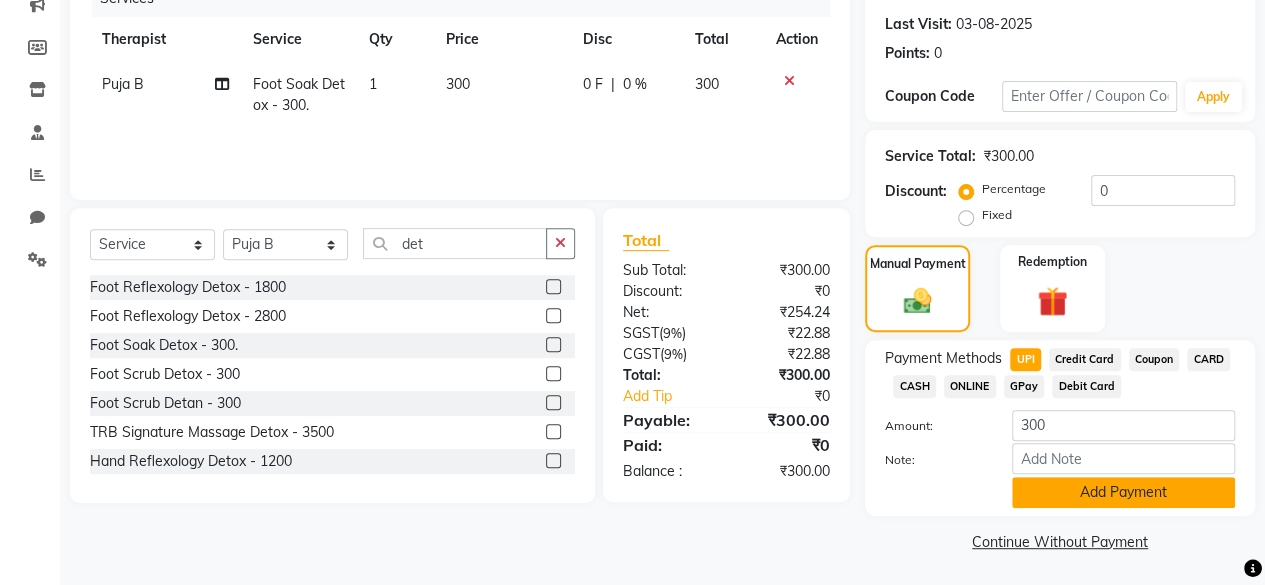 click on "Add Payment" 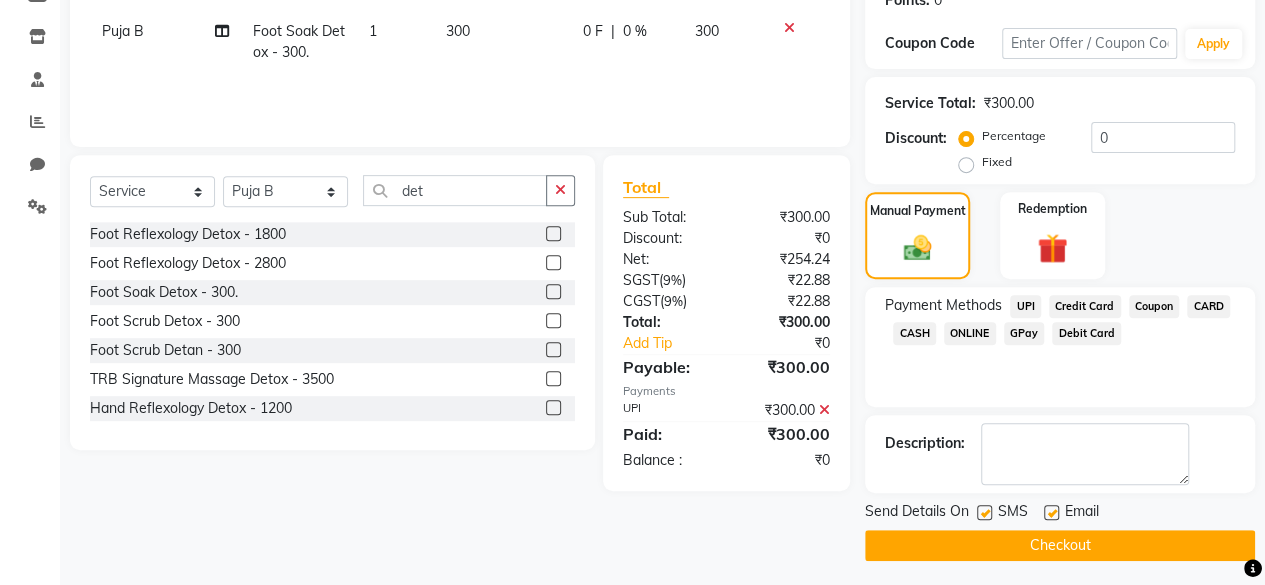 scroll, scrollTop: 324, scrollLeft: 0, axis: vertical 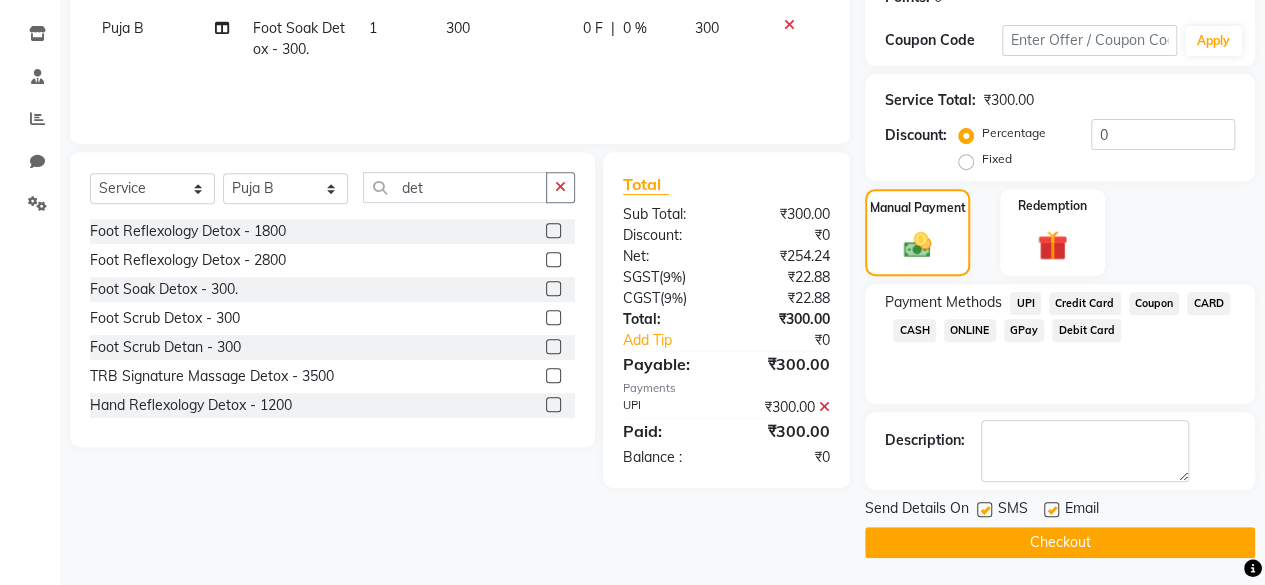 click on "Checkout" 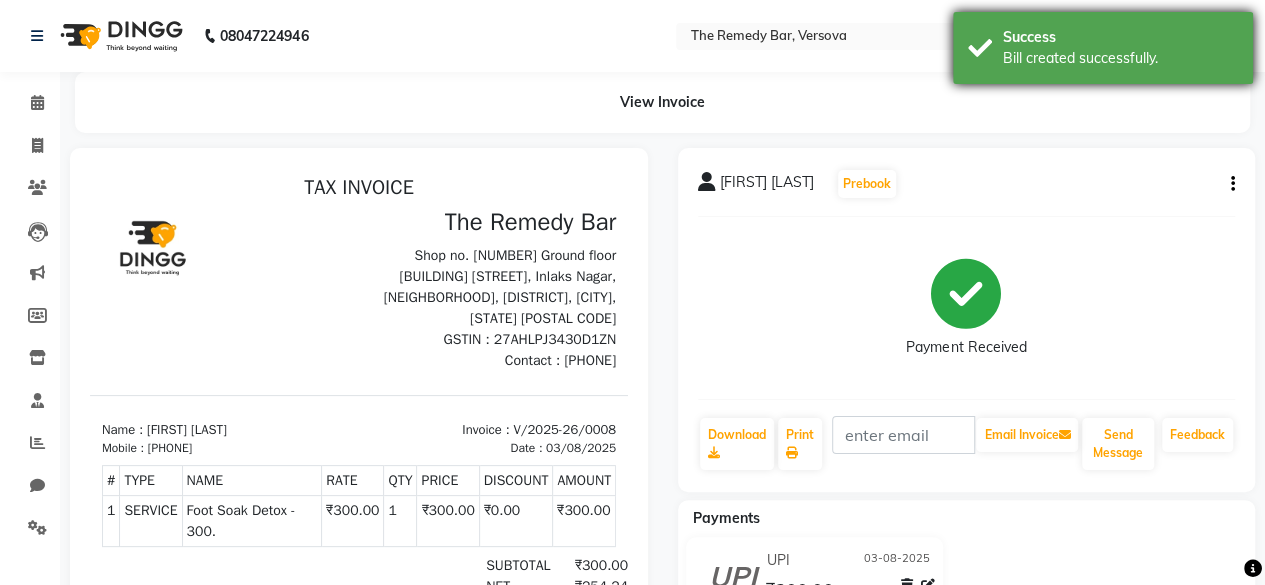 scroll, scrollTop: 0, scrollLeft: 0, axis: both 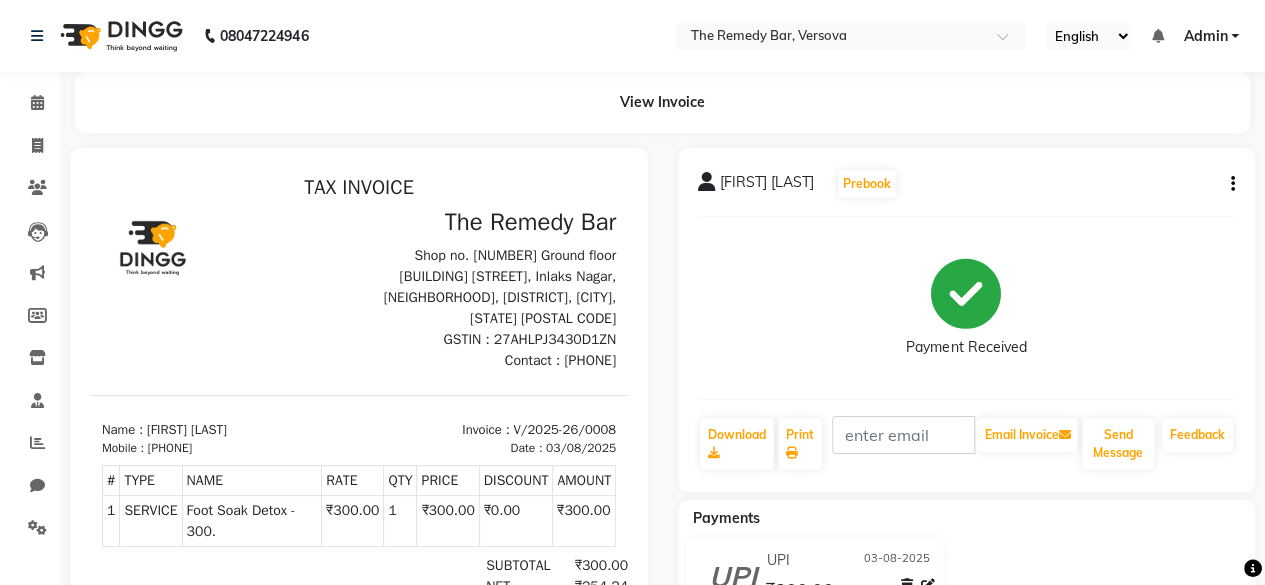 click on "Invoice" 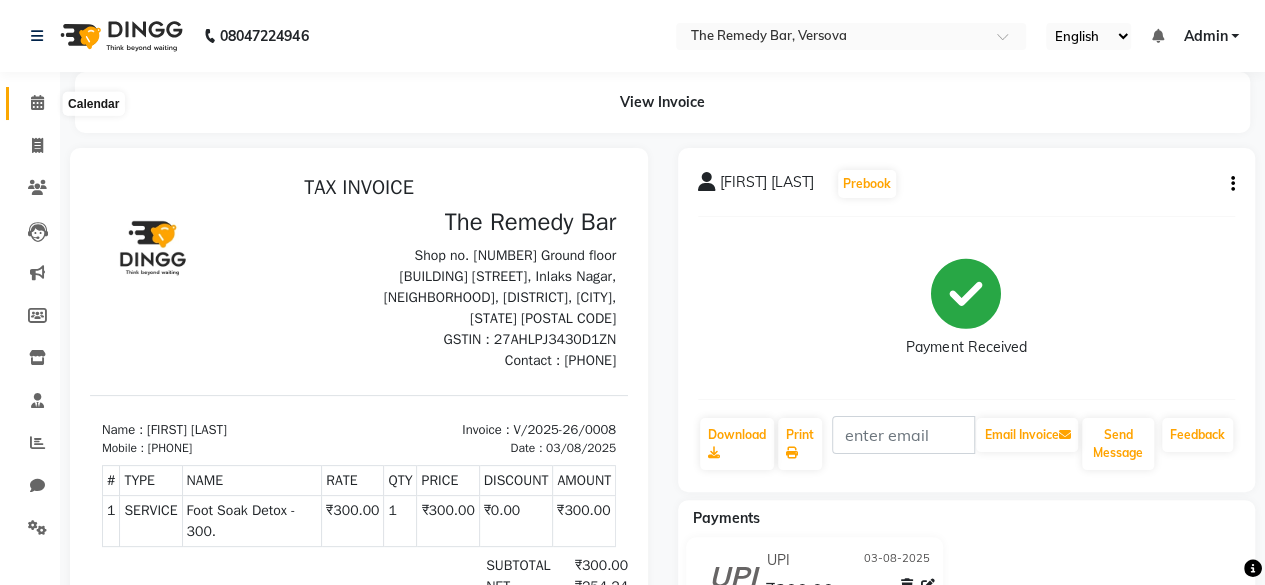 click 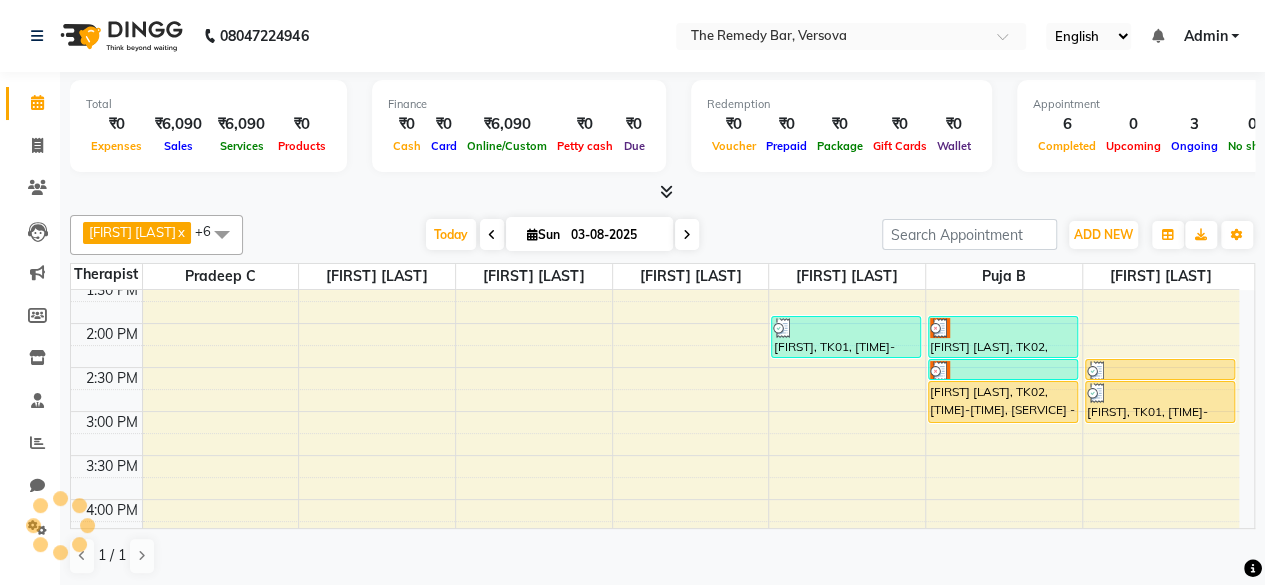 scroll, scrollTop: 500, scrollLeft: 0, axis: vertical 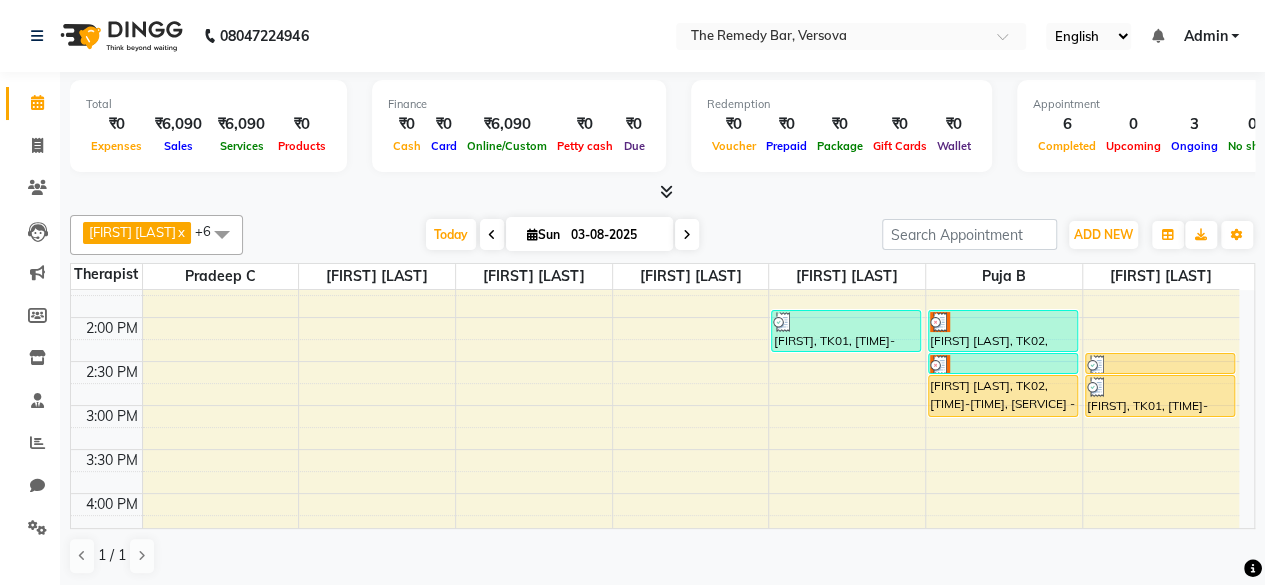 click on "Debanjolie, TK02, 02:45 PM-03:15 PM, Foot Reflexology Post Workout - 1800" at bounding box center (1003, 396) 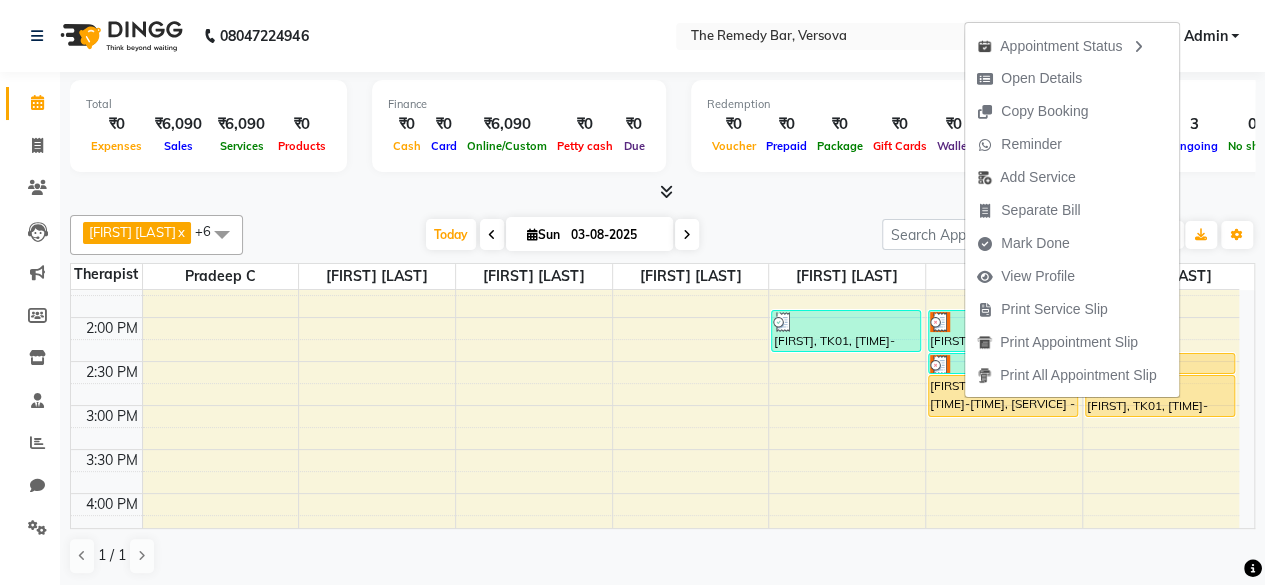 click on "8:00 AM 8:30 AM 9:00 AM 9:30 AM 10:00 AM 10:30 AM 11:00 AM 11:30 AM 12:00 PM 12:30 PM 1:00 PM 1:30 PM 2:00 PM 2:30 PM 3:00 PM 3:30 PM 4:00 PM 4:30 PM 5:00 PM 5:30 PM 6:00 PM 6:30 PM 7:00 PM 7:30 PM 8:00 PM 8:30 PM     Amit, TK01, 02:00 PM-02:30 PM, Back Neck Shoulder Massage Dry - 1500     Debanjolie, TK04, 04:35 PM-05:35 PM, Head Massage Base Oil Jojoba - Lavender - 1000,Foot Reflexology Post Workout - 1800     Debanjolie, TK05, 05:20 PM-05:35 PM, Foot Soak Detox - 300.     Debanjolie, TK02, 02:00 PM-02:30 PM, Head Massage Base Oil Jojoba - Lavender - 1000     Debanjolie, TK02, 02:30 PM-02:45 PM, Foot Soak Detox - 300.    Debanjolie, TK02, 02:45 PM-03:15 PM, Foot Reflexology Post Workout - 1800     Amit, TK01, 02:30 PM-02:45 PM, Foot Soak Detox - 300.     Amit, TK01, 02:45 PM-03:15 PM, Foot Reflexology Calm and Relax - 1800     Amit, TK03, 04:50 PM-05:35 PM, Foot Soak Detox - 300.,Foot Reflexology Calm and Relax - 1800" at bounding box center [655, 361] 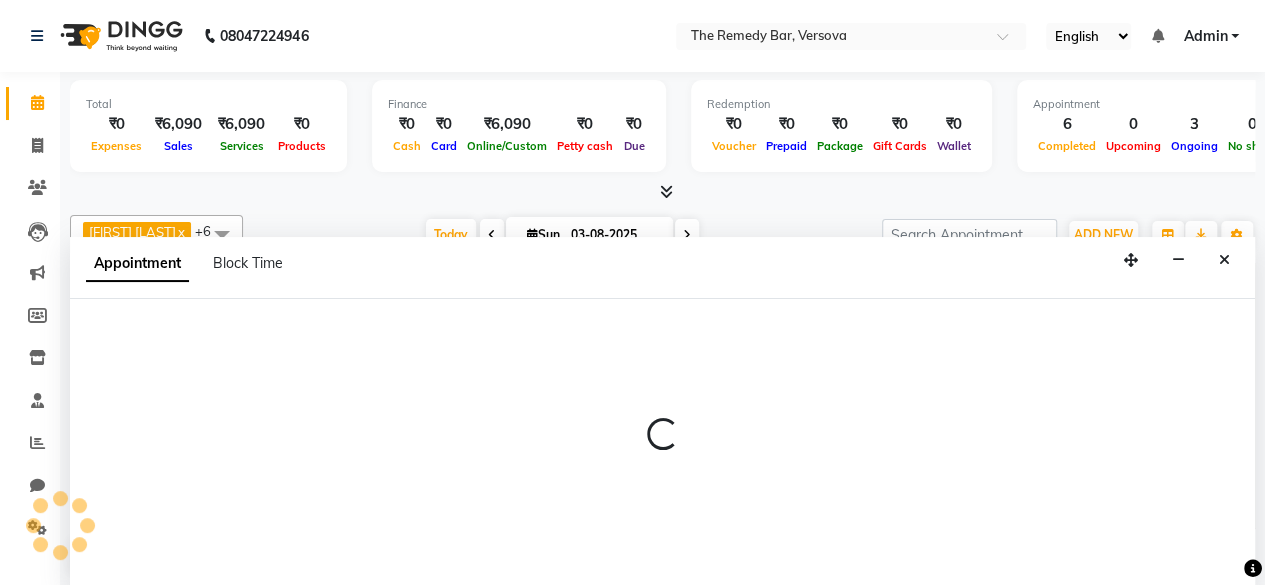 scroll, scrollTop: 0, scrollLeft: 0, axis: both 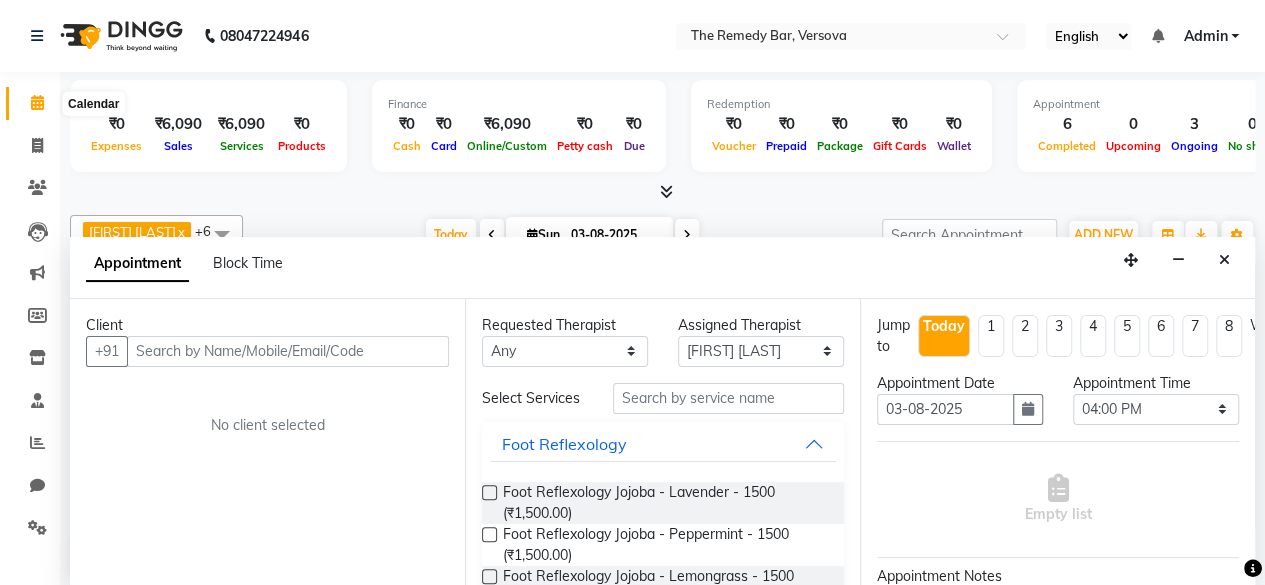click 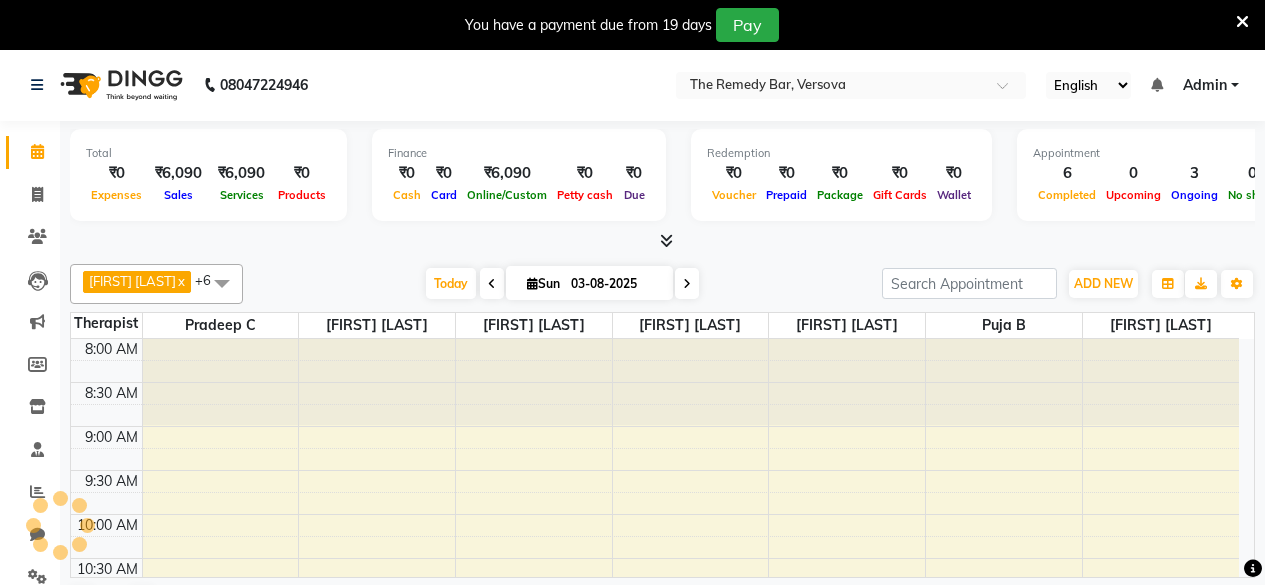 scroll, scrollTop: 0, scrollLeft: 0, axis: both 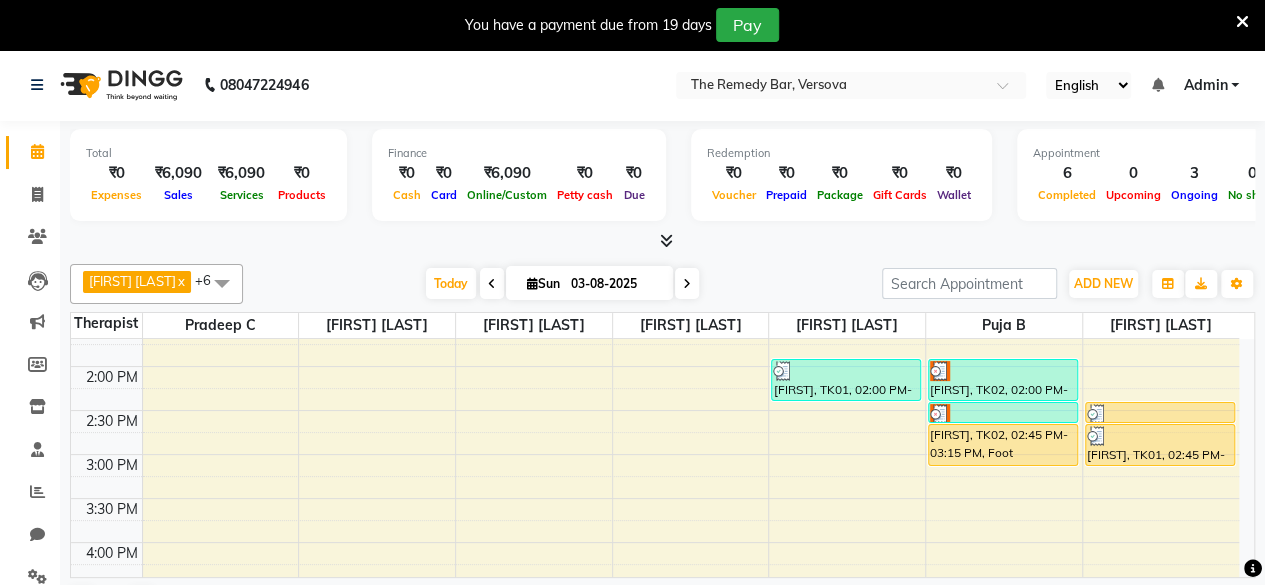 click on "Debanjolie, TK02, 02:45 PM-03:15 PM, Foot Reflexology Post Workout - 1800" at bounding box center (1003, 445) 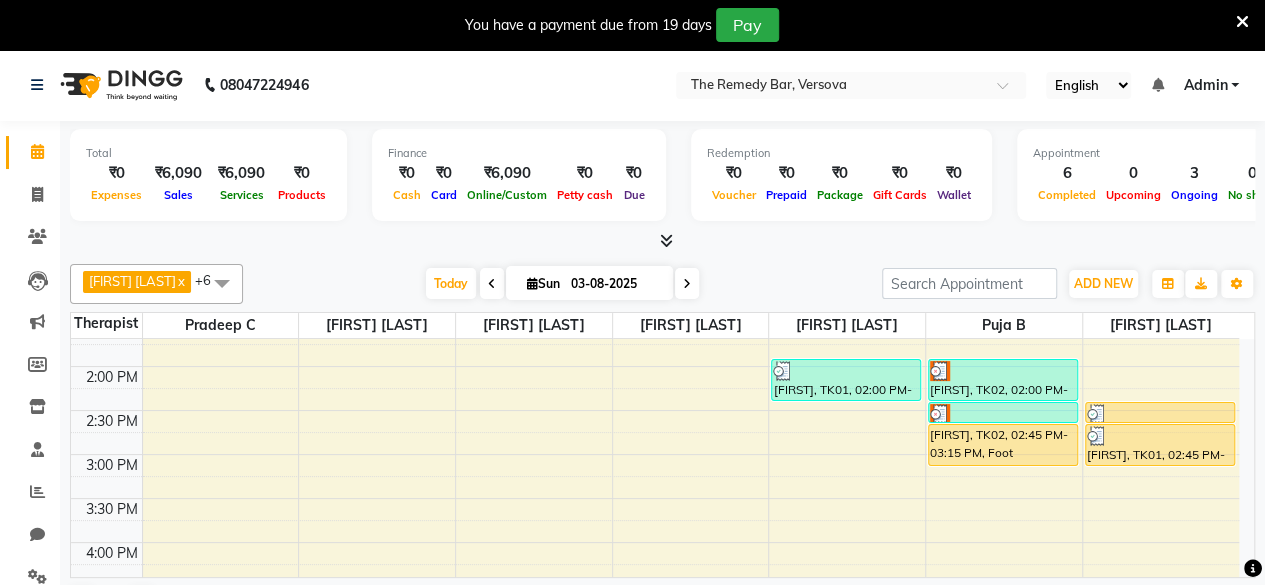 drag, startPoint x: 974, startPoint y: 436, endPoint x: 1012, endPoint y: 438, distance: 38.052597 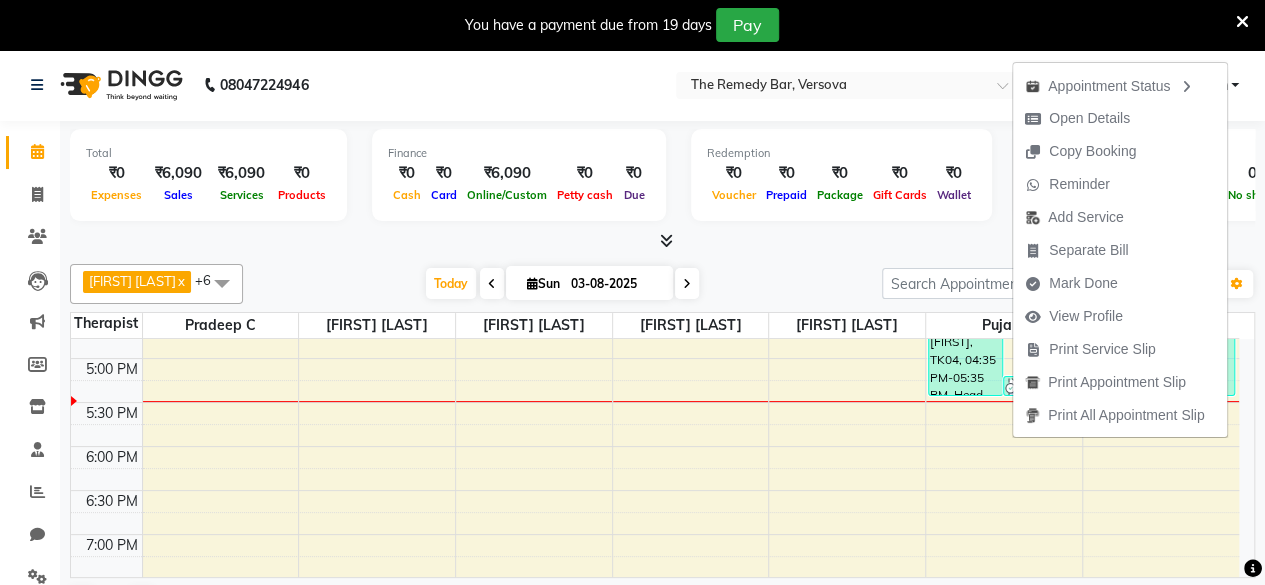 scroll, scrollTop: 800, scrollLeft: 0, axis: vertical 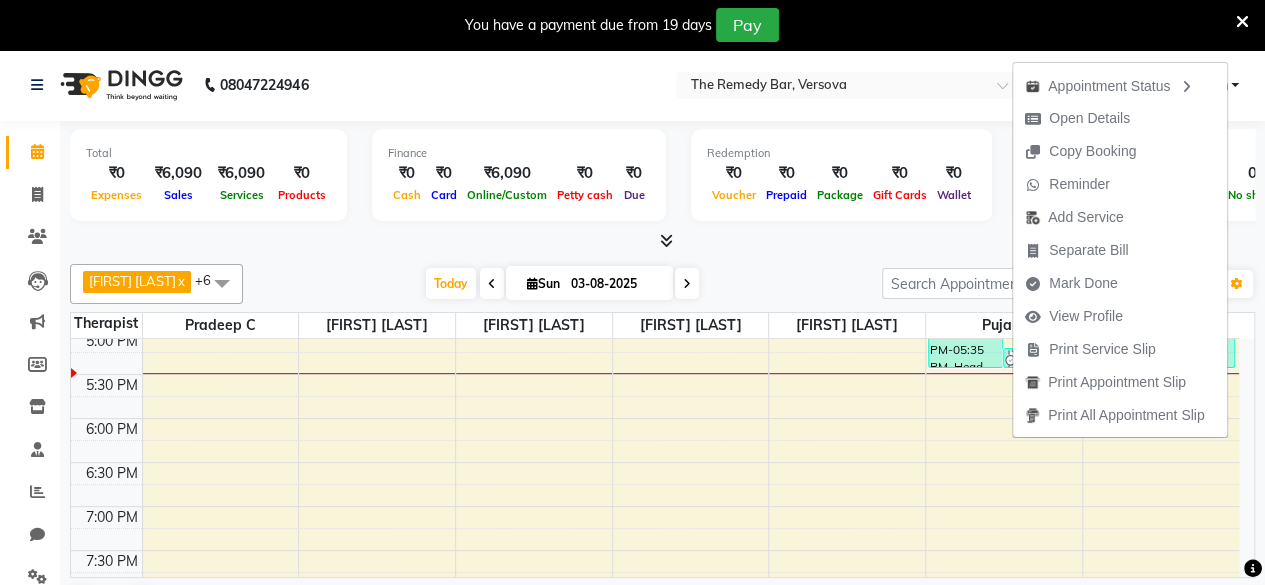 click on "Debanjolie, TK04, 04:35 PM-05:35 PM, Head Massage Base Oil Jojoba - Lavender - 1000,Foot Reflexology Post Workout - 1800" at bounding box center (965, 325) 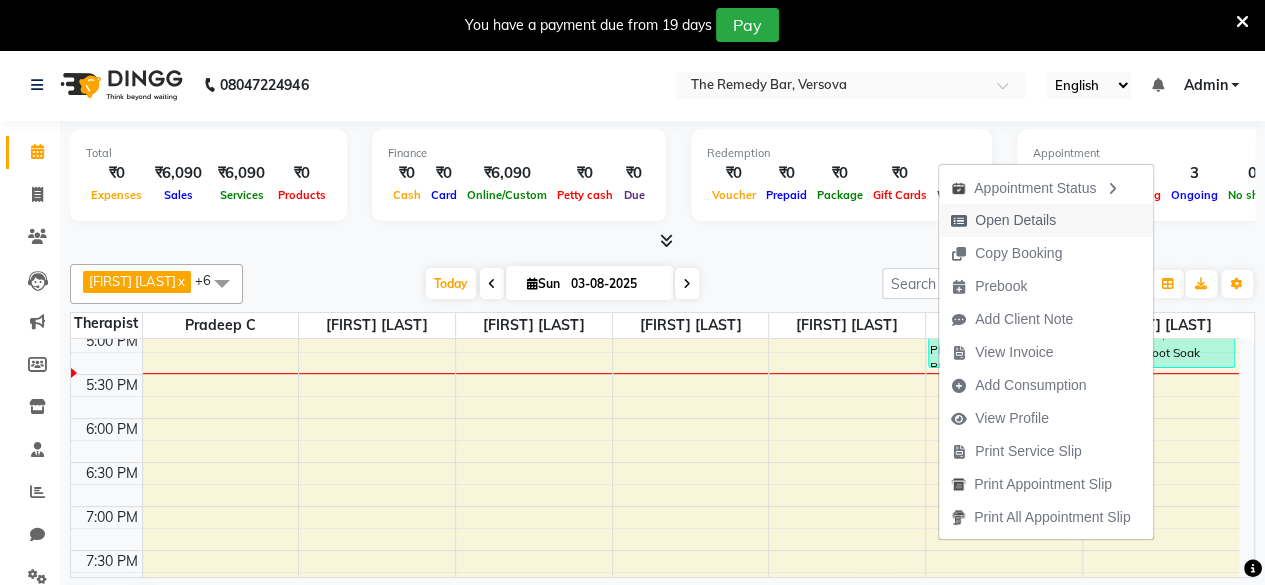 click on "Open Details" at bounding box center (1015, 220) 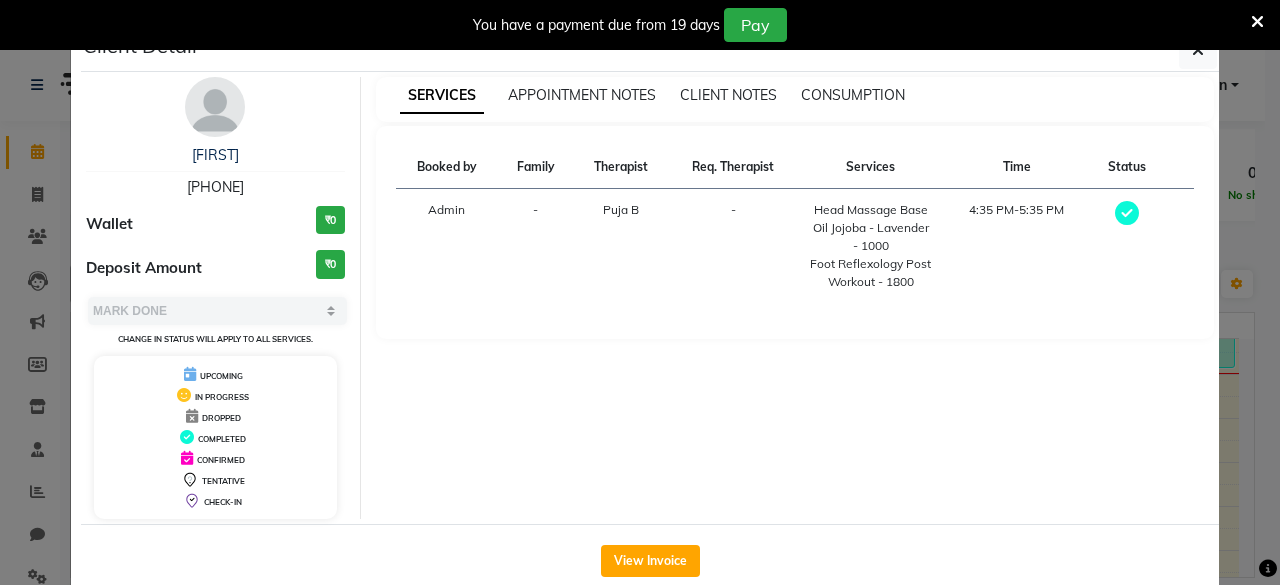 click on "4:35 PM-5:35 PM" at bounding box center (1016, 246) 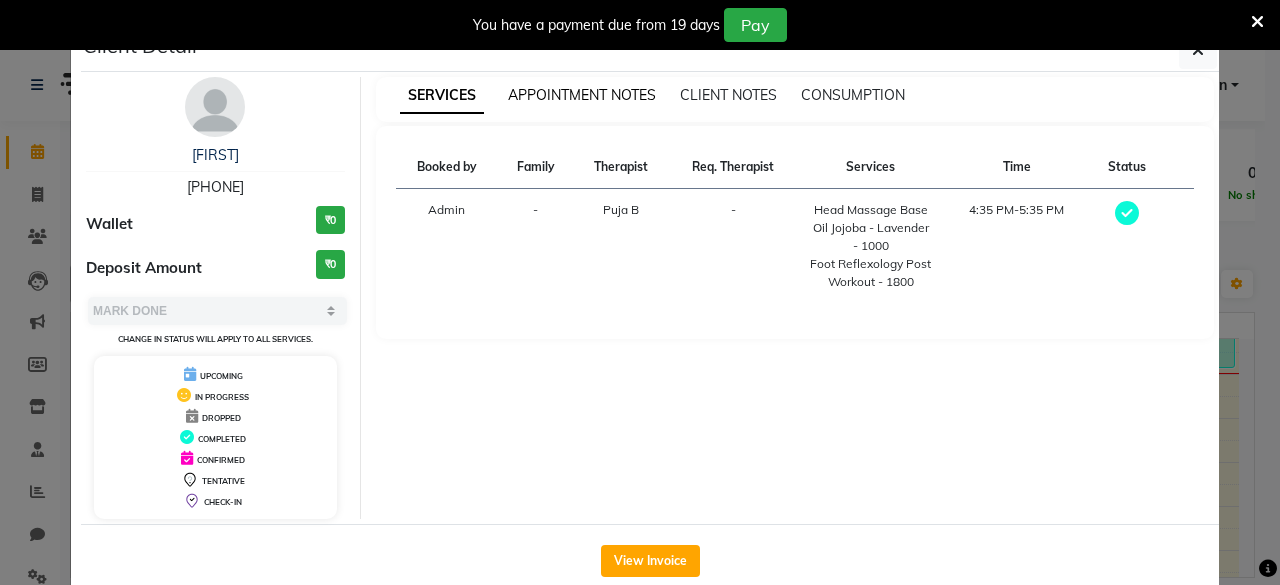 click on "APPOINTMENT NOTES" at bounding box center (582, 95) 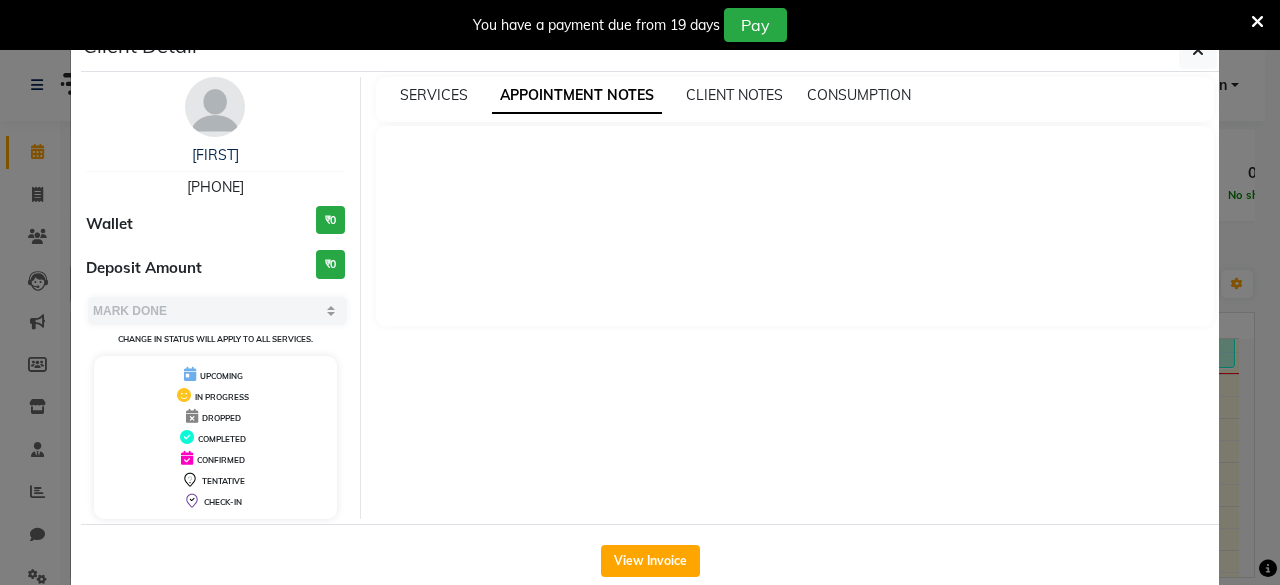 click at bounding box center [1257, 22] 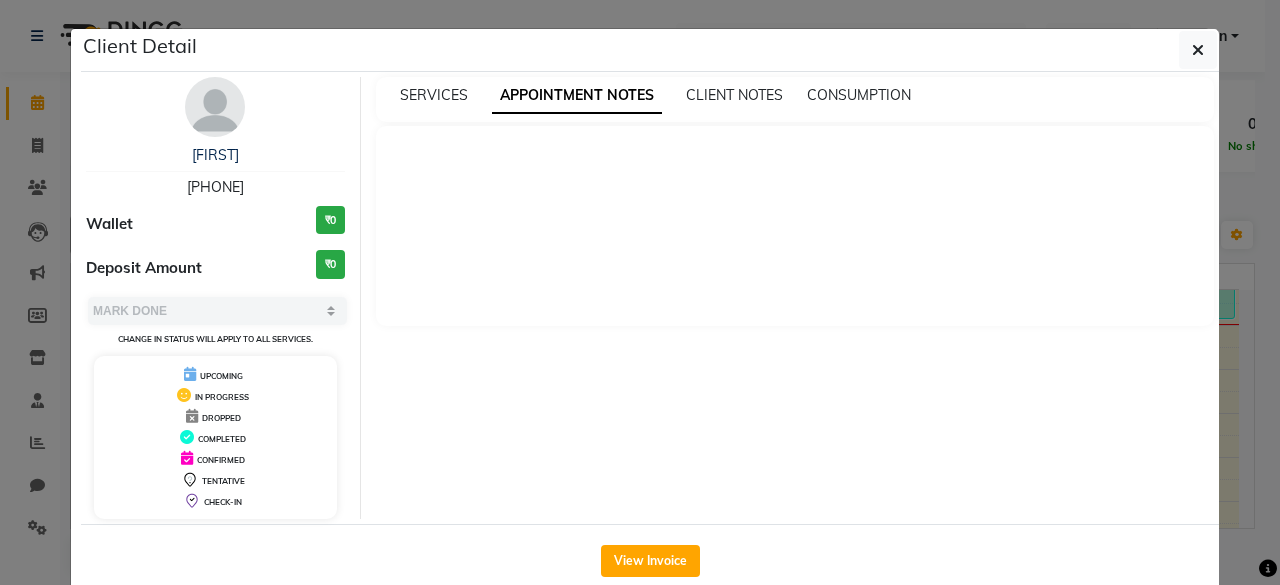 click on "Client Detail  Debanjolie    9892673780 Wallet ₹0 Deposit Amount  ₹0  Select MARK DONE UPCOMING Change in status will apply to all services. UPCOMING IN PROGRESS DROPPED COMPLETED CONFIRMED TENTATIVE CHECK-IN SERVICES APPOINTMENT NOTES CLIENT NOTES CONSUMPTION  View Invoice" 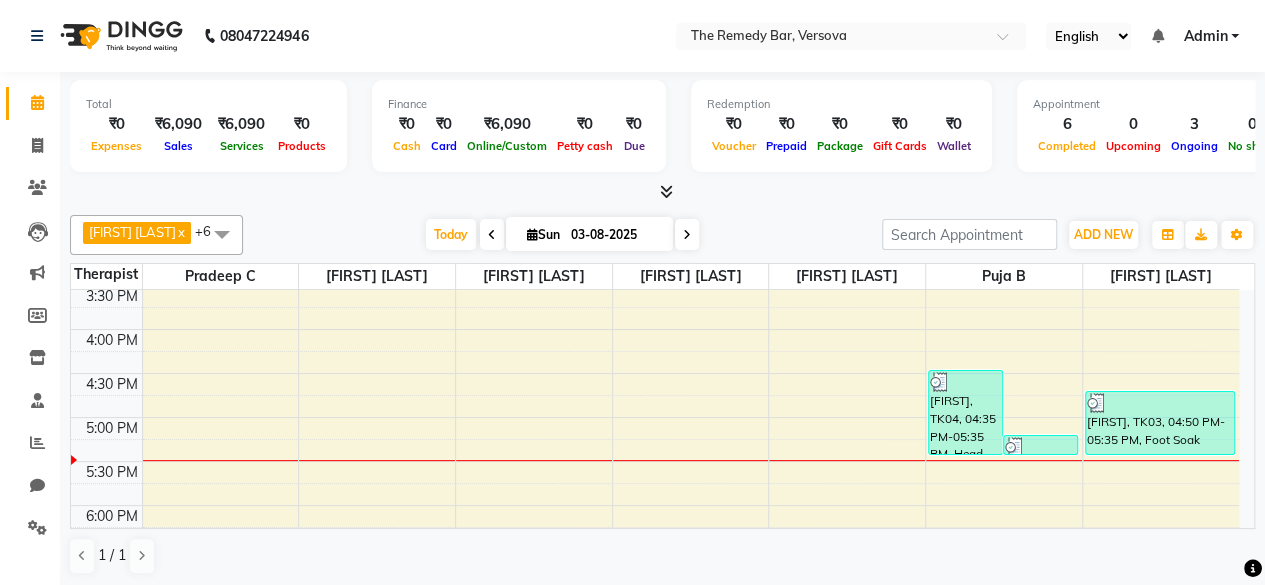 scroll, scrollTop: 500, scrollLeft: 0, axis: vertical 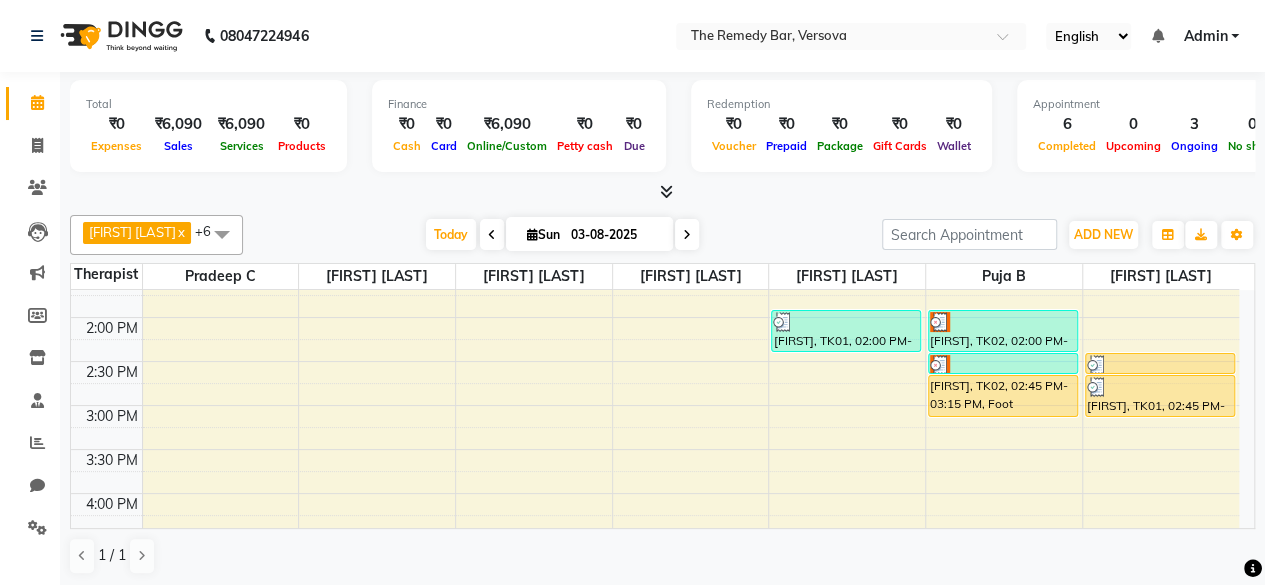 click at bounding box center [1003, 416] 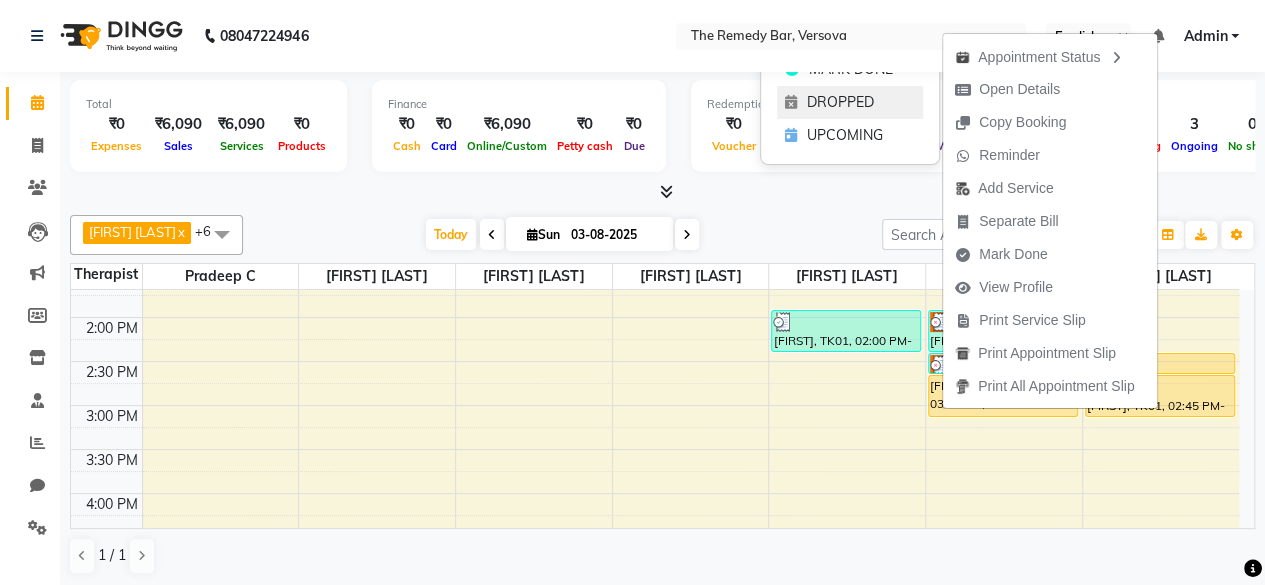 click on "DROPPED" 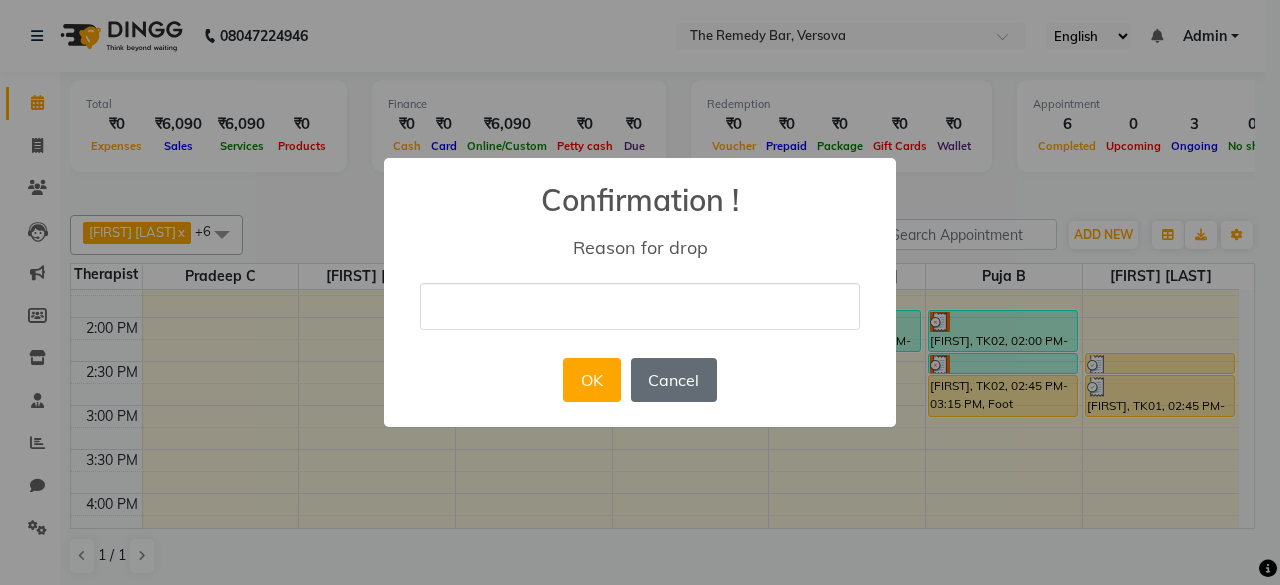 click on "Cancel" at bounding box center [674, 380] 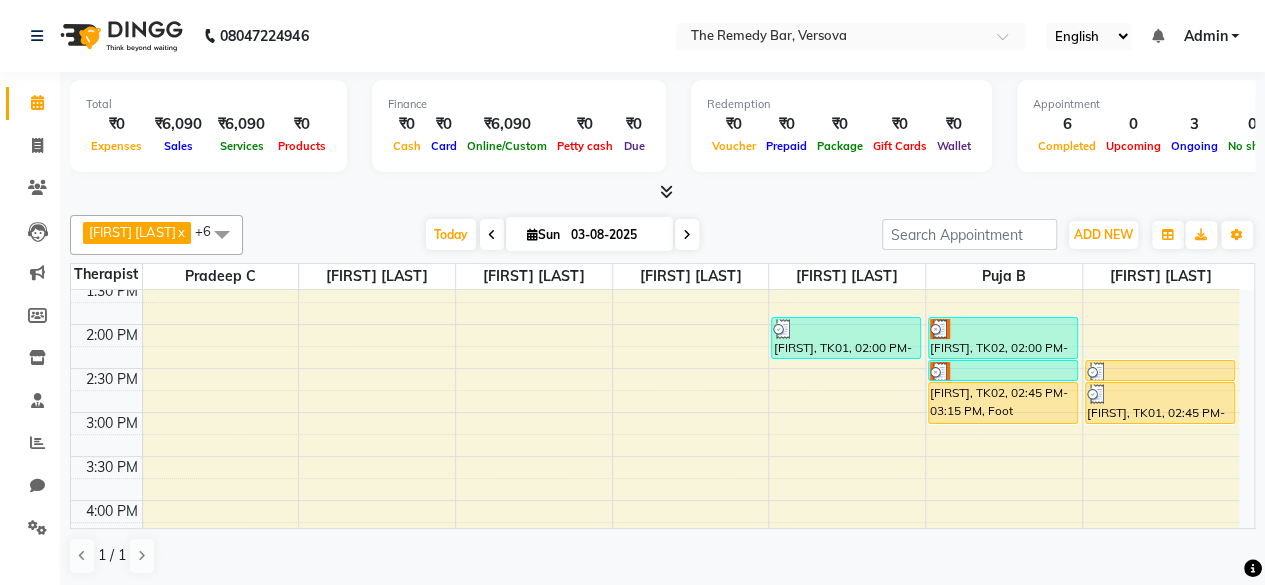 scroll, scrollTop: 400, scrollLeft: 0, axis: vertical 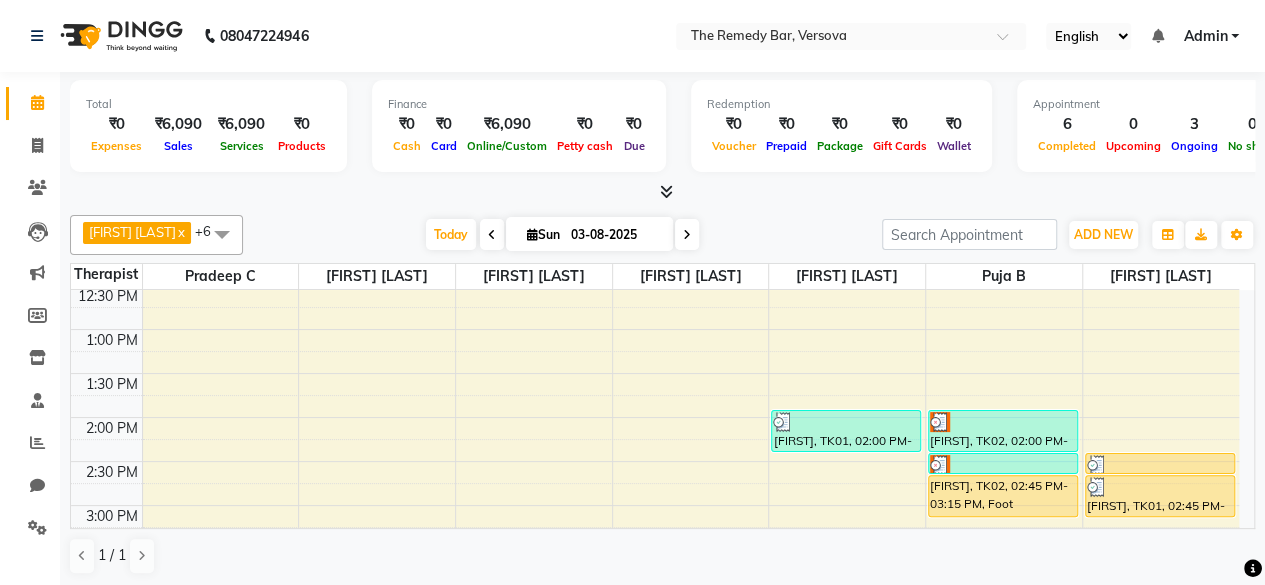 click at bounding box center (1003, 465) 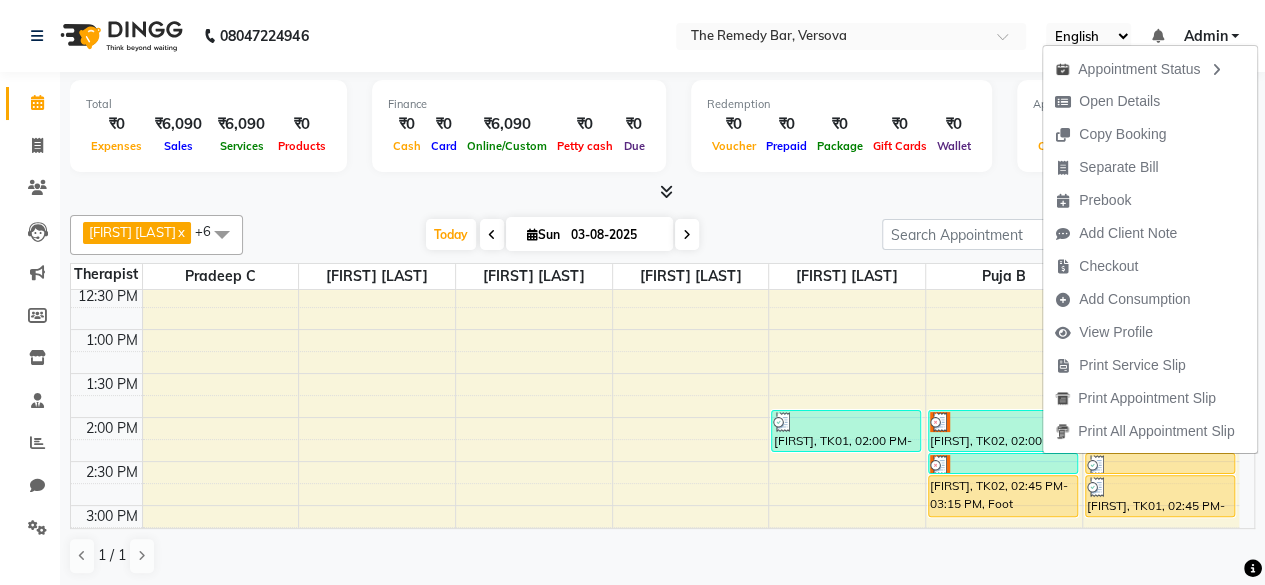 click on "8:00 AM 8:30 AM 9:00 AM 9:30 AM 10:00 AM 10:30 AM 11:00 AM 11:30 AM 12:00 PM 12:30 PM 1:00 PM 1:30 PM 2:00 PM 2:30 PM 3:00 PM 3:30 PM 4:00 PM 4:30 PM 5:00 PM 5:30 PM 6:00 PM 6:30 PM 7:00 PM 7:30 PM 8:00 PM 8:30 PM     Amit, TK01, 02:00 PM-02:30 PM, Back Neck Shoulder Massage Dry - 1500     Debanjolie, TK04, 04:35 PM-05:35 PM, Head Massage Base Oil Jojoba - Lavender - 1000,Foot Reflexology Post Workout - 1800     Debanjolie, TK05, 05:20 PM-05:35 PM, Foot Soak Detox - 300.     Debanjolie, TK02, 02:00 PM-02:30 PM, Head Massage Base Oil Jojoba - Lavender - 1000     Debanjolie, TK02, 02:30 PM-02:45 PM, Foot Soak Detox - 300.    Debanjolie, TK02, 02:45 PM-03:15 PM, Foot Reflexology Post Workout - 1800     Amit, TK01, 02:30 PM-02:45 PM, Foot Soak Detox - 300.     Amit, TK01, 02:45 PM-03:15 PM, Foot Reflexology Calm and Relax - 1800     Amit, TK03, 04:50 PM-05:35 PM, Foot Soak Detox - 300.,Foot Reflexology Calm and Relax - 1800" at bounding box center [655, 461] 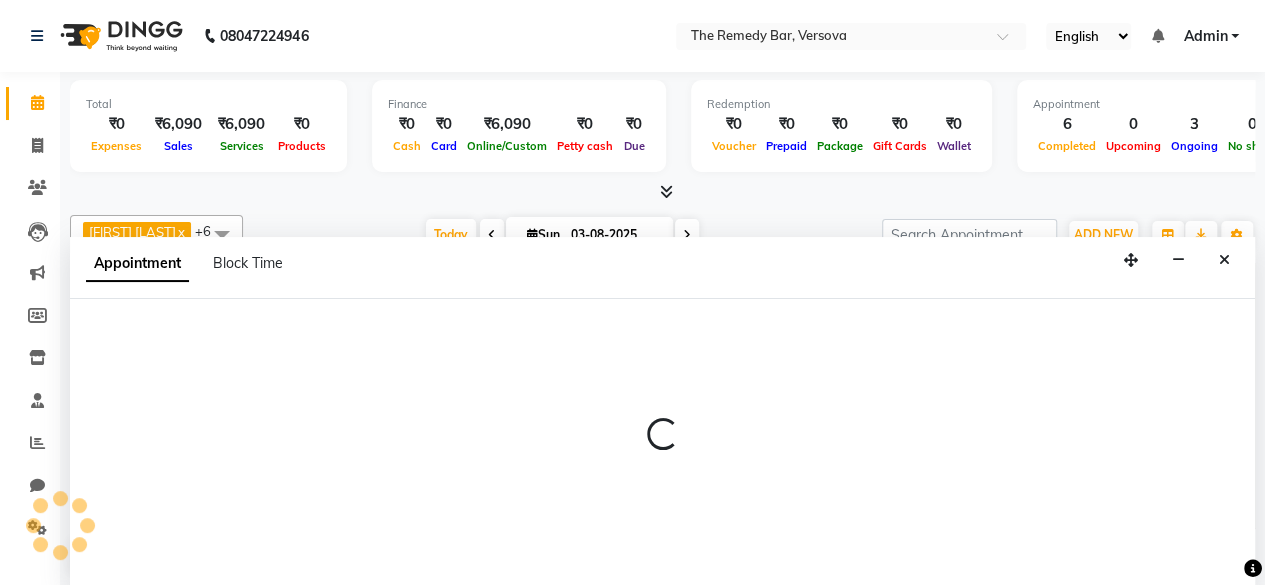 scroll, scrollTop: 0, scrollLeft: 0, axis: both 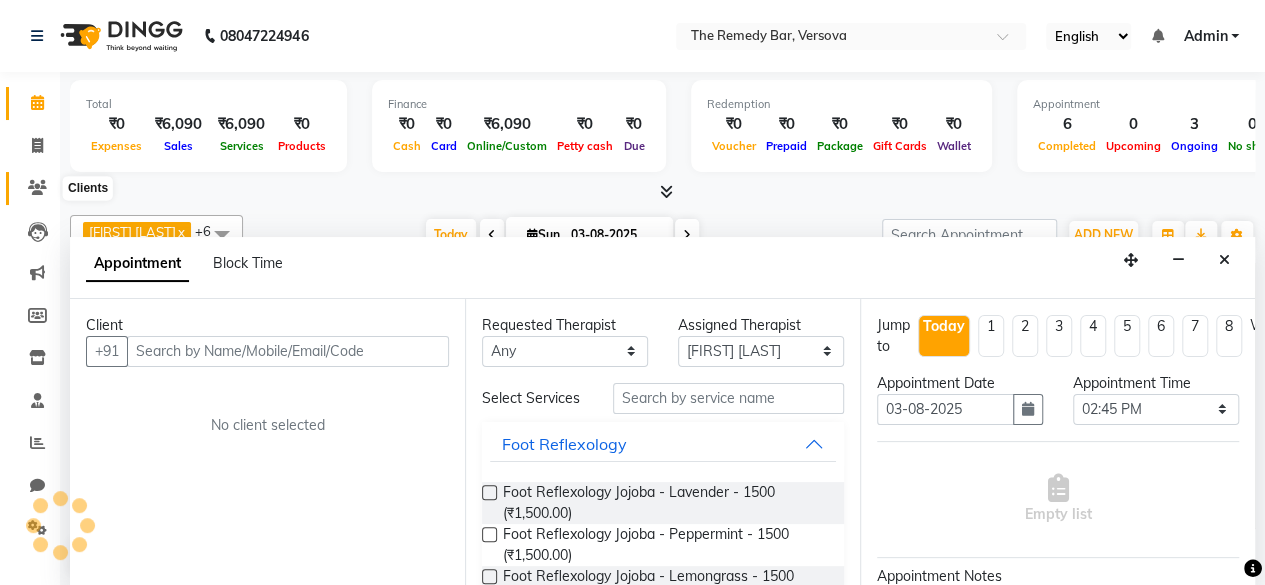 click 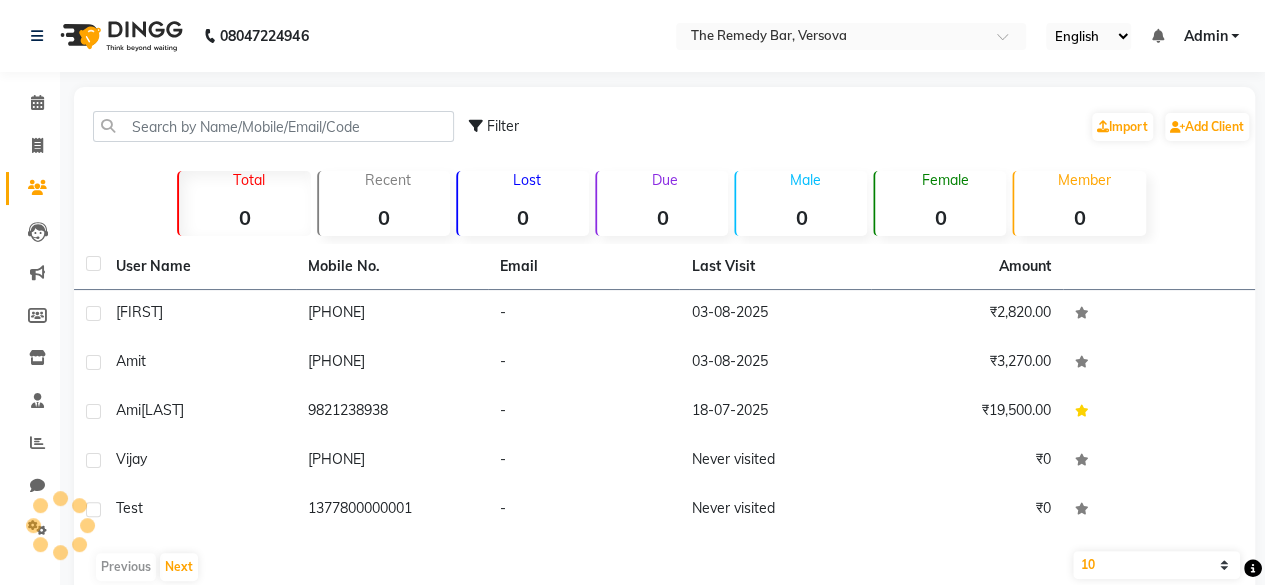 scroll, scrollTop: 0, scrollLeft: 0, axis: both 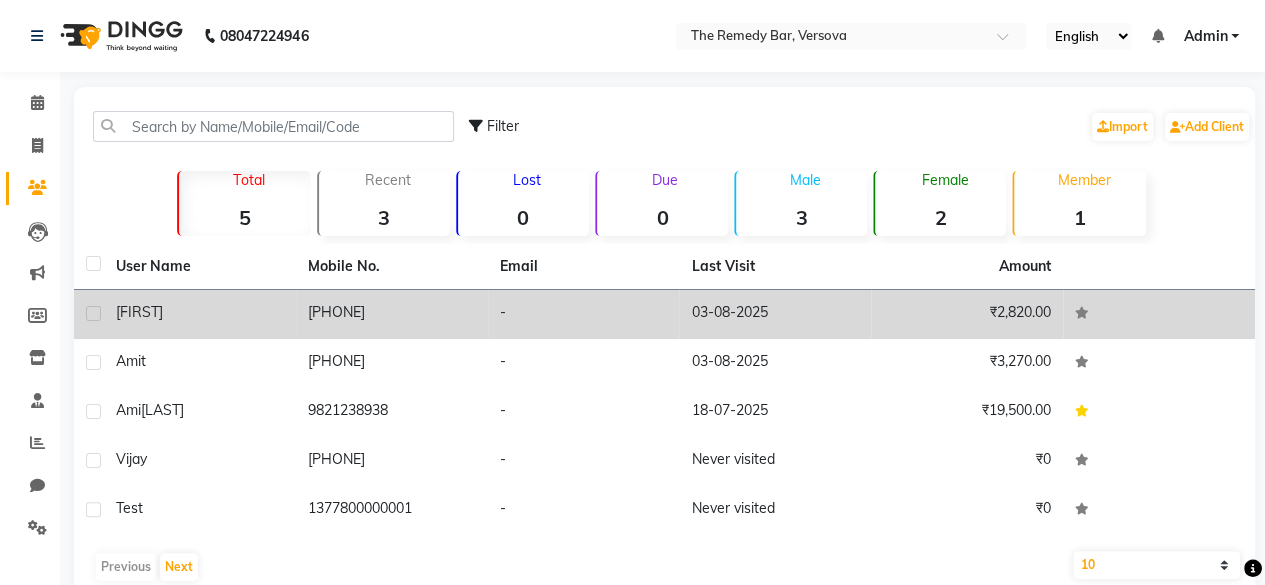 click on "Debanjolie" 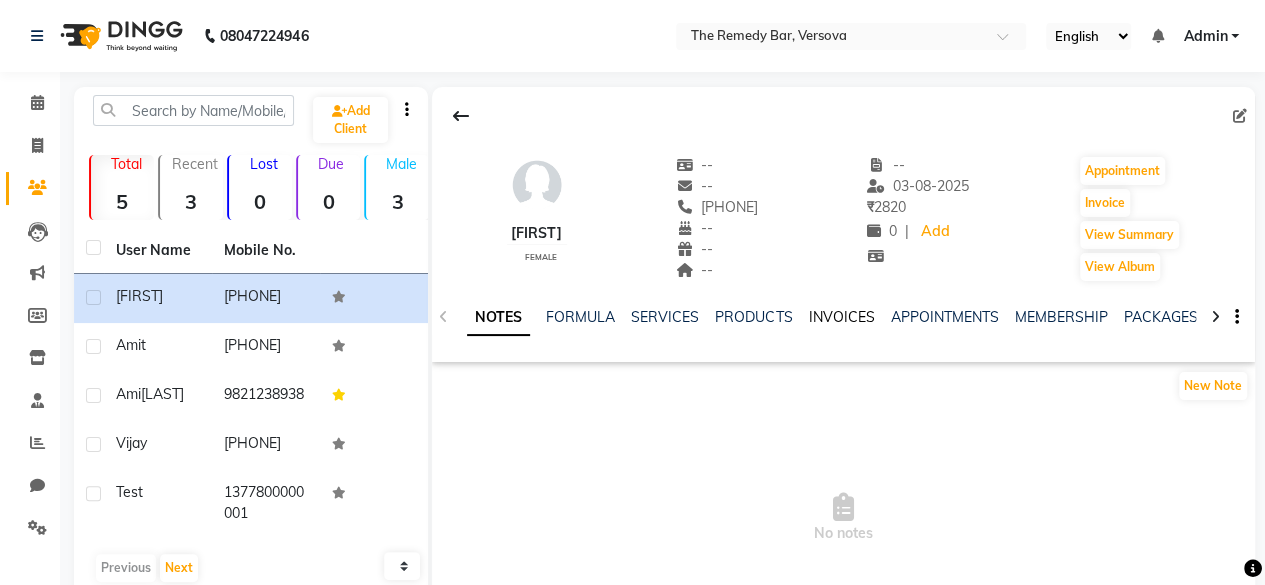 click on "INVOICES" 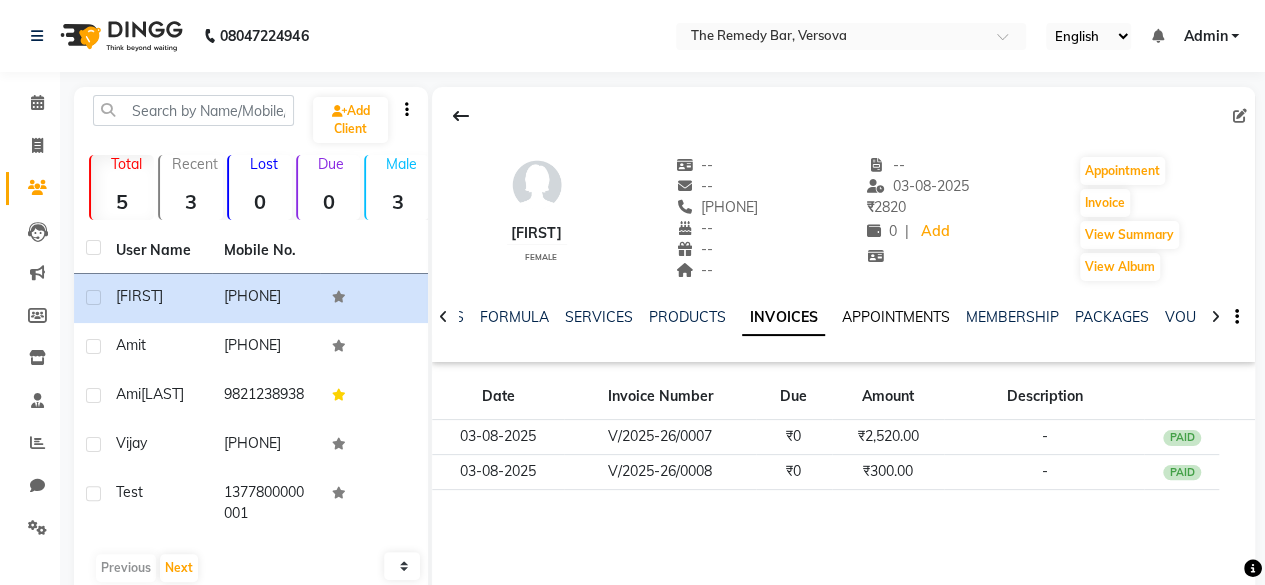click on "APPOINTMENTS" 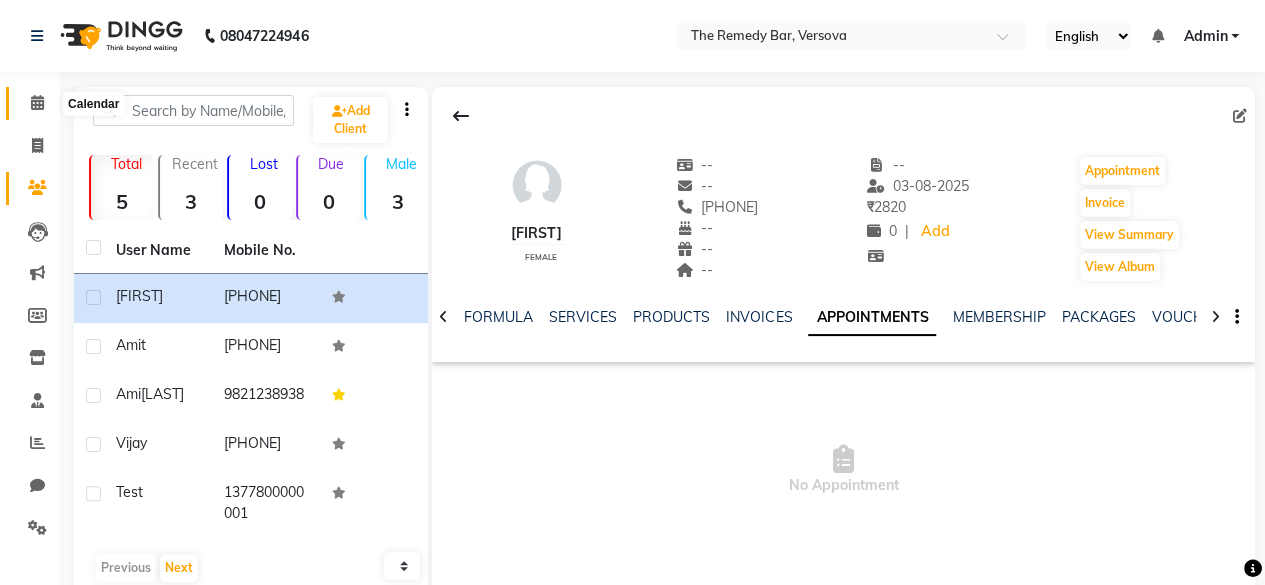 click 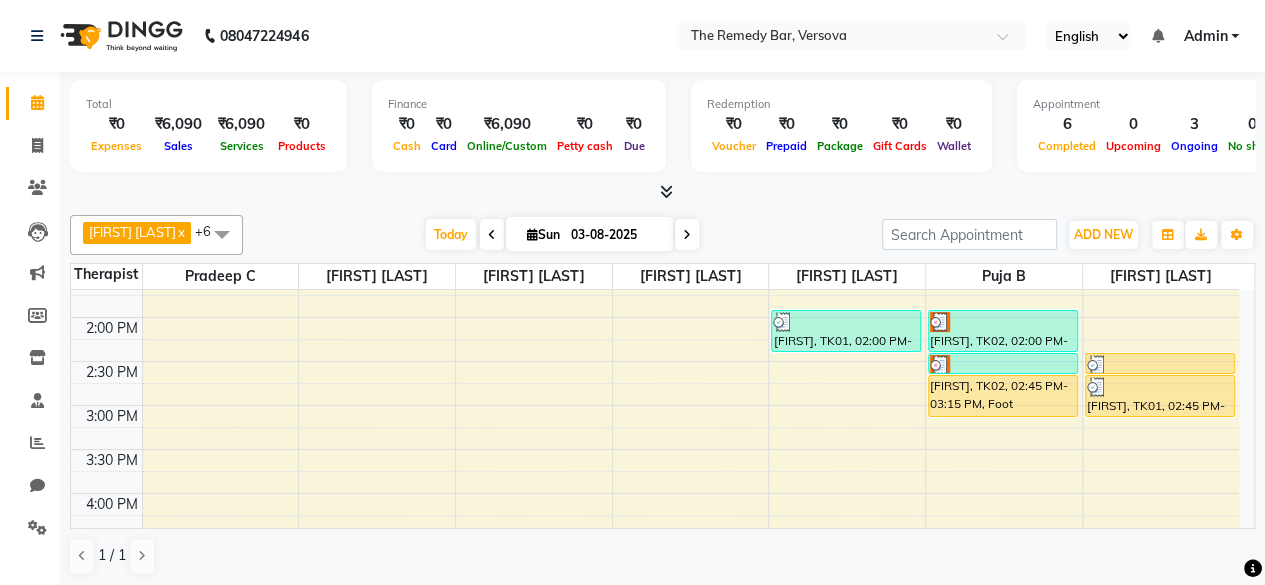 scroll, scrollTop: 600, scrollLeft: 0, axis: vertical 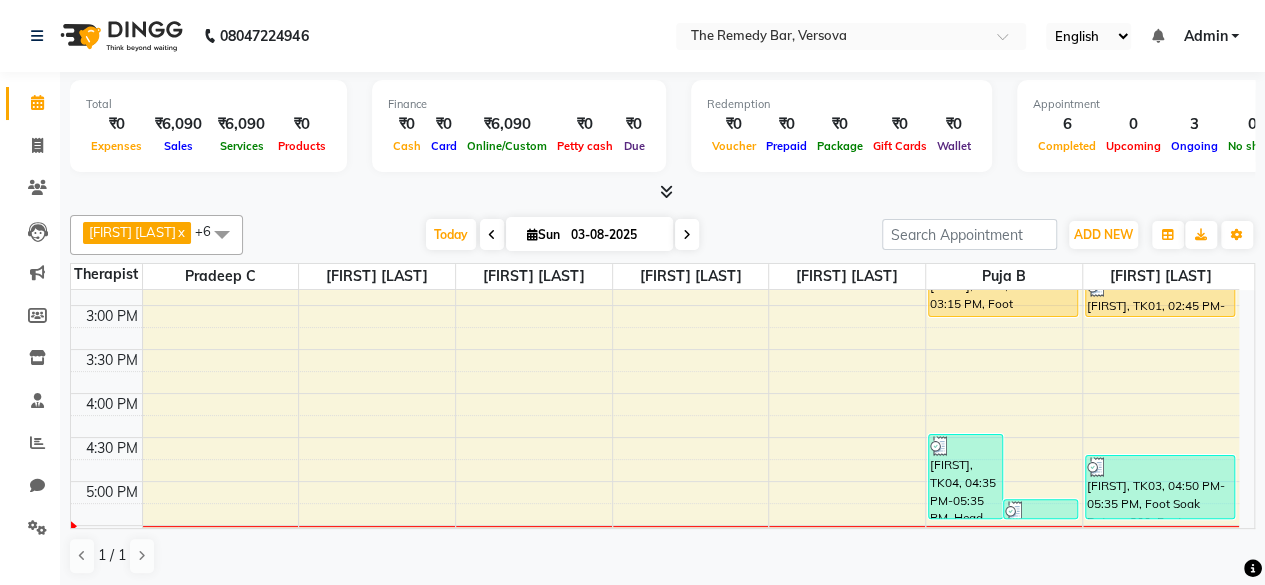 click at bounding box center [965, 446] 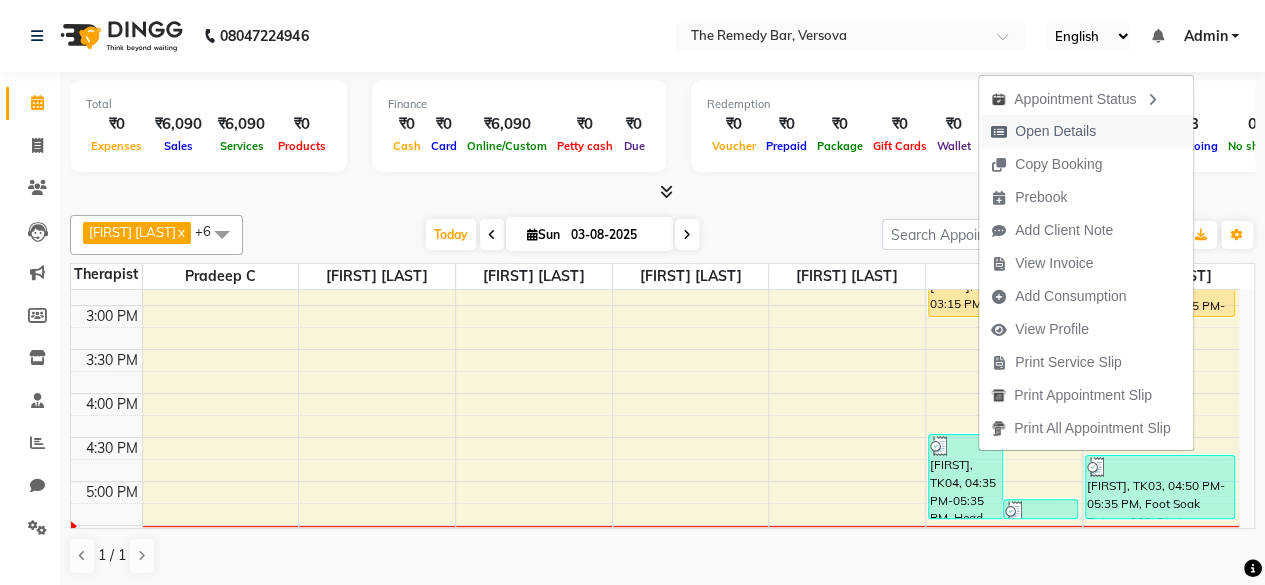click on "Open Details" at bounding box center (1055, 131) 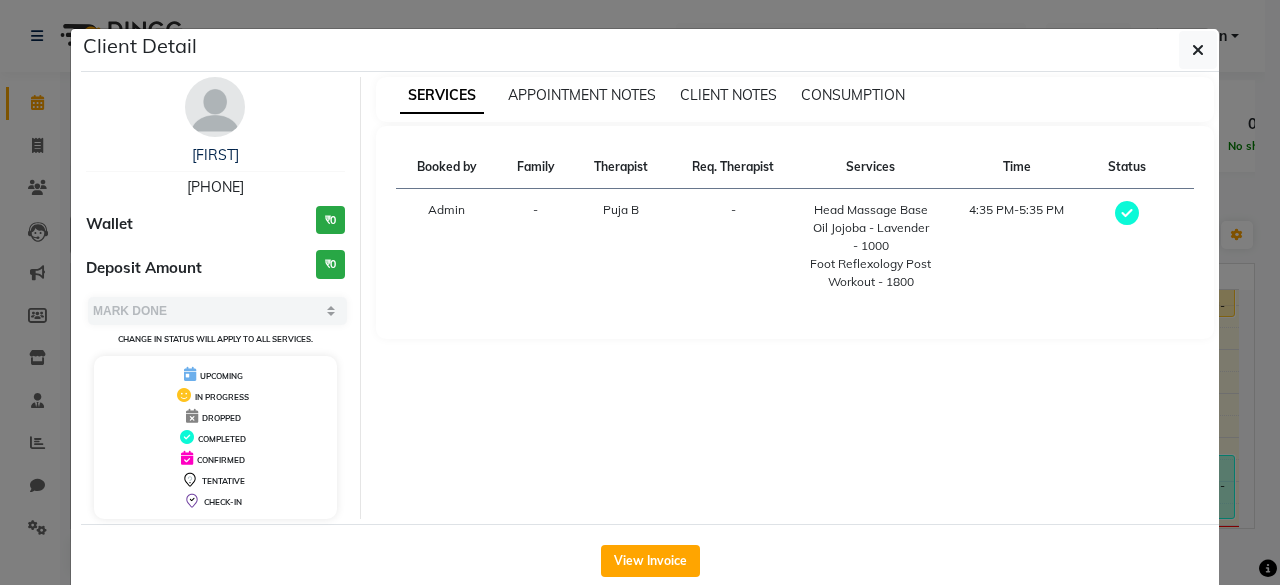 click on "4:35 PM-5:35 PM" at bounding box center (1016, 246) 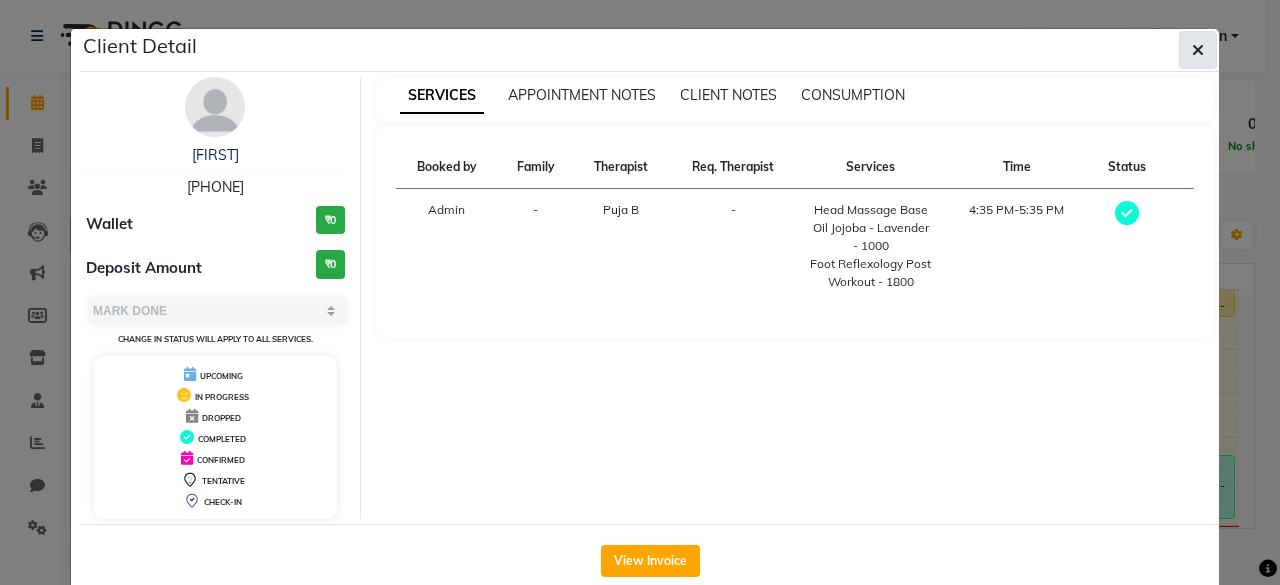 click 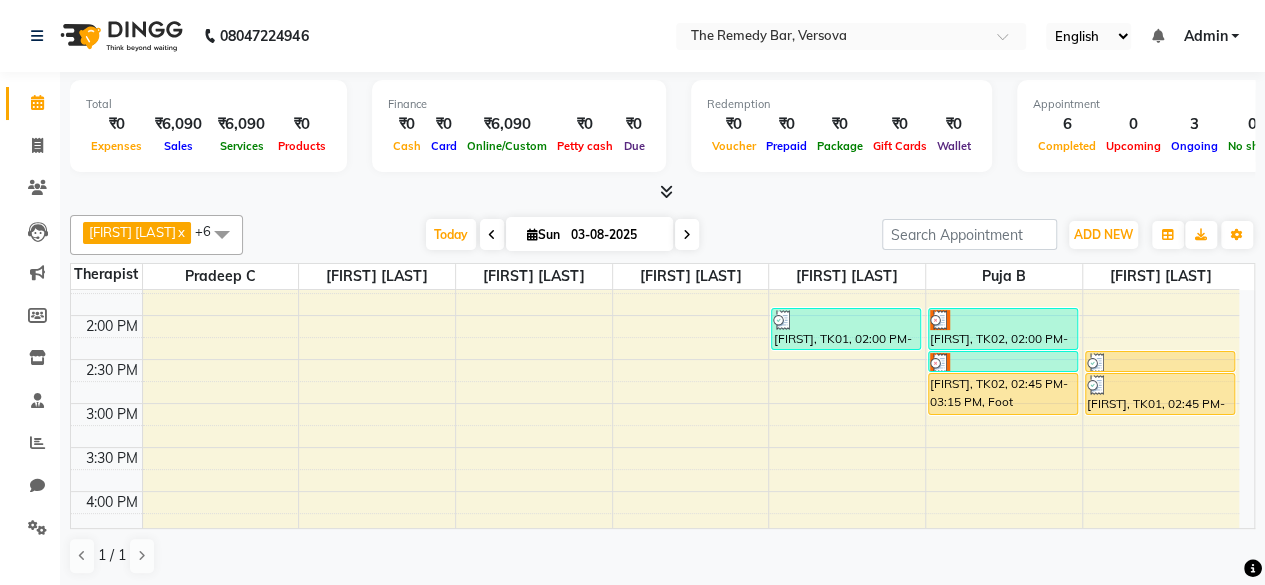scroll, scrollTop: 500, scrollLeft: 0, axis: vertical 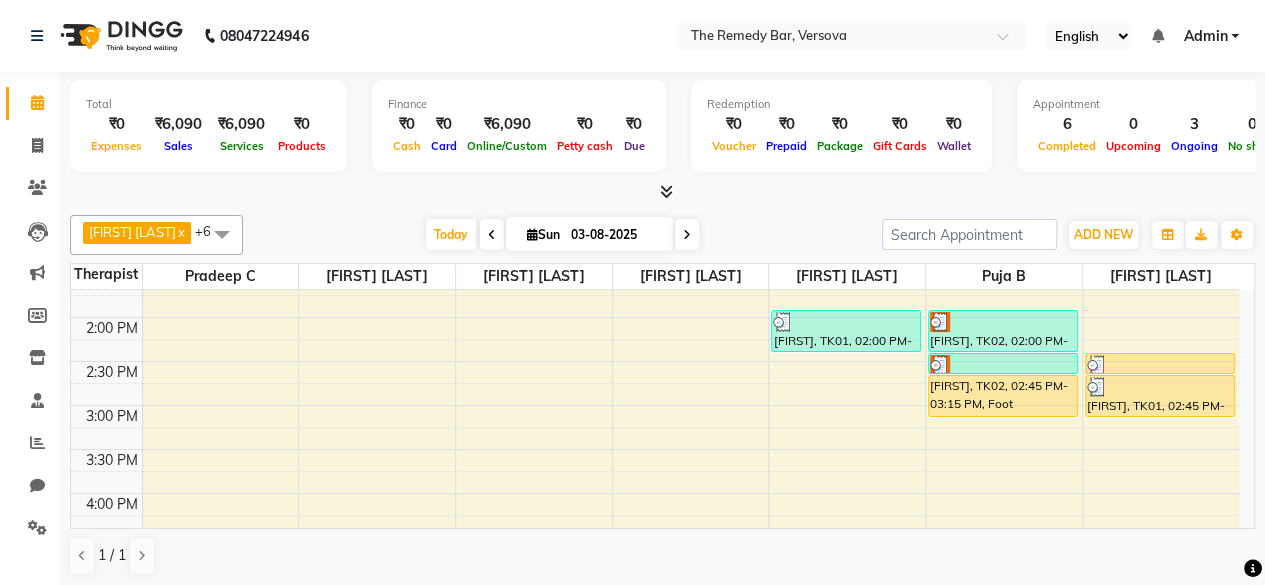click on "Debanjolie, TK02, 02:45 PM-03:15 PM, Foot Reflexology Post Workout - 1800" at bounding box center (1003, 396) 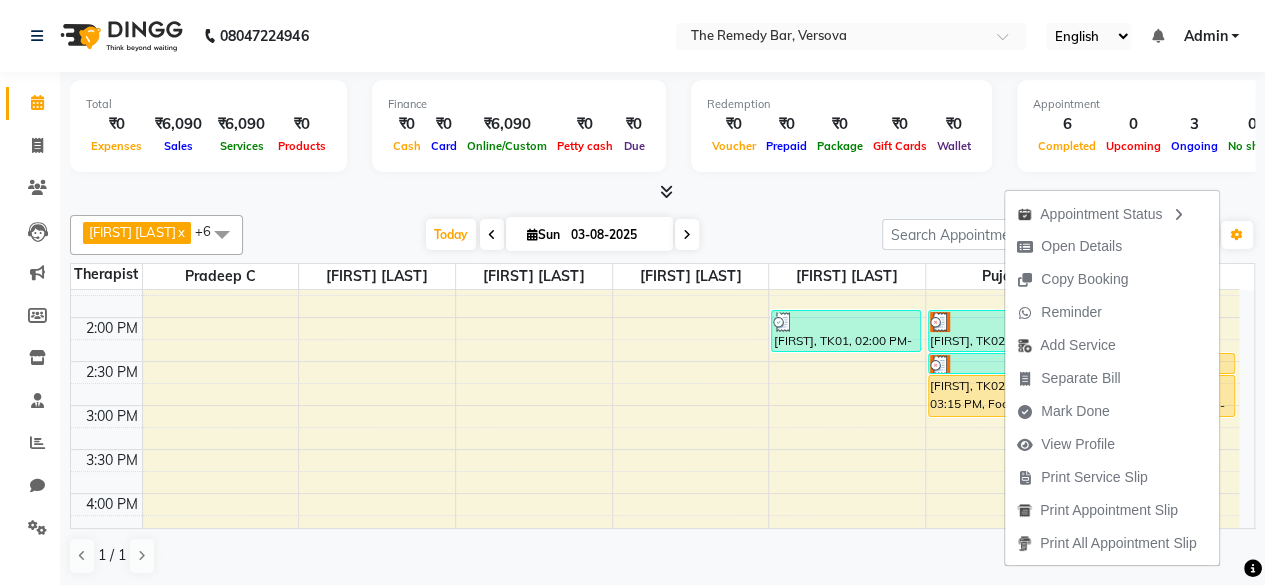 drag, startPoint x: 1004, startPoint y: 377, endPoint x: 989, endPoint y: 380, distance: 15.297058 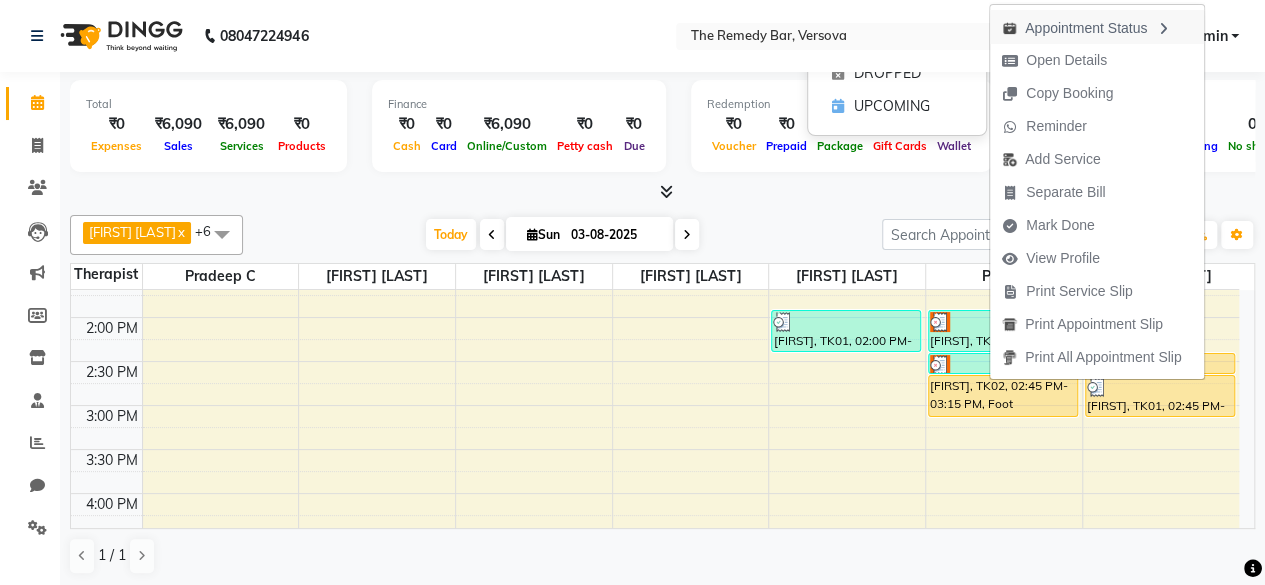 click on "Appointment Status" at bounding box center [1097, 27] 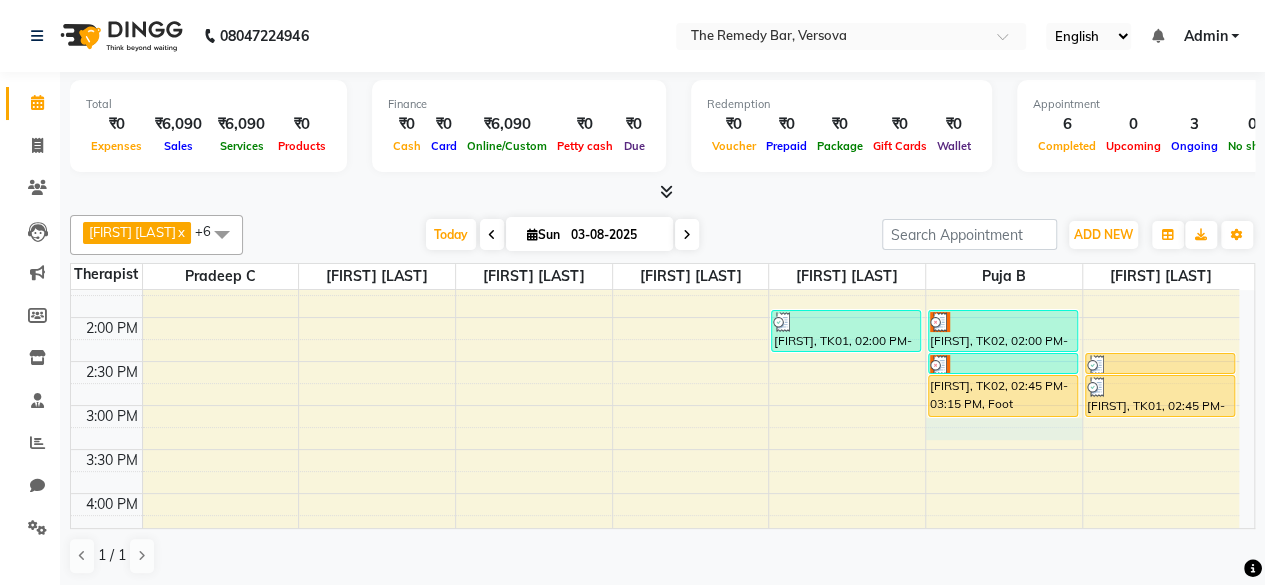 click on "8:00 AM 8:30 AM 9:00 AM 9:30 AM 10:00 AM 10:30 AM 11:00 AM 11:30 AM 12:00 PM 12:30 PM 1:00 PM 1:30 PM 2:00 PM 2:30 PM 3:00 PM 3:30 PM 4:00 PM 4:30 PM 5:00 PM 5:30 PM 6:00 PM 6:30 PM 7:00 PM 7:30 PM 8:00 PM 8:30 PM     Amit, TK01, 02:00 PM-02:30 PM, Back Neck Shoulder Massage Dry - 1500     Debanjolie, TK04, 04:35 PM-05:35 PM, Head Massage Base Oil Jojoba - Lavender - 1000,Foot Reflexology Post Workout - 1800     Debanjolie, TK05, 05:20 PM-05:35 PM, Foot Soak Detox - 300.     Debanjolie, TK02, 02:00 PM-02:30 PM, Head Massage Base Oil Jojoba - Lavender - 1000     Debanjolie, TK02, 02:30 PM-02:45 PM, Foot Soak Detox - 300.    Debanjolie, TK02, 02:45 PM-03:15 PM, Foot Reflexology Post Workout - 1800     Amit, TK01, 02:30 PM-02:45 PM, Foot Soak Detox - 300.     Amit, TK01, 02:45 PM-03:15 PM, Foot Reflexology Calm and Relax - 1800     Amit, TK03, 04:50 PM-05:35 PM, Foot Soak Detox - 300.,Foot Reflexology Calm and Relax - 1800" at bounding box center [655, 361] 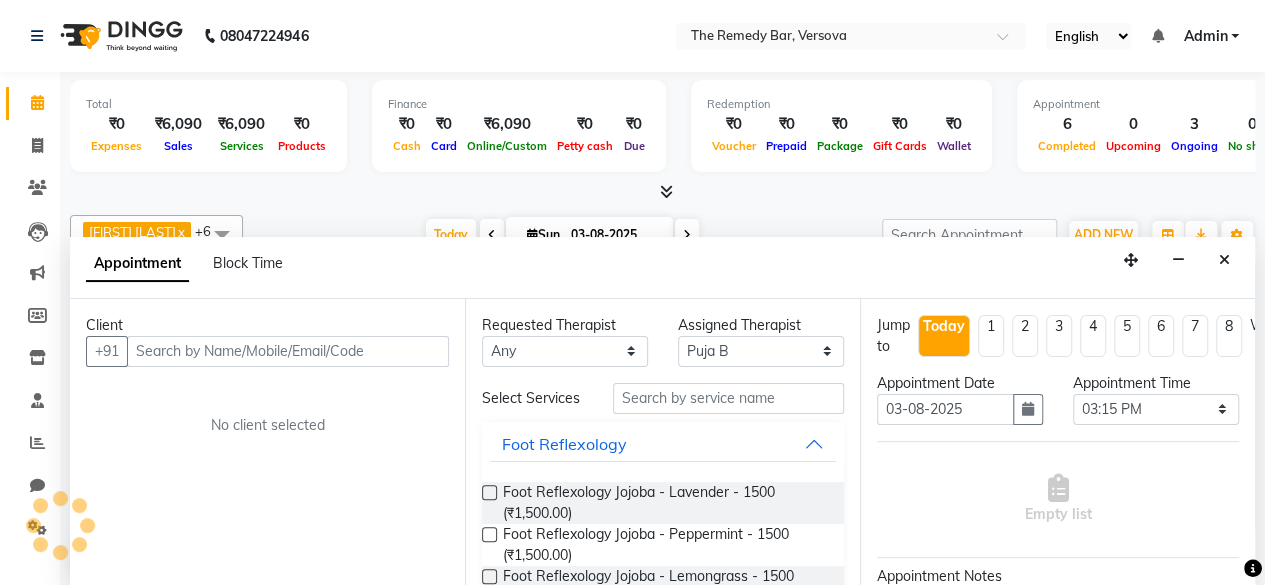 scroll, scrollTop: 0, scrollLeft: 0, axis: both 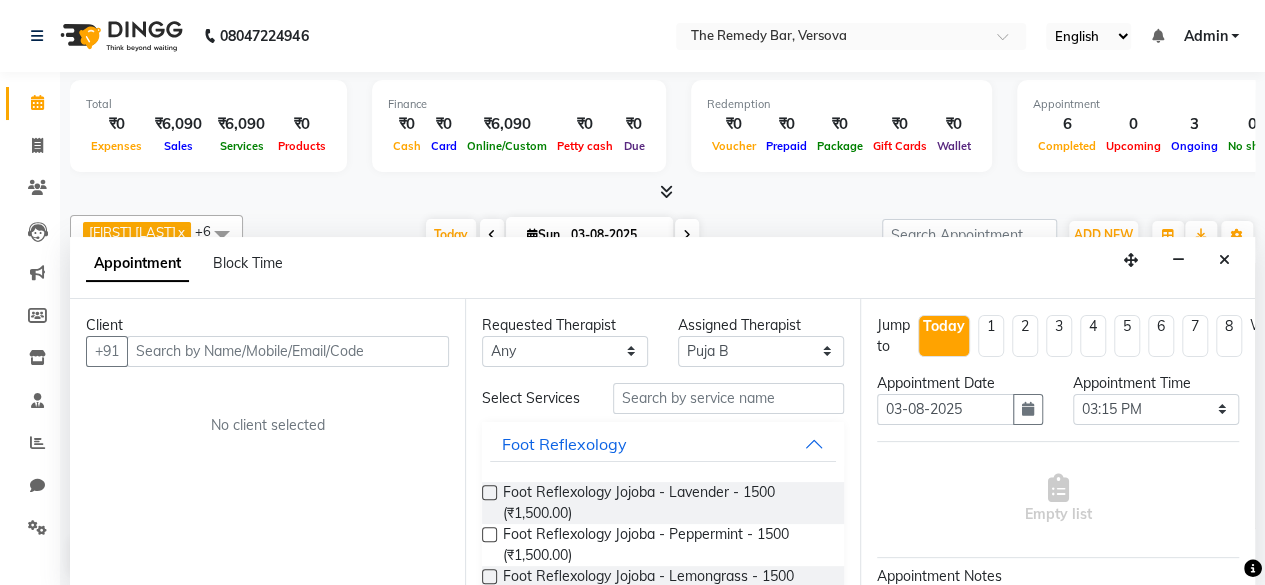 click on "Empty list" at bounding box center [1058, 499] 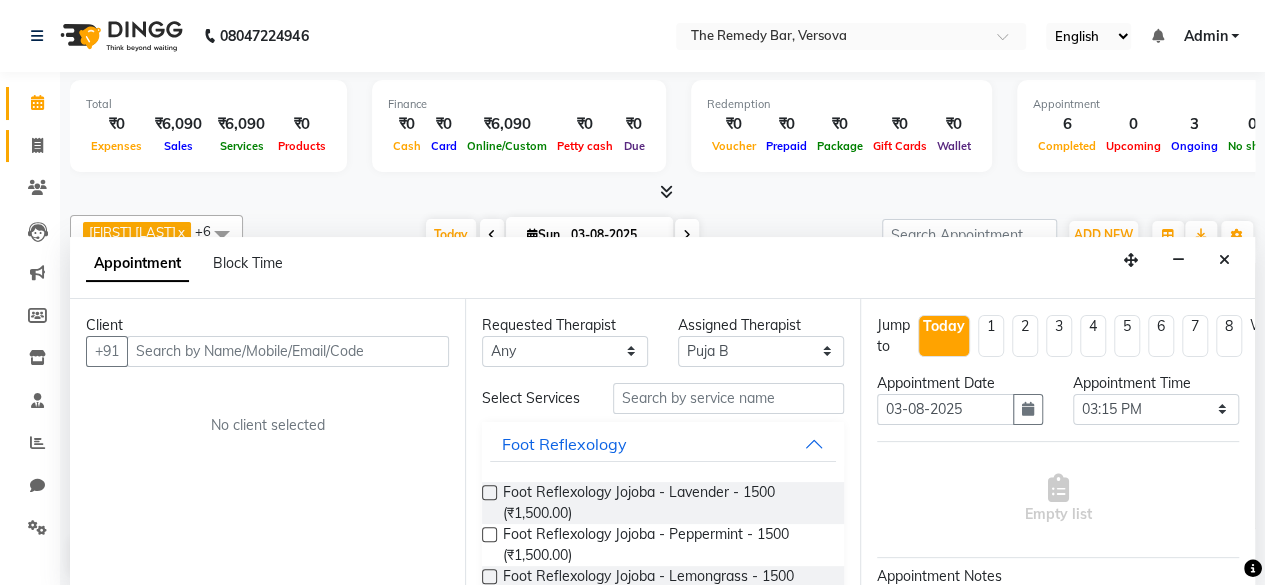 click on "Invoice" 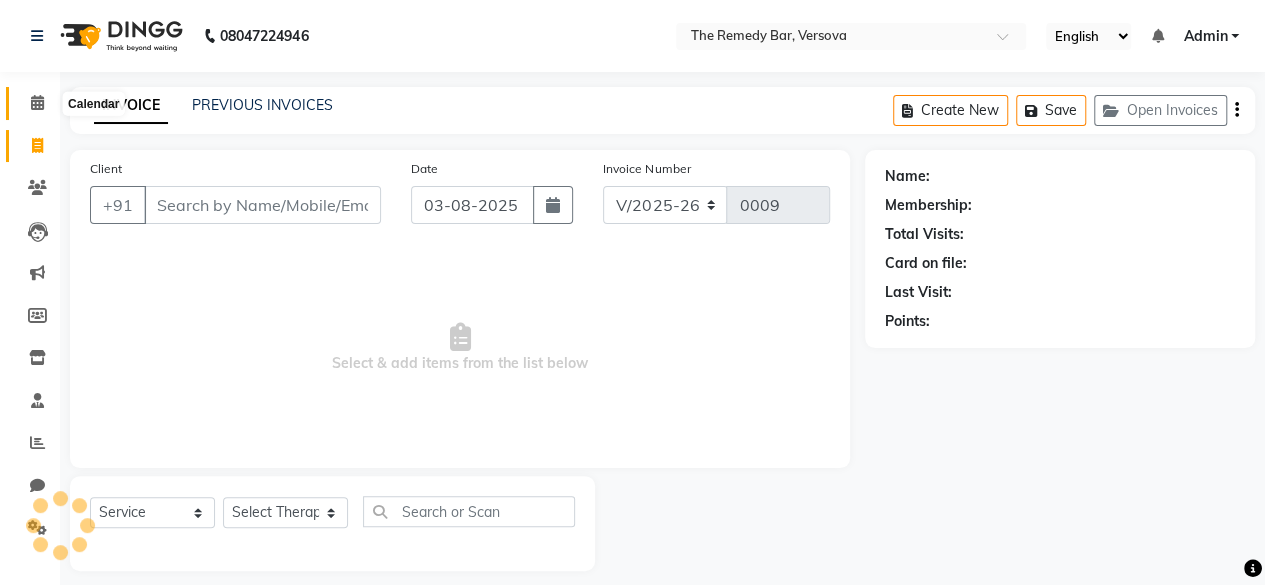 click 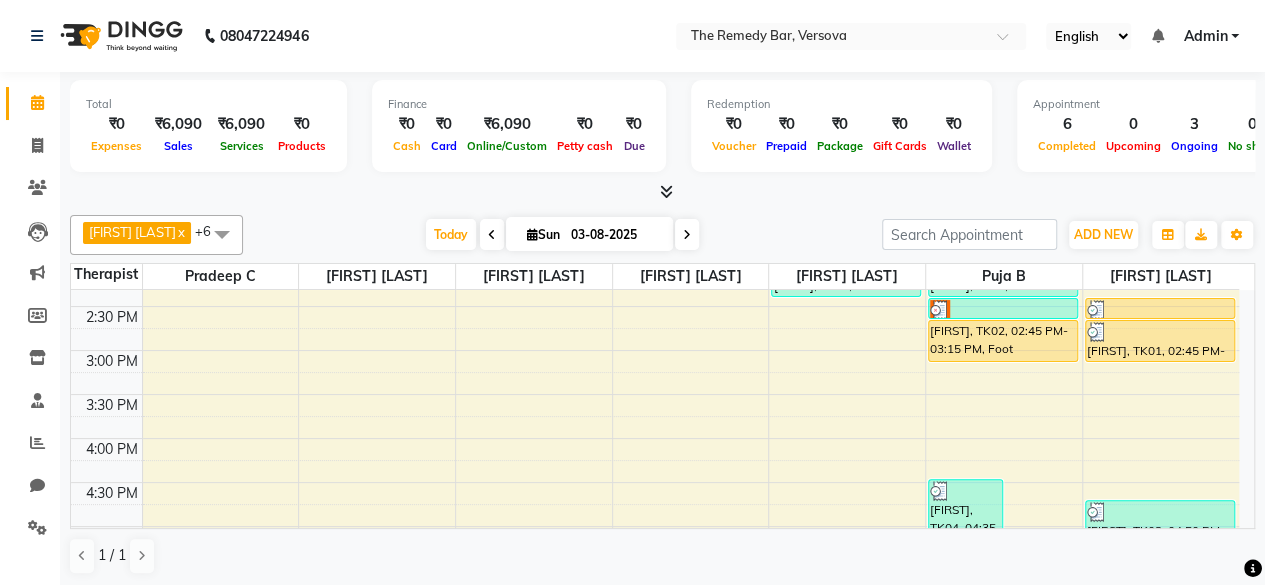 scroll, scrollTop: 400, scrollLeft: 0, axis: vertical 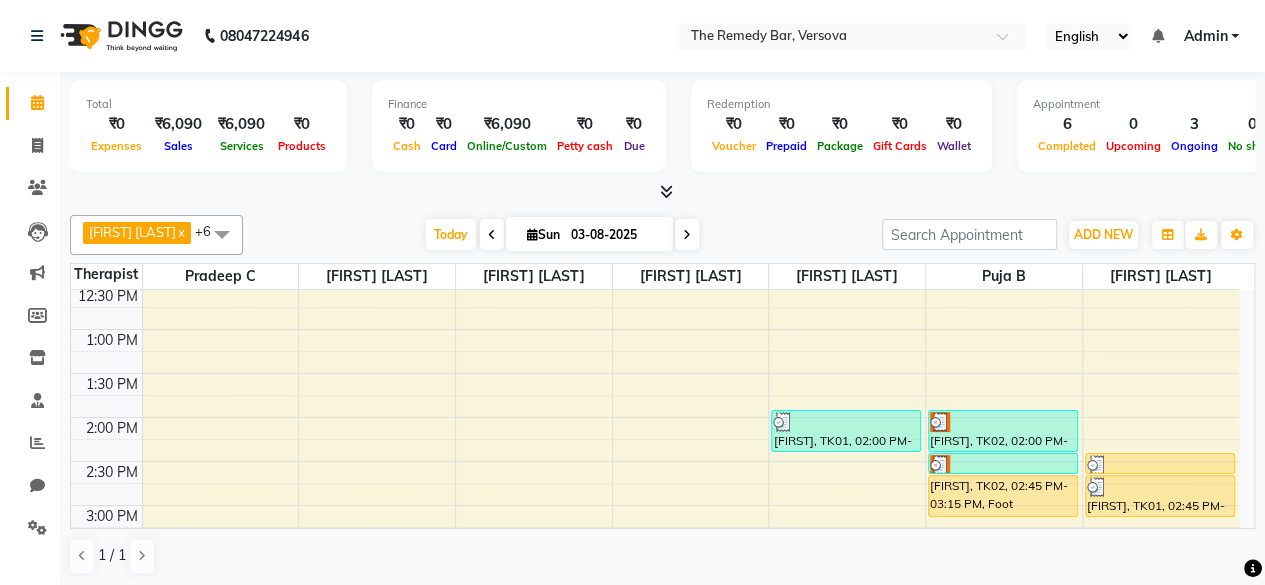click at bounding box center [1160, 465] 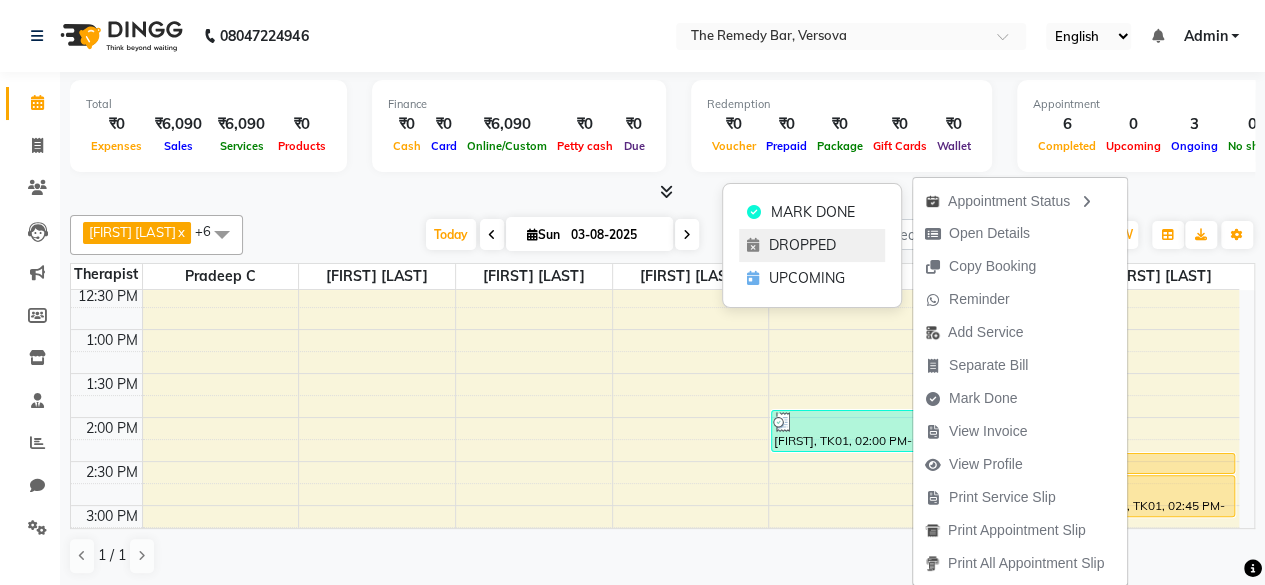 click on "DROPPED" 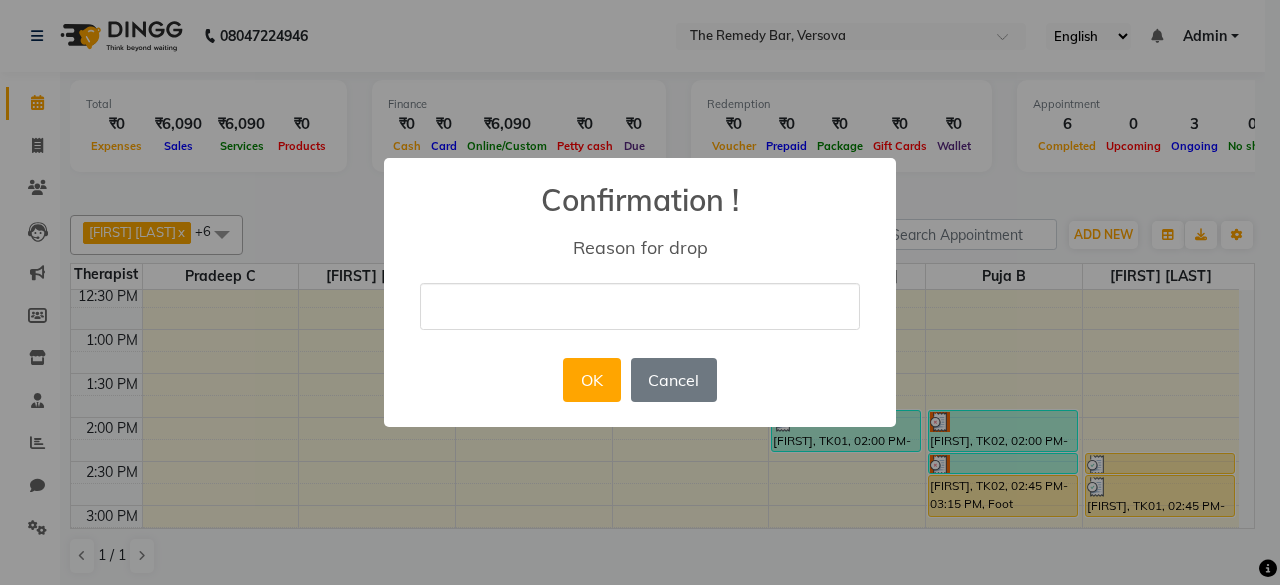 click at bounding box center (640, 306) 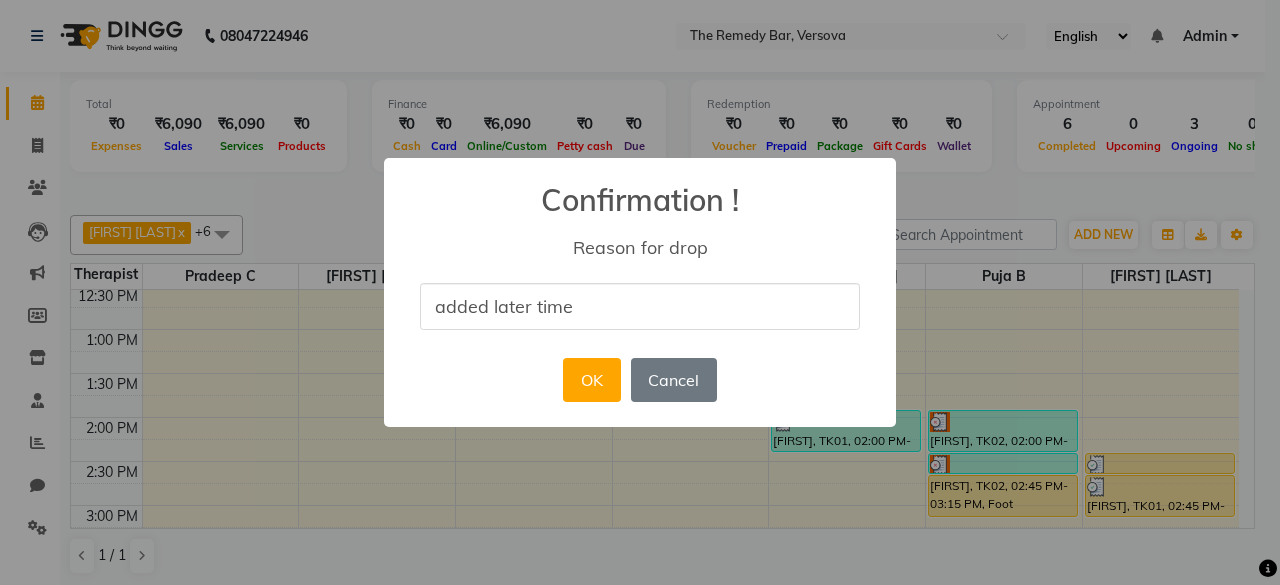 click on "added later time" at bounding box center [640, 306] 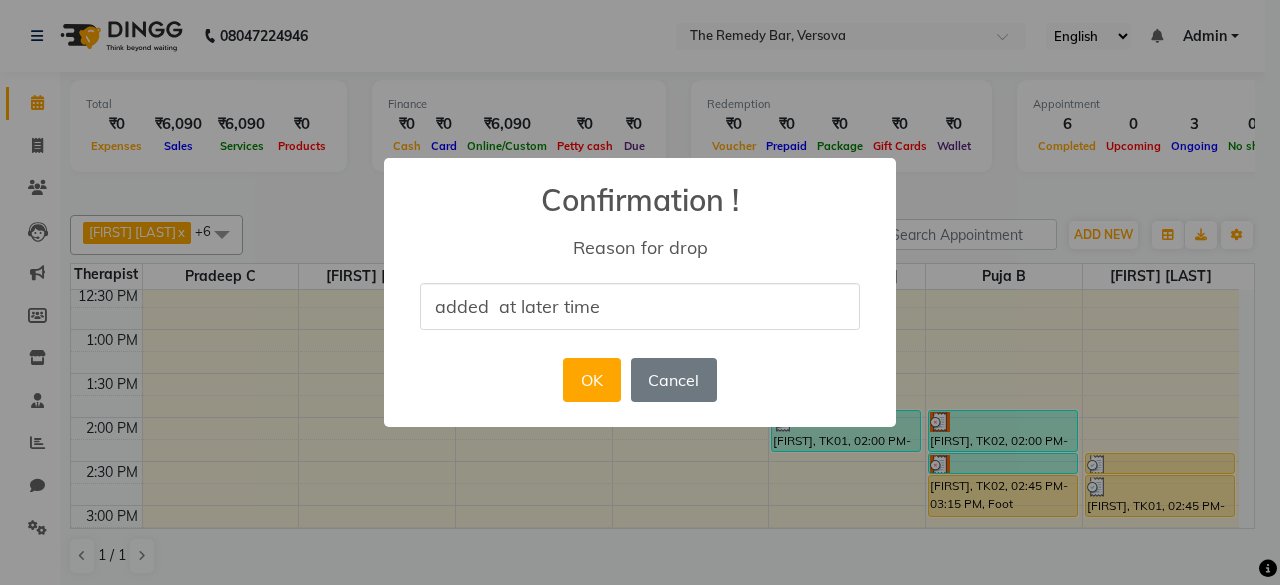 drag, startPoint x: 437, startPoint y: 309, endPoint x: 606, endPoint y: 320, distance: 169.3576 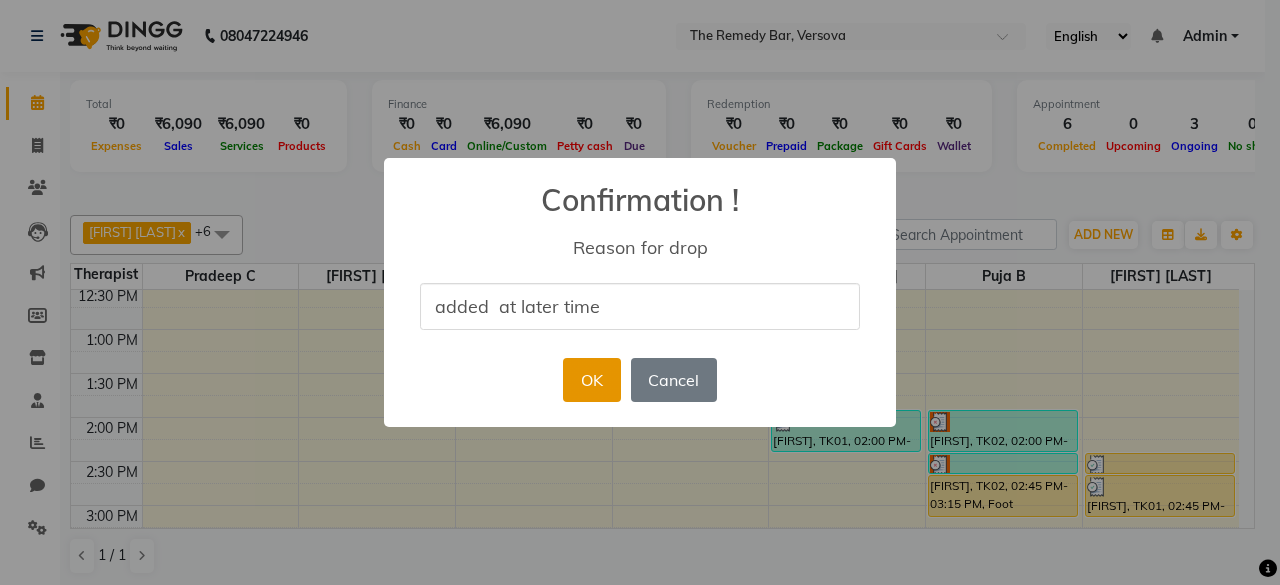 type on "added  at later time" 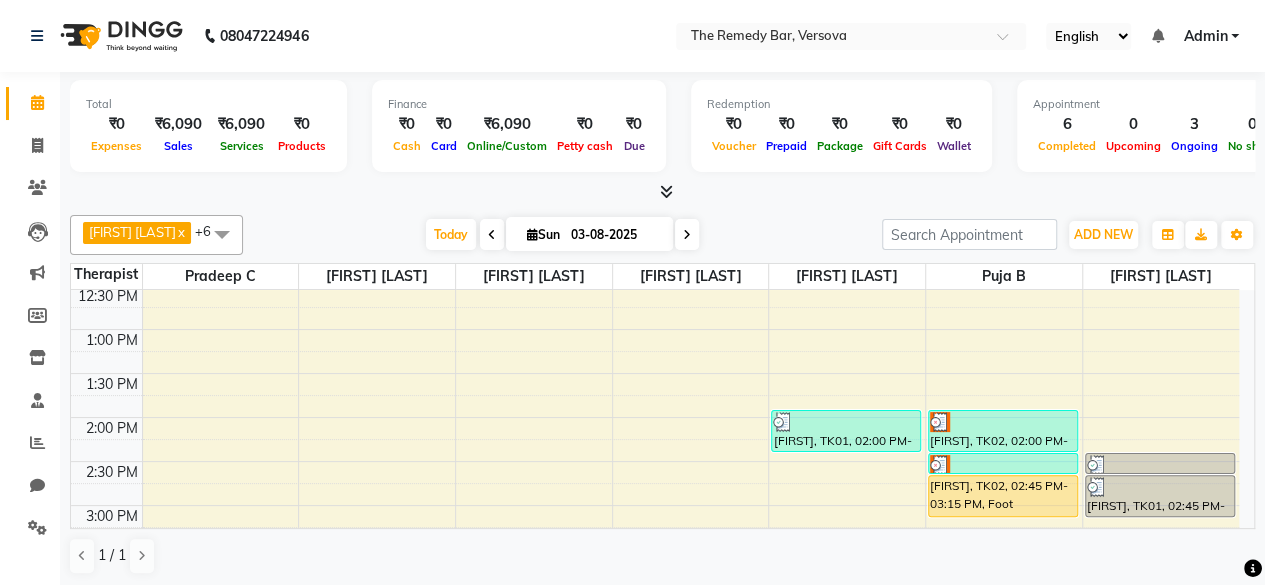 drag, startPoint x: 1035, startPoint y: 502, endPoint x: 1060, endPoint y: 478, distance: 34.655445 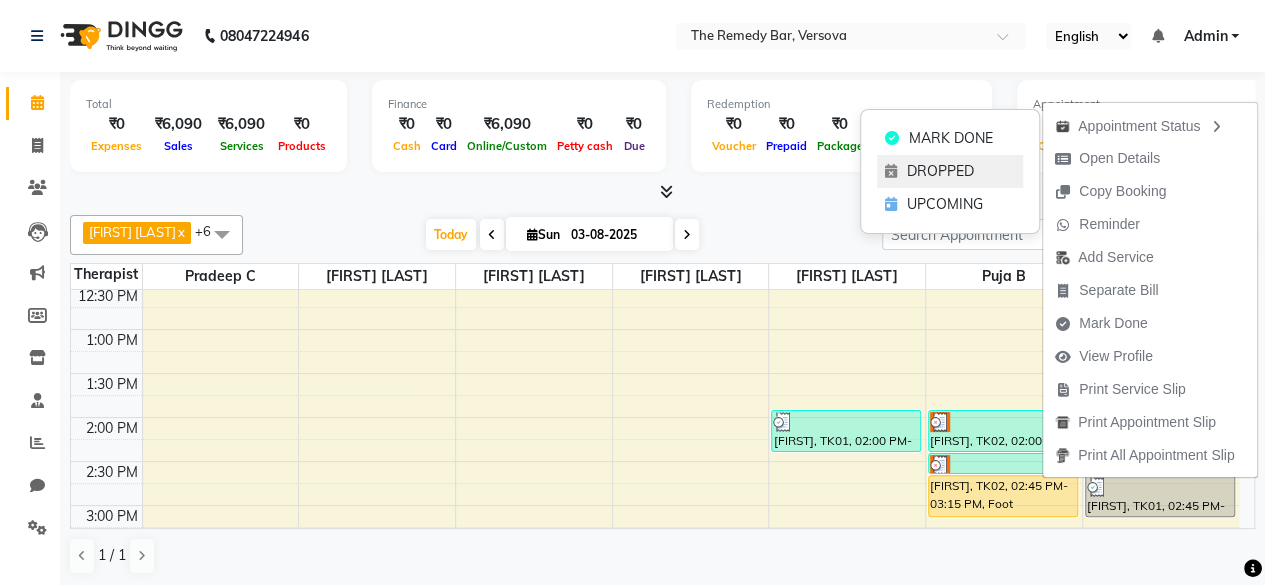 click on "DROPPED" 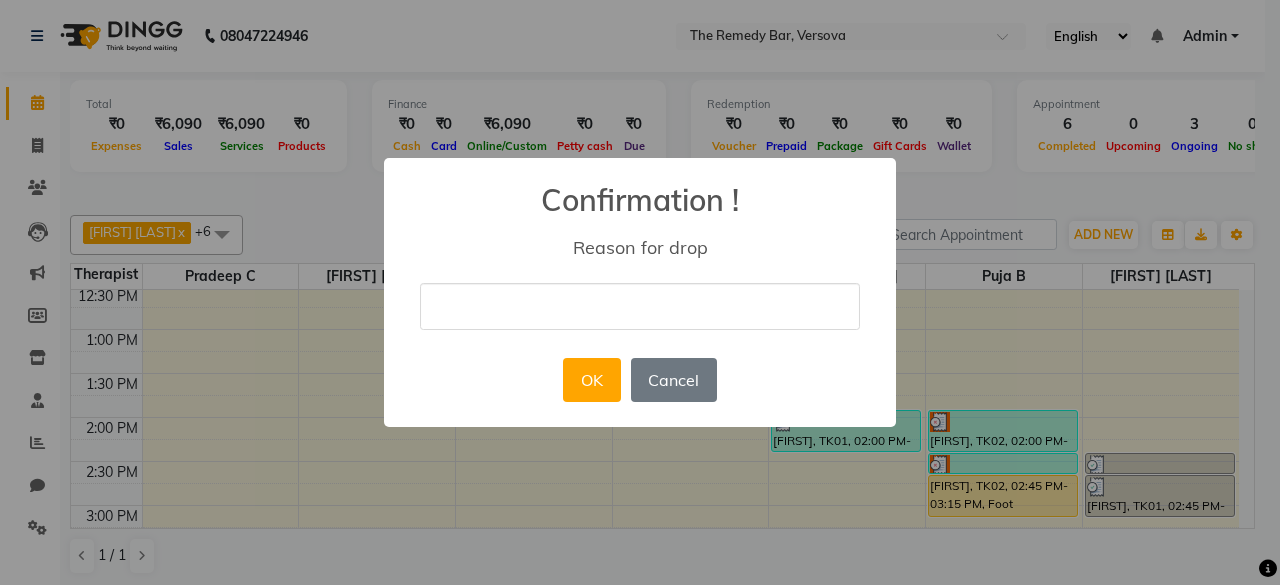click at bounding box center [640, 306] 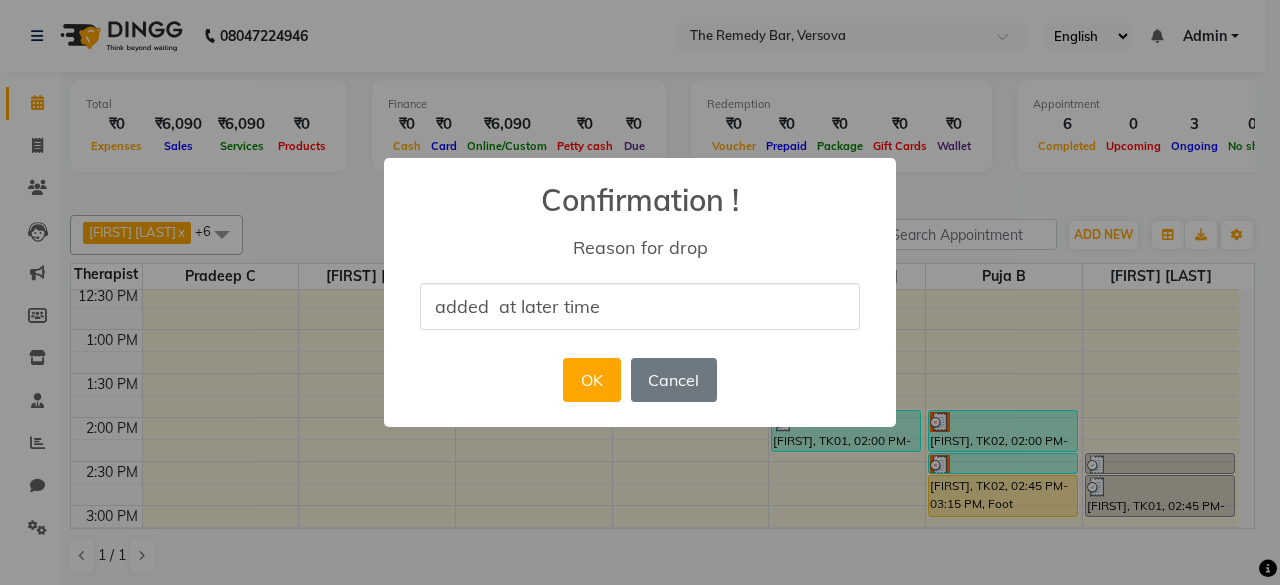 click on "OK" at bounding box center (591, 380) 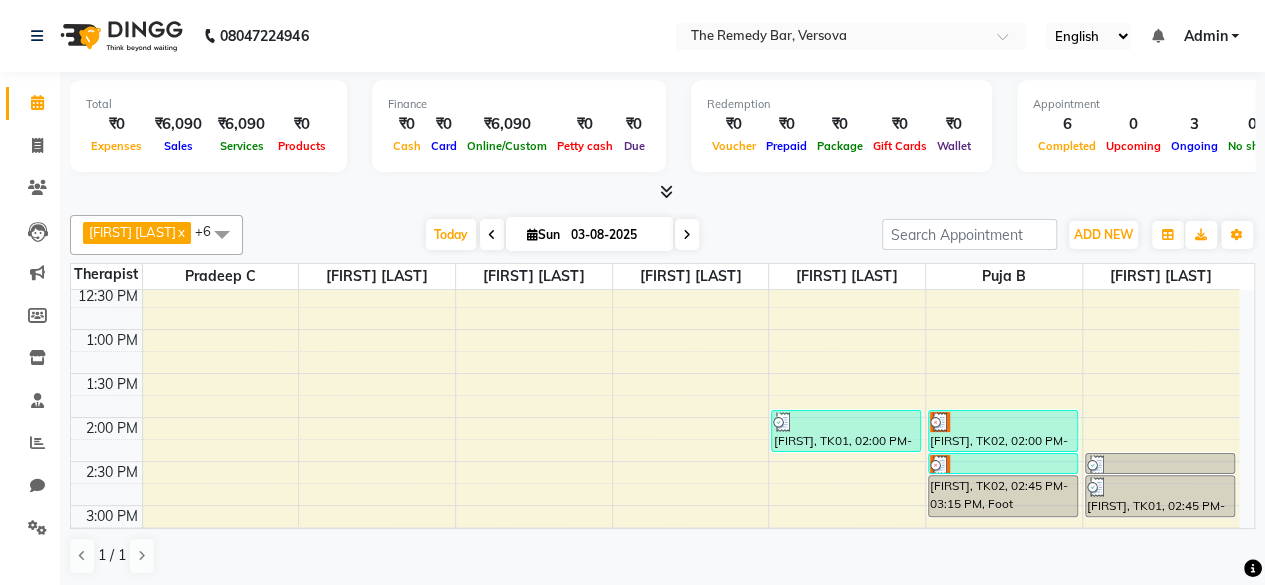 scroll, scrollTop: 0, scrollLeft: 0, axis: both 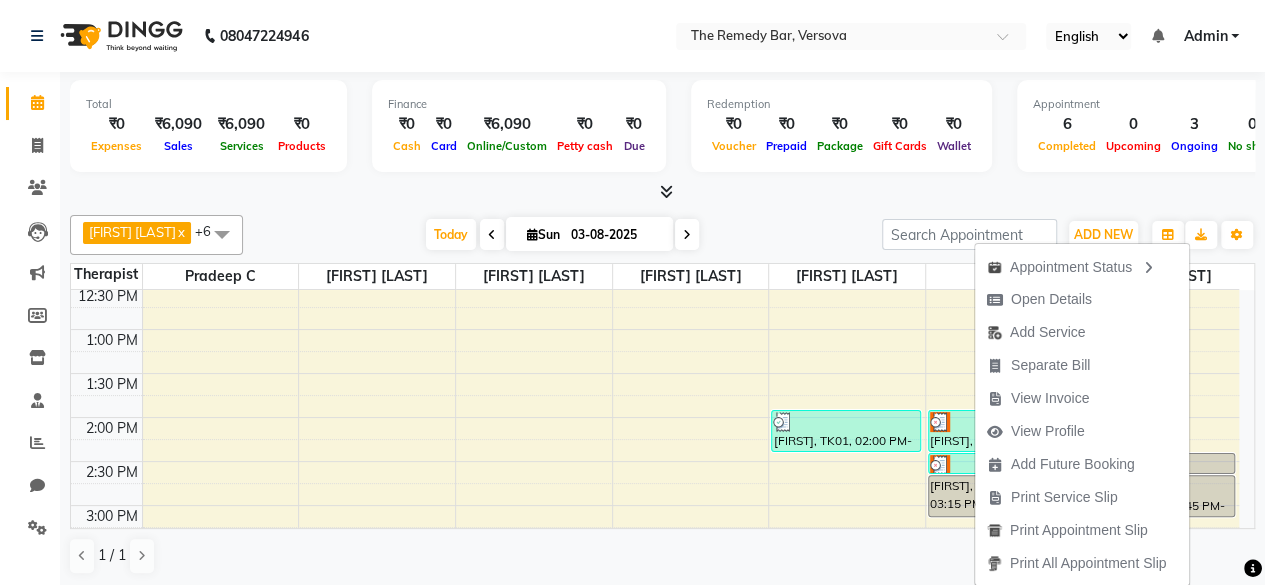 click on "8:00 AM 8:30 AM 9:00 AM 9:30 AM 10:00 AM 10:30 AM 11:00 AM 11:30 AM 12:00 PM 12:30 PM 1:00 PM 1:30 PM 2:00 PM 2:30 PM 3:00 PM 3:30 PM 4:00 PM 4:30 PM 5:00 PM 5:30 PM 6:00 PM 6:30 PM 7:00 PM 7:30 PM 8:00 PM 8:30 PM     Amit, TK01, 02:00 PM-02:30 PM, Back Neck Shoulder Massage Dry - 1500     Debanjolie, TK04, 04:35 PM-05:35 PM, Head Massage Base Oil Jojoba - Lavender - 1000,Foot Reflexology Post Workout - 1800     Debanjolie, TK05, 05:20 PM-05:35 PM, Foot Soak Detox - 300.     Debanjolie, TK02, 02:00 PM-02:30 PM, Head Massage Base Oil Jojoba - Lavender - 1000     Debanjolie, TK02, 02:30 PM-02:45 PM, Foot Soak Detox - 300.    Debanjolie, TK02, 02:45 PM-03:15 PM, Foot Reflexology Post Workout - 1800     Amit, TK01, 02:30 PM-02:45 PM, Foot Soak Detox - 300.     Amit, TK01, 02:45 PM-03:15 PM, Foot Reflexology Calm and Relax - 1800     Amit, TK03, 04:50 PM-05:35 PM, Foot Soak Detox - 300.,Foot Reflexology Calm and Relax - 1800" at bounding box center (655, 461) 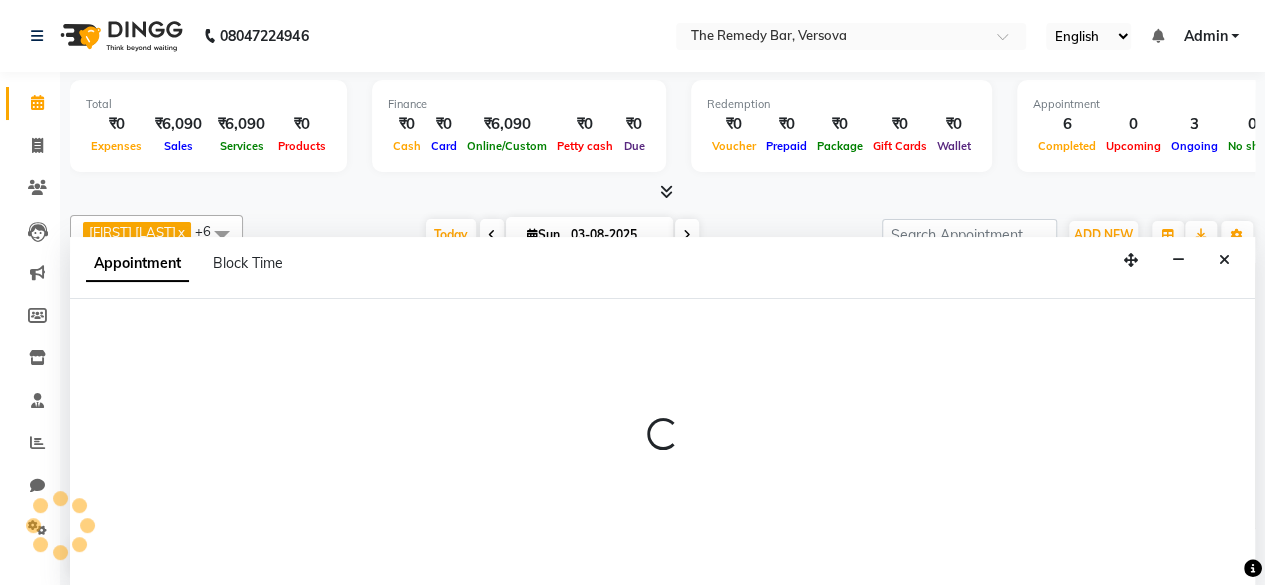 select on "84612" 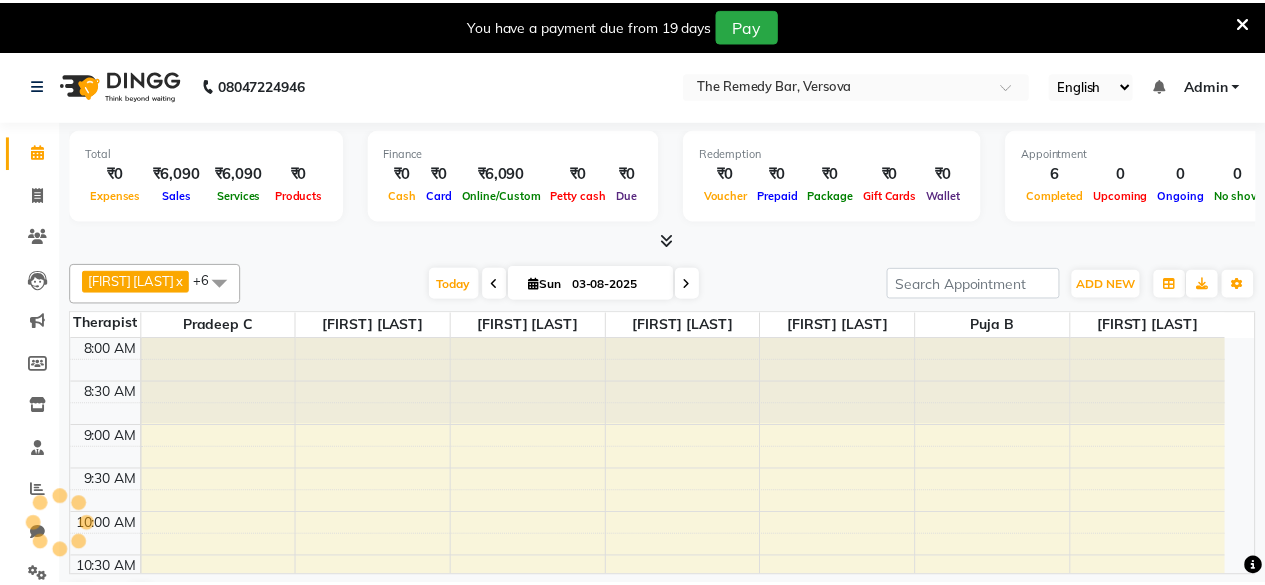 scroll, scrollTop: 0, scrollLeft: 0, axis: both 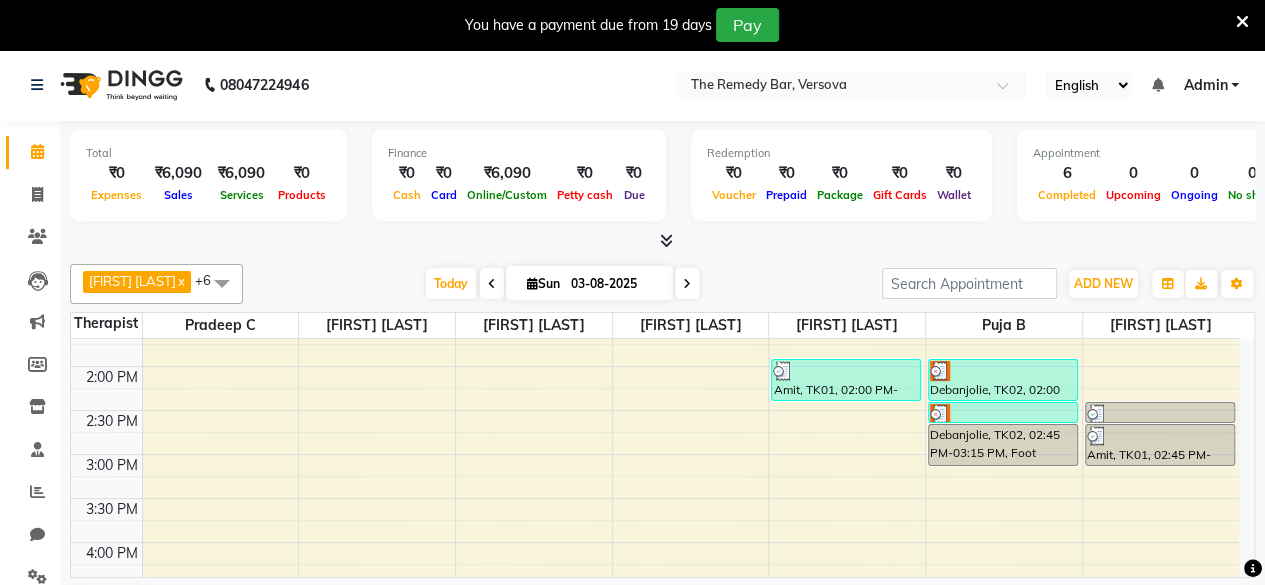 click on "Debanjolie, TK02, 02:45 PM-03:15 PM, Foot Reflexology Post Workout - 1800" at bounding box center [1003, 445] 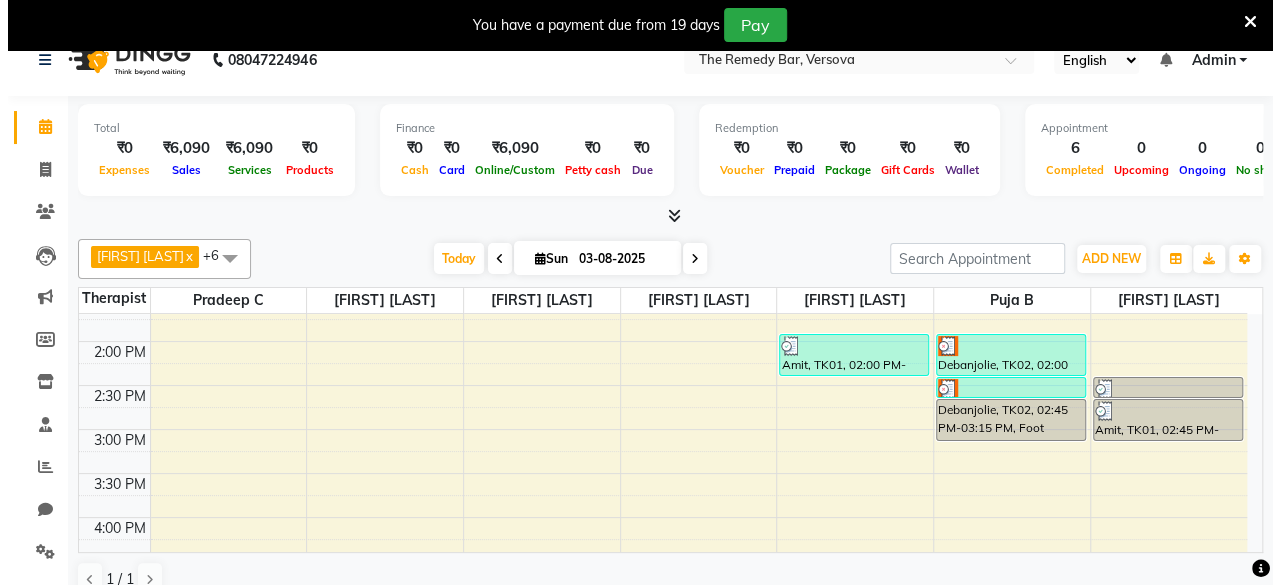 scroll, scrollTop: 50, scrollLeft: 0, axis: vertical 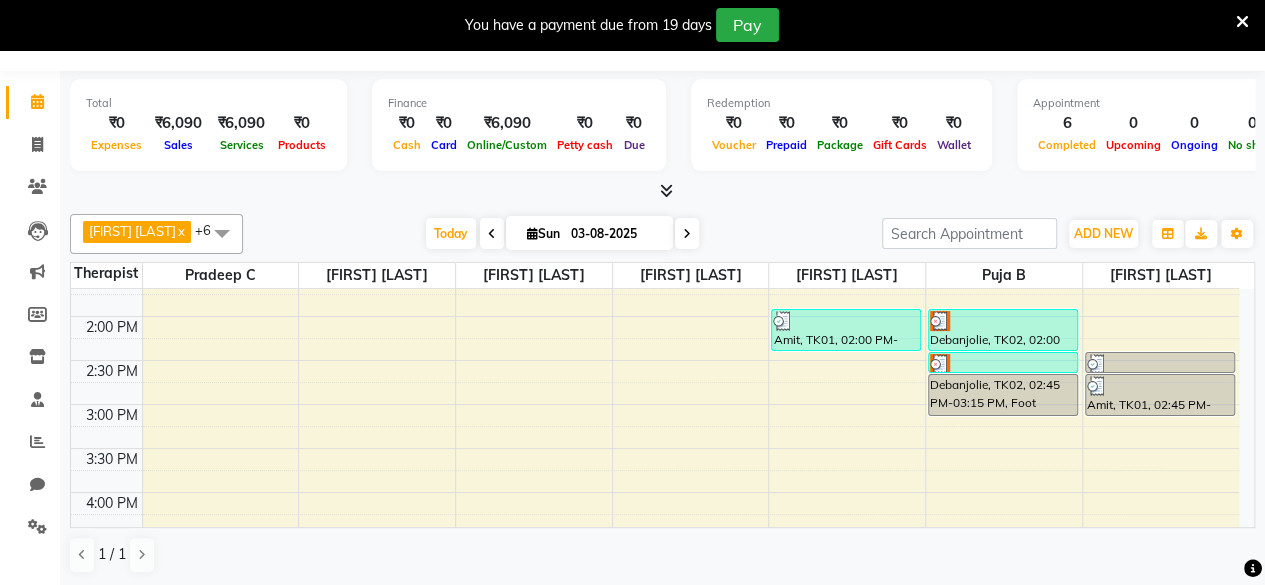 click on "Debanjolie, TK02, 02:45 PM-03:15 PM, Foot Reflexology Post Workout - 1800" at bounding box center [1003, 395] 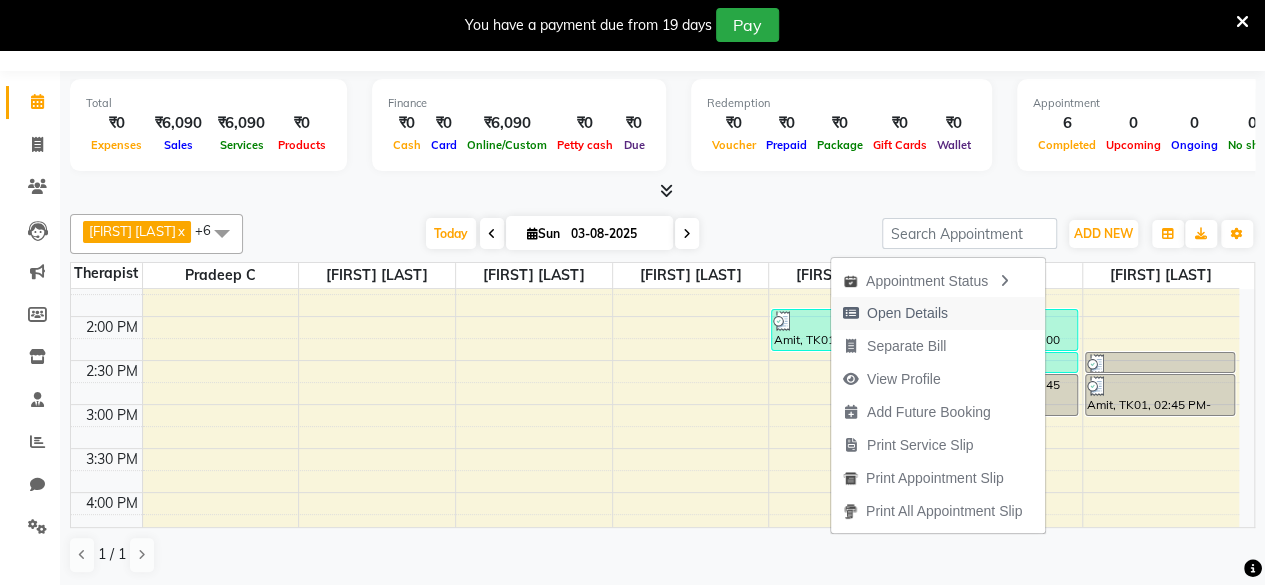 click on "Open Details" at bounding box center (907, 313) 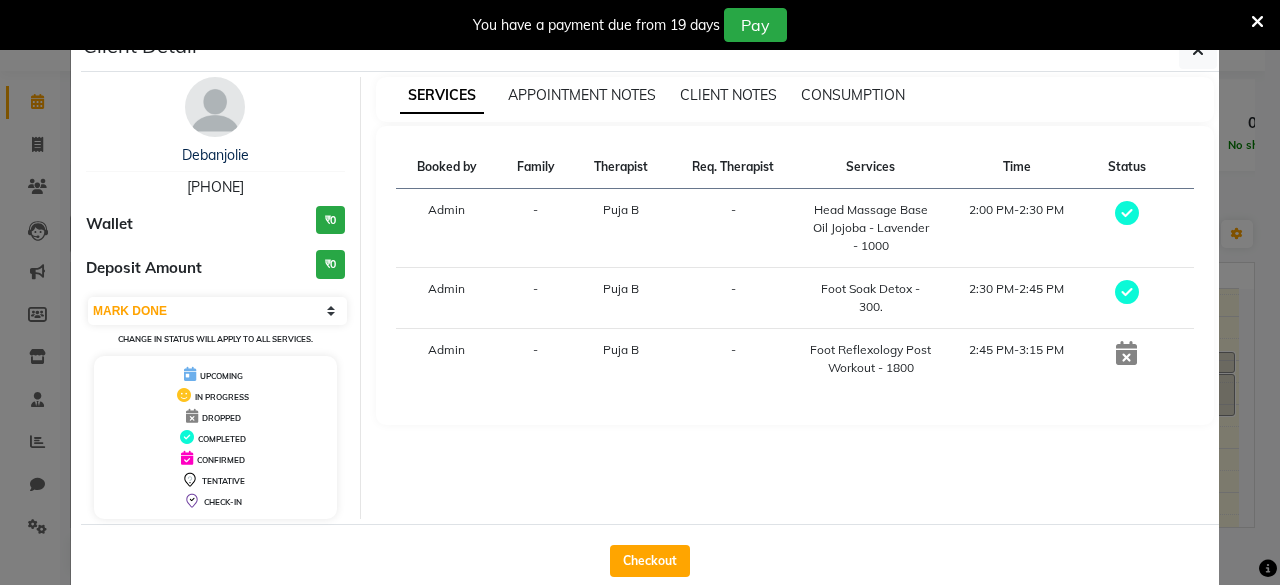 click at bounding box center [1126, 353] 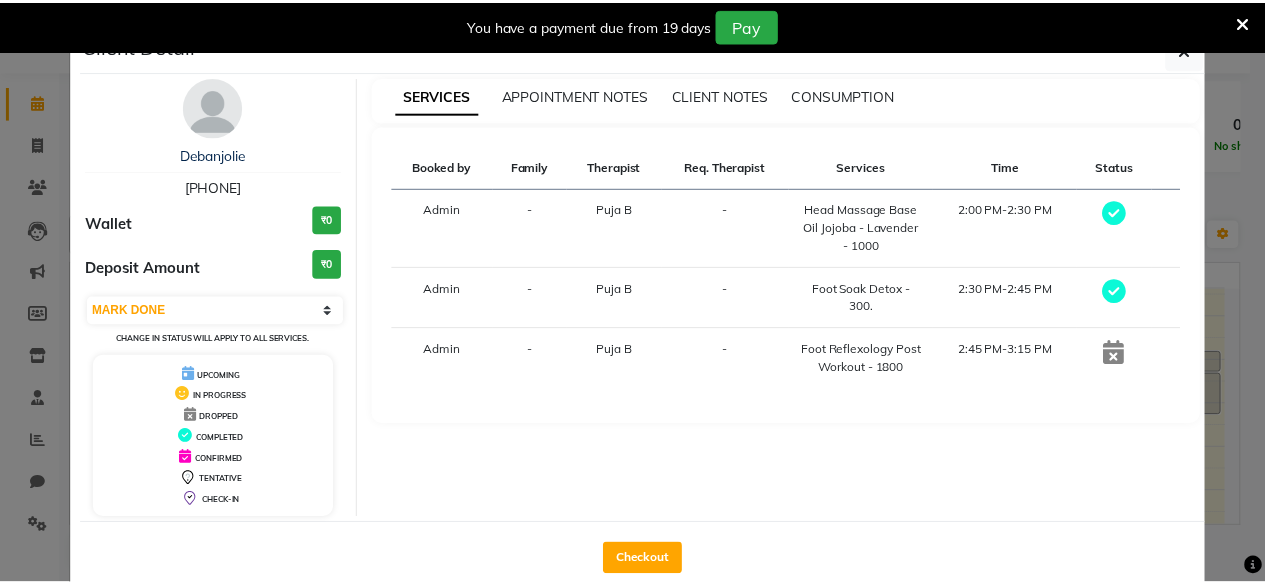 scroll, scrollTop: 0, scrollLeft: 0, axis: both 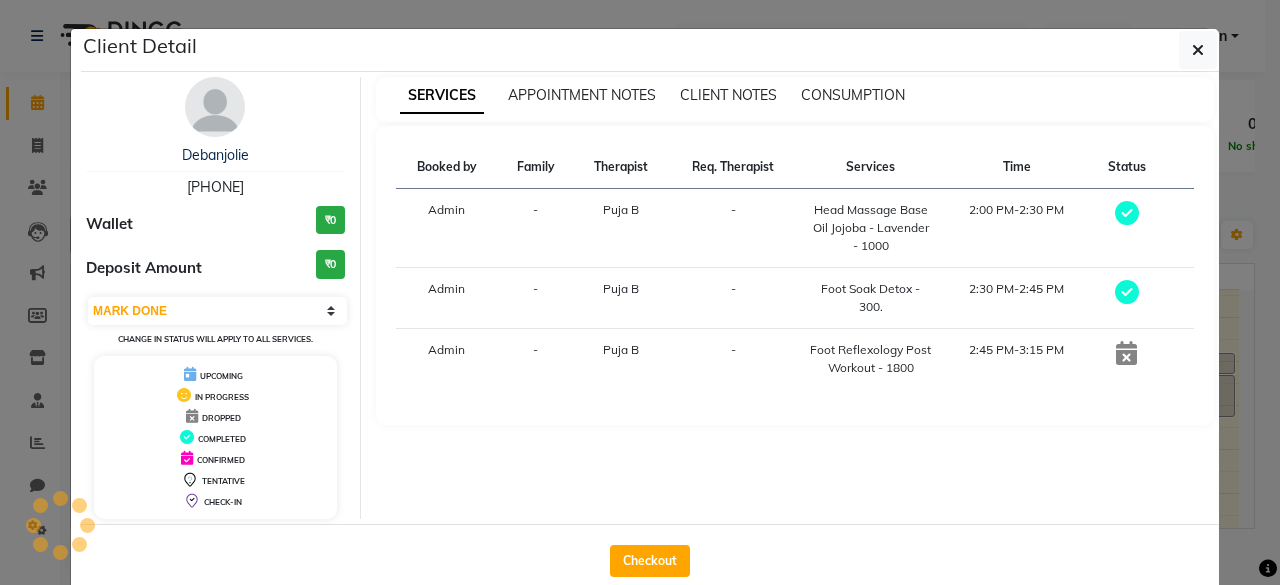 click on "Client Detail  Debanjolie    [PHONE] Wallet ₹0 Deposit Amount  ₹0  Select MARK DONE UPCOMING Change in status will apply to all services. UPCOMING IN PROGRESS DROPPED COMPLETED CONFIRMED TENTATIVE CHECK-IN SERVICES APPOINTMENT NOTES CLIENT NOTES CONSUMPTION Booked by Family Therapist Req. Therapist Services Time Status  Admin  - Puja B -  Head Massage Base Oil Jojoba - Lavender - 1000   2:00 PM-2:30 PM   Admin  - Puja B -  Foot Soak Detox - 300.   2:30 PM-2:45 PM   Admin  - Puja B -  Foot Reflexology Post Workout - 1800   2:45 PM-3:15 PM   Checkout" 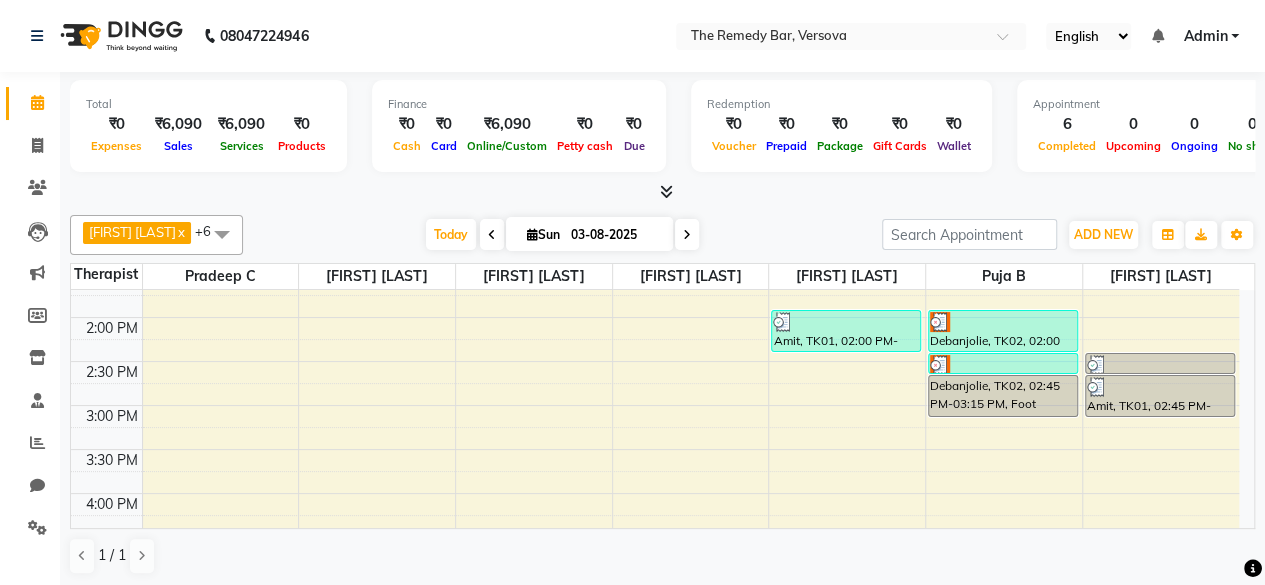 click at bounding box center (1003, 365) 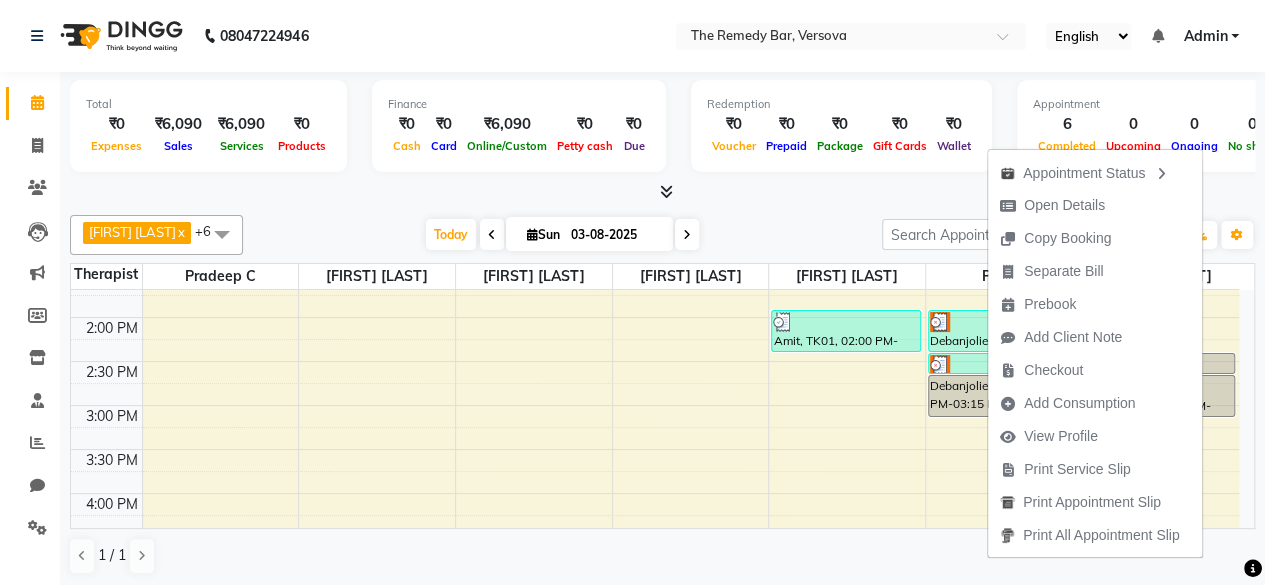 click on "Debanjolie, TK02, 02:45 PM-03:15 PM, Foot Reflexology Post Workout - 1800" at bounding box center [1003, 396] 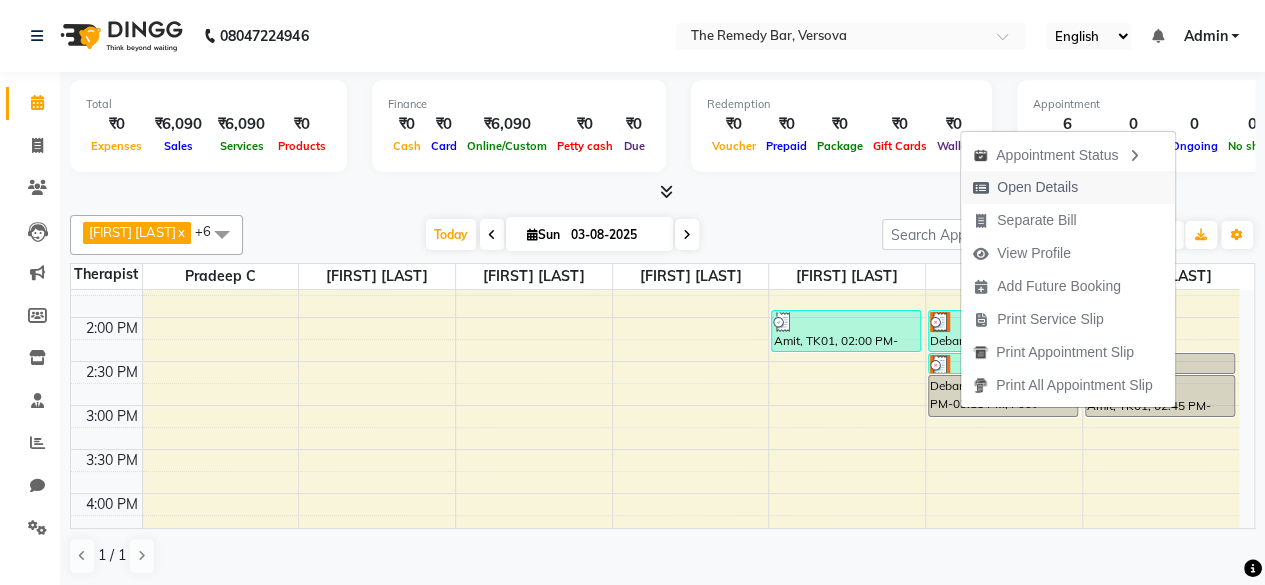 click on "Open Details" at bounding box center [1037, 187] 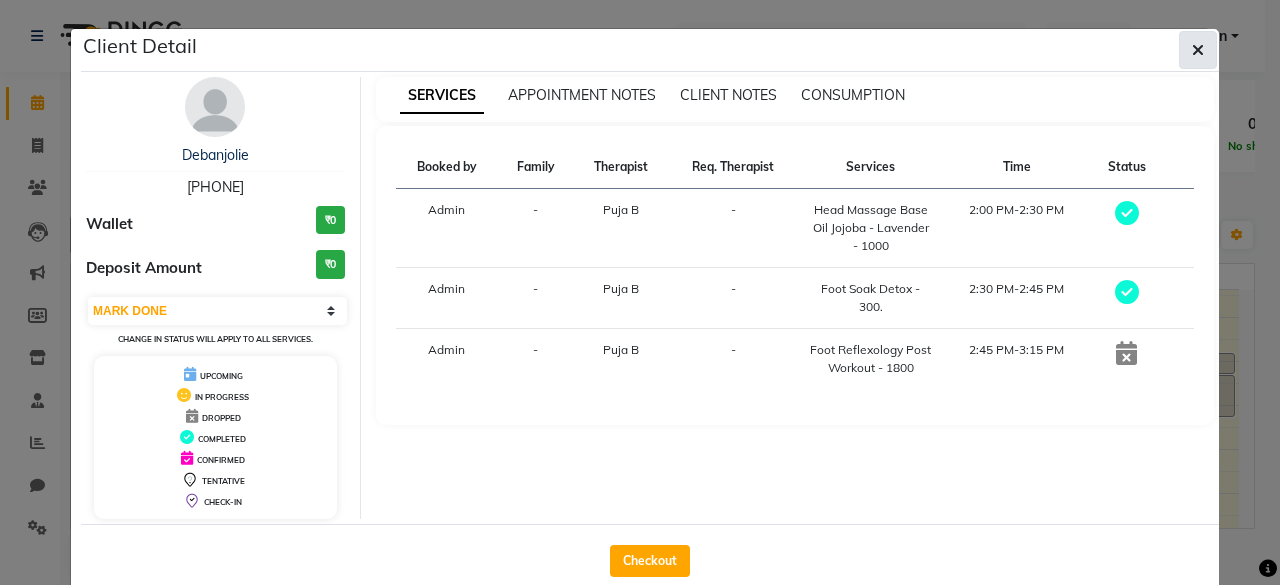 click 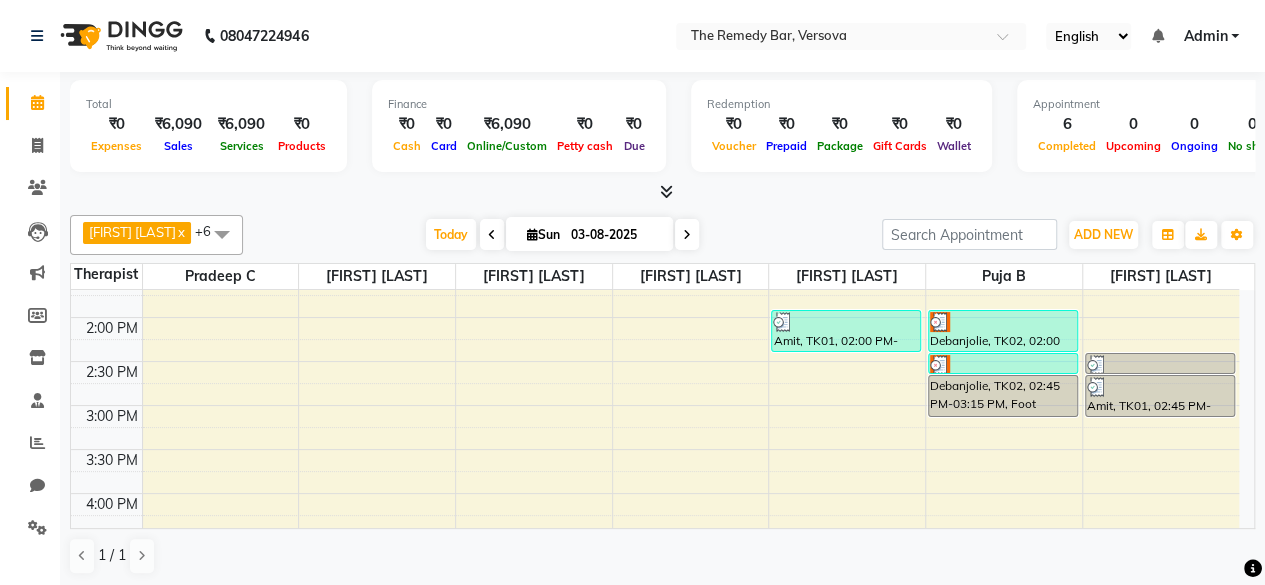 click at bounding box center [1160, 387] 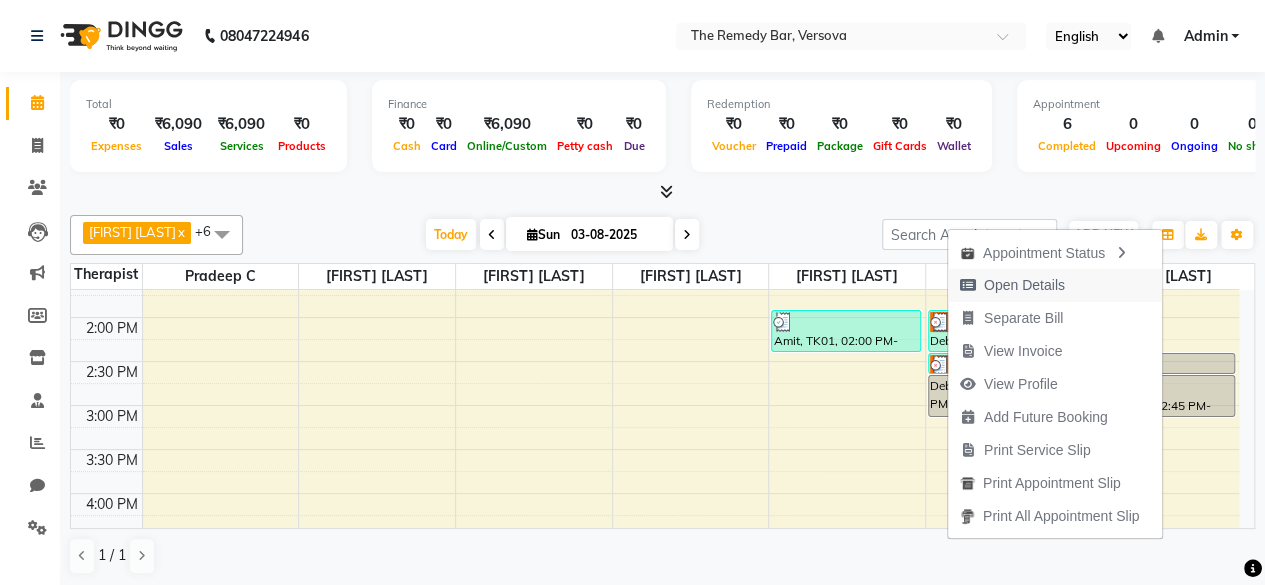 click on "Open Details" at bounding box center [1024, 285] 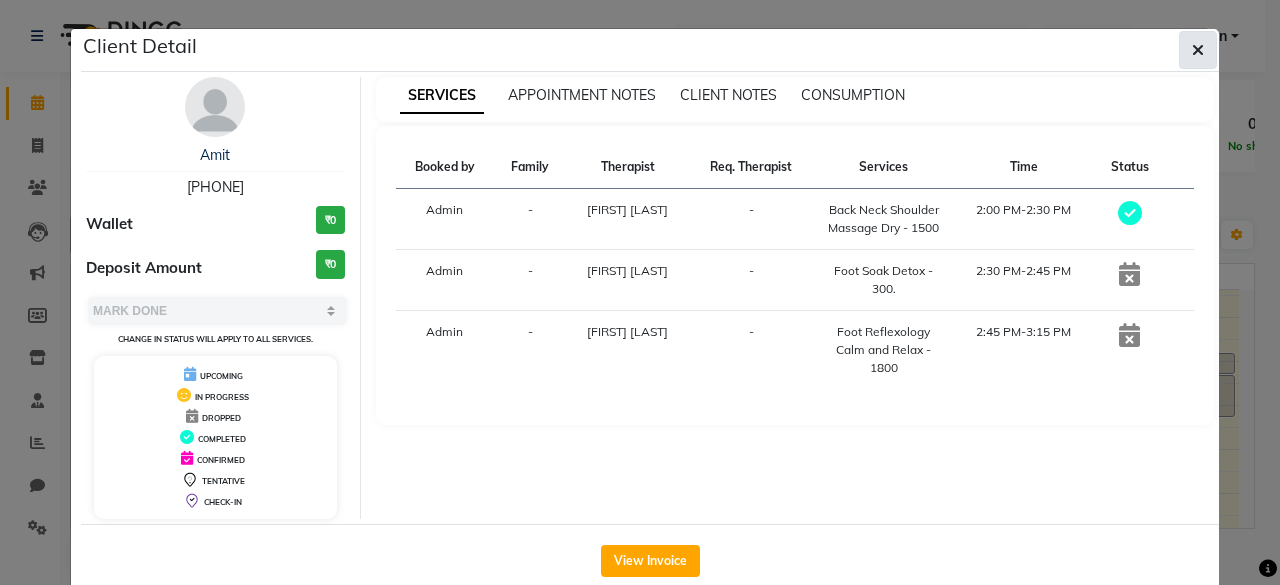 click 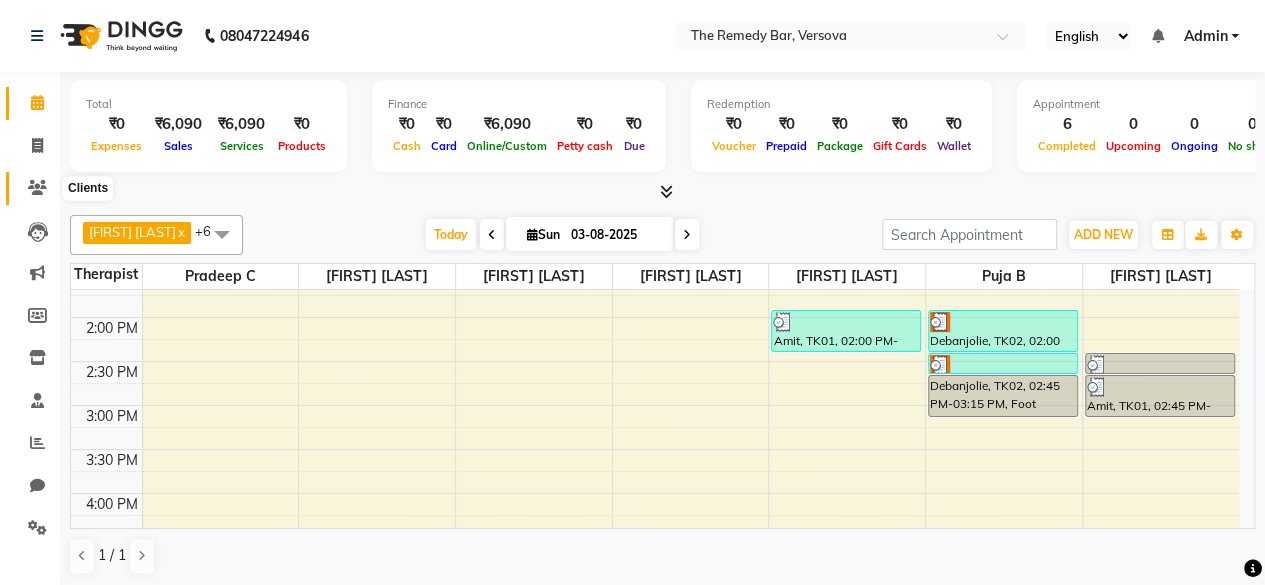 click 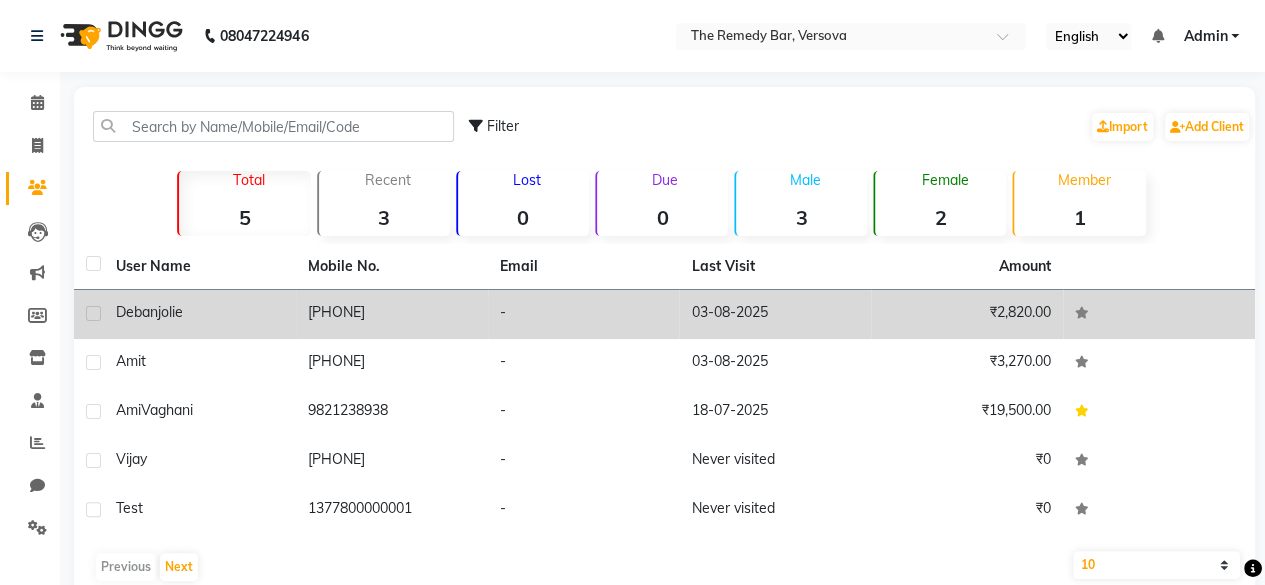 click on "Debanjolie" 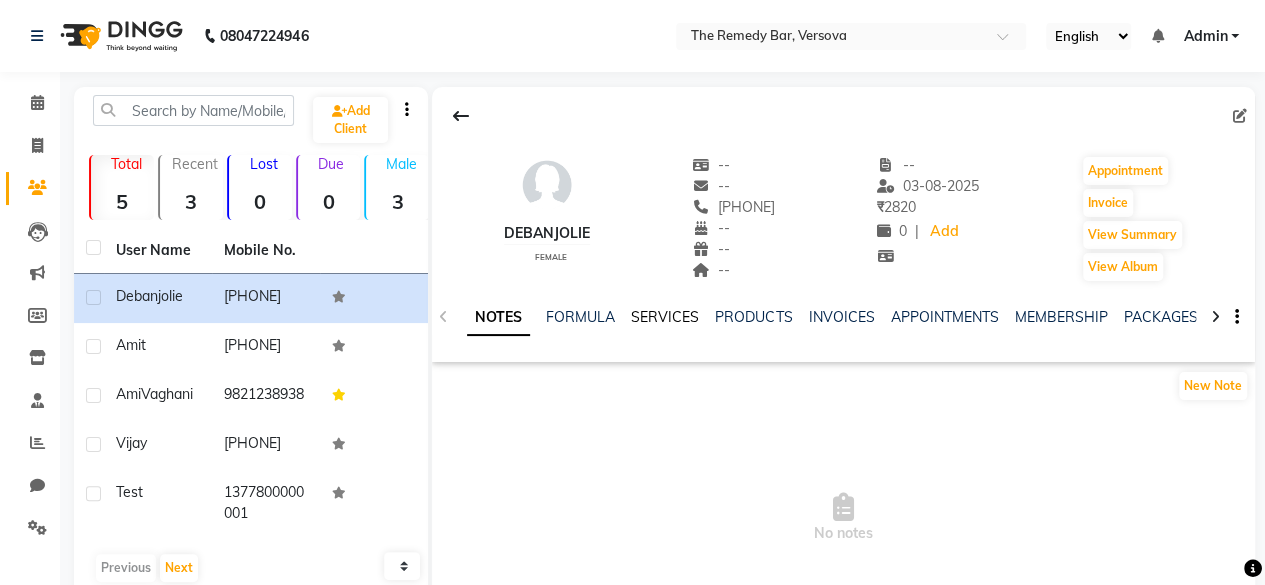 click on "SERVICES" 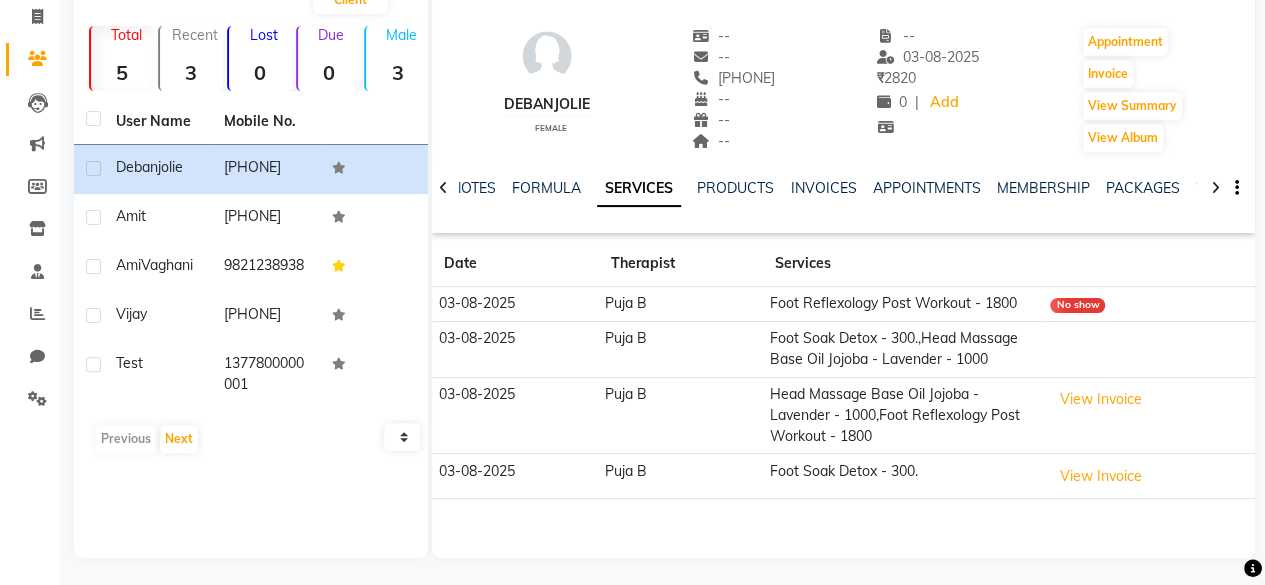 scroll, scrollTop: 132, scrollLeft: 0, axis: vertical 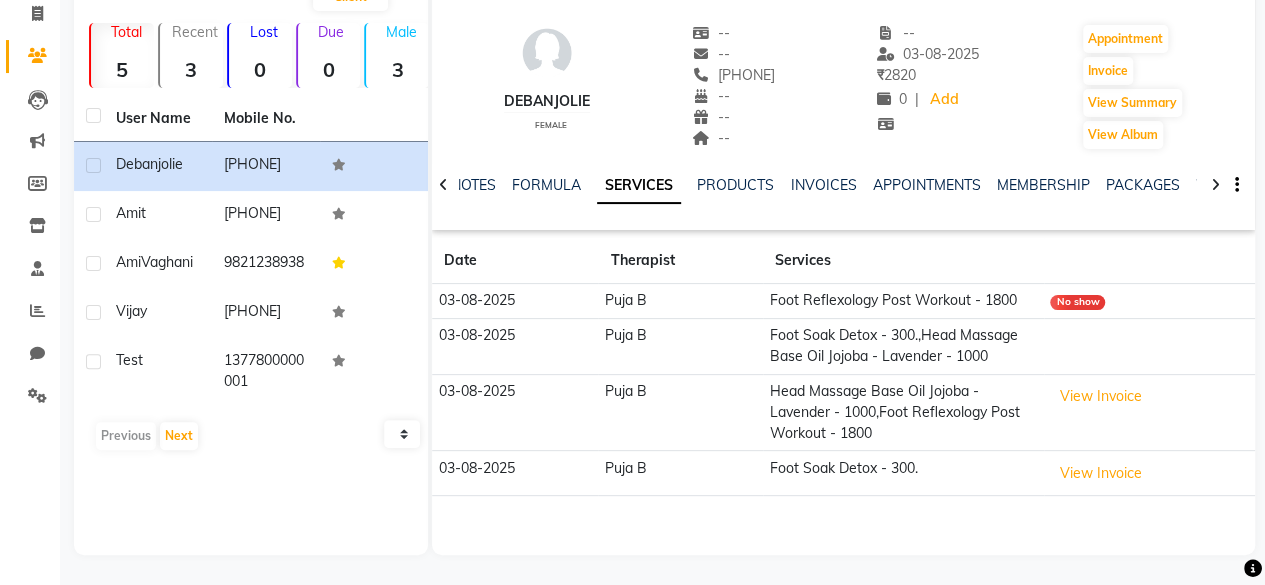 click 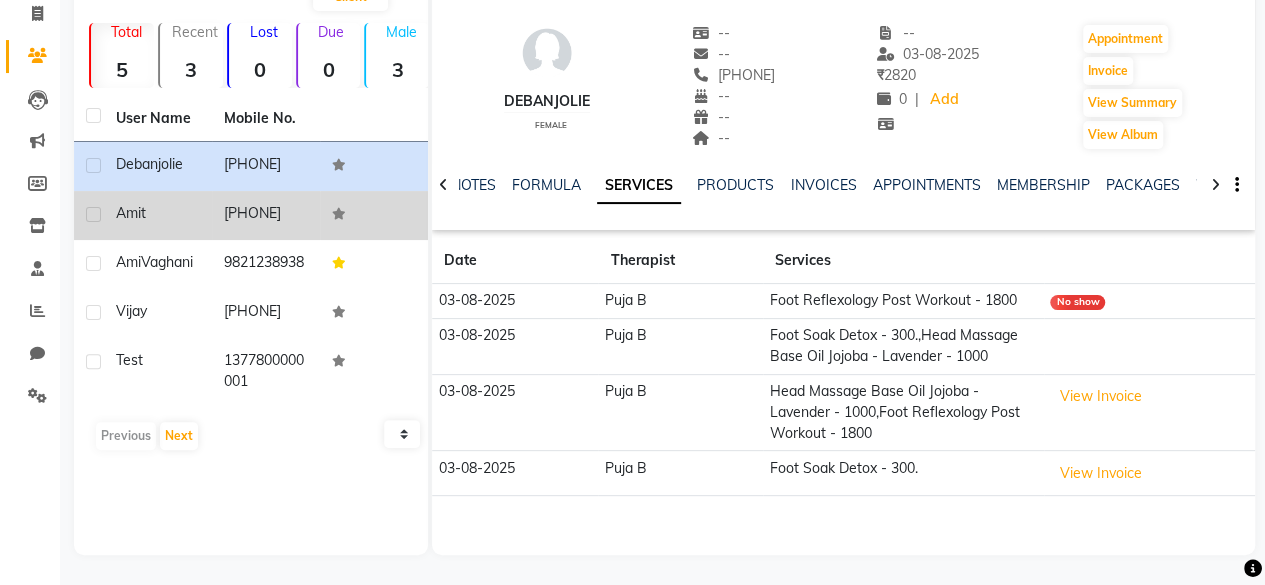 click on "Amit" 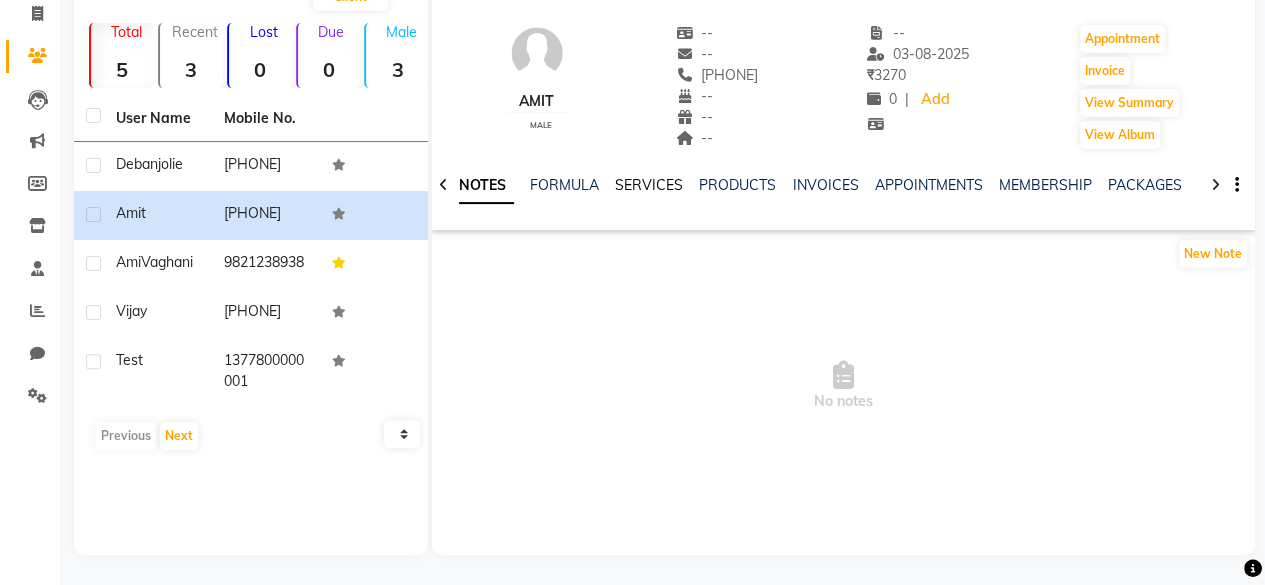 click on "SERVICES" 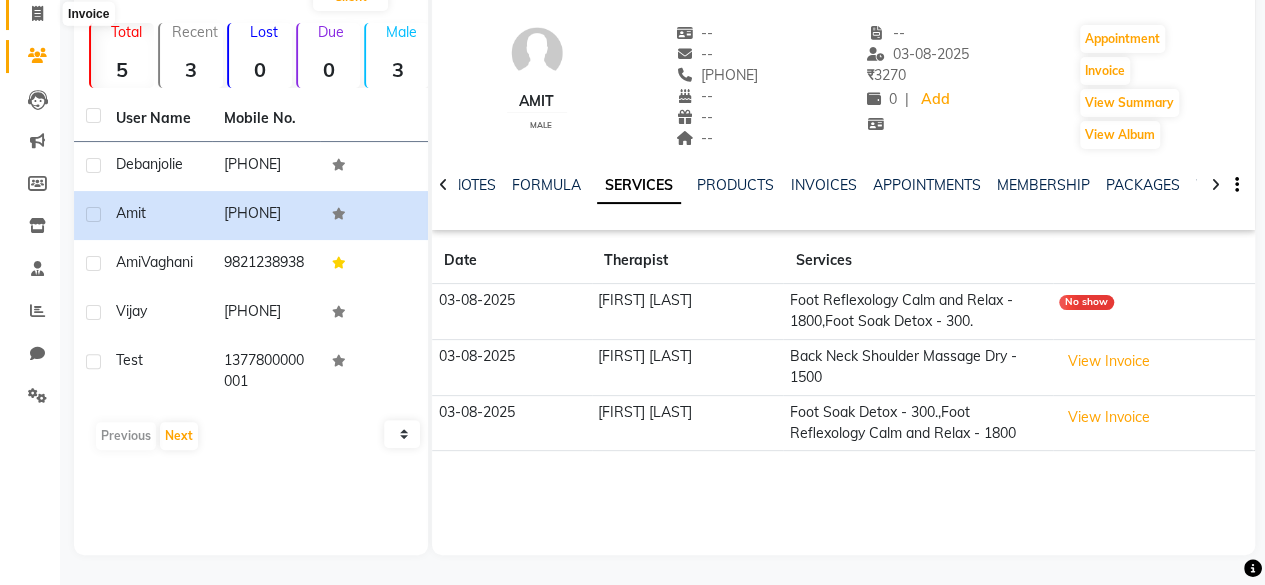 click 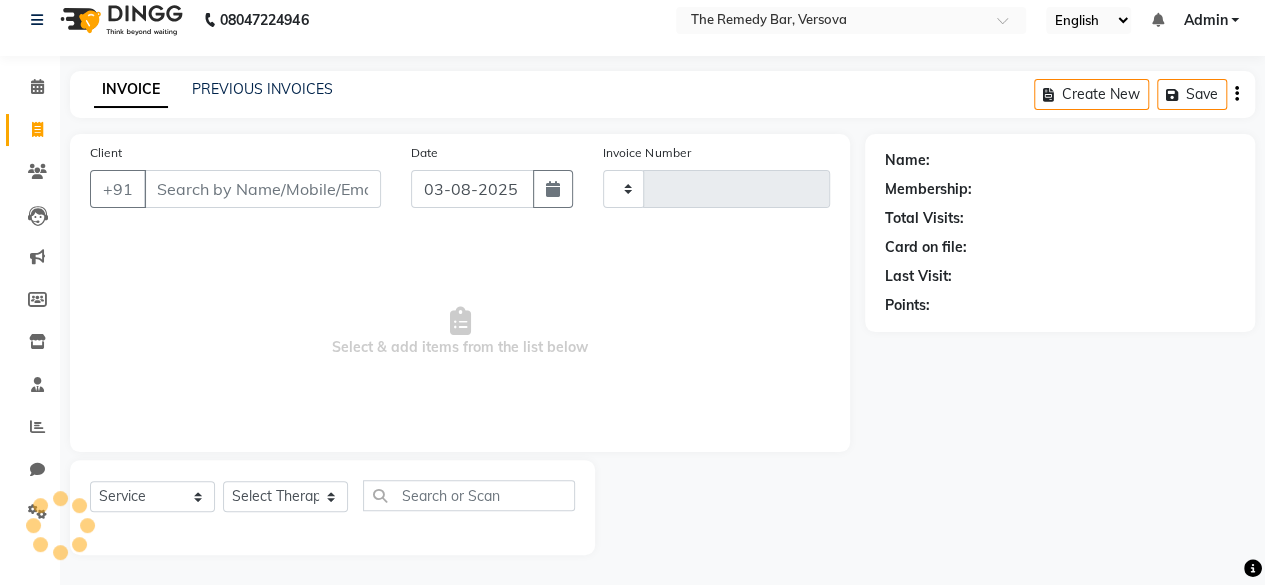 type on "0009" 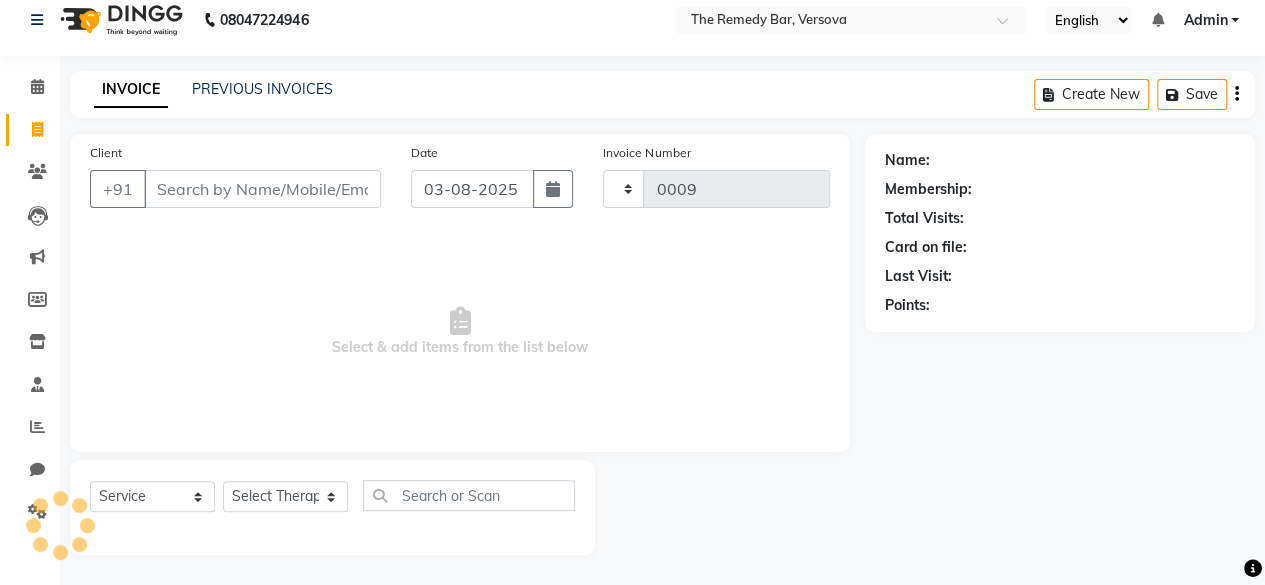 scroll, scrollTop: 15, scrollLeft: 0, axis: vertical 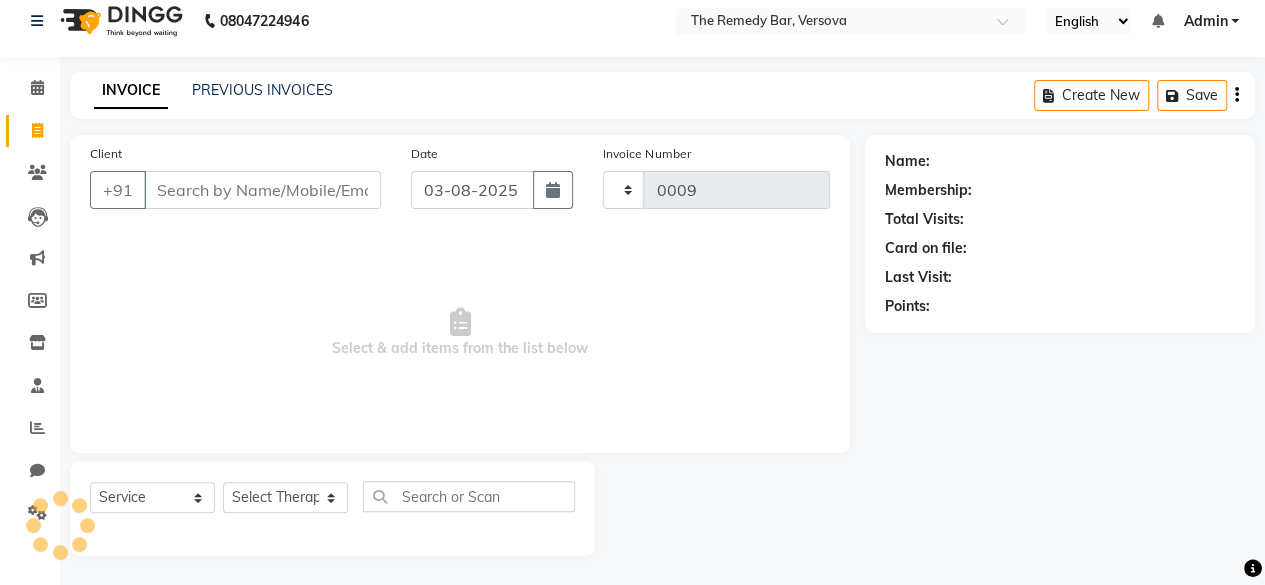 select on "8521" 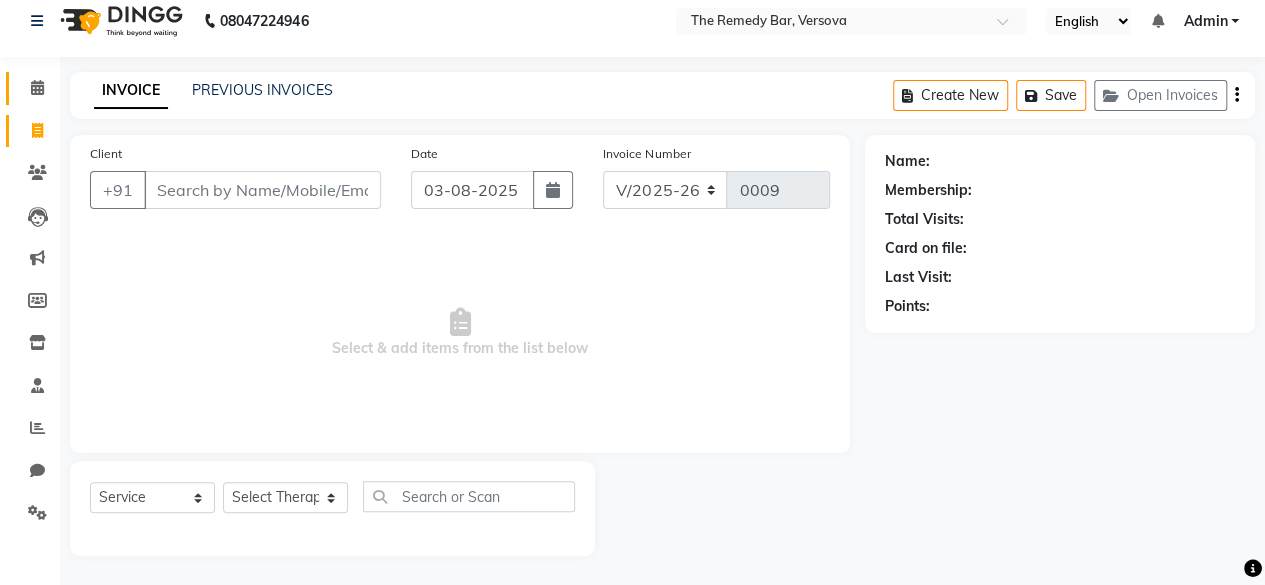 drag, startPoint x: 40, startPoint y: 111, endPoint x: 51, endPoint y: 78, distance: 34.785053 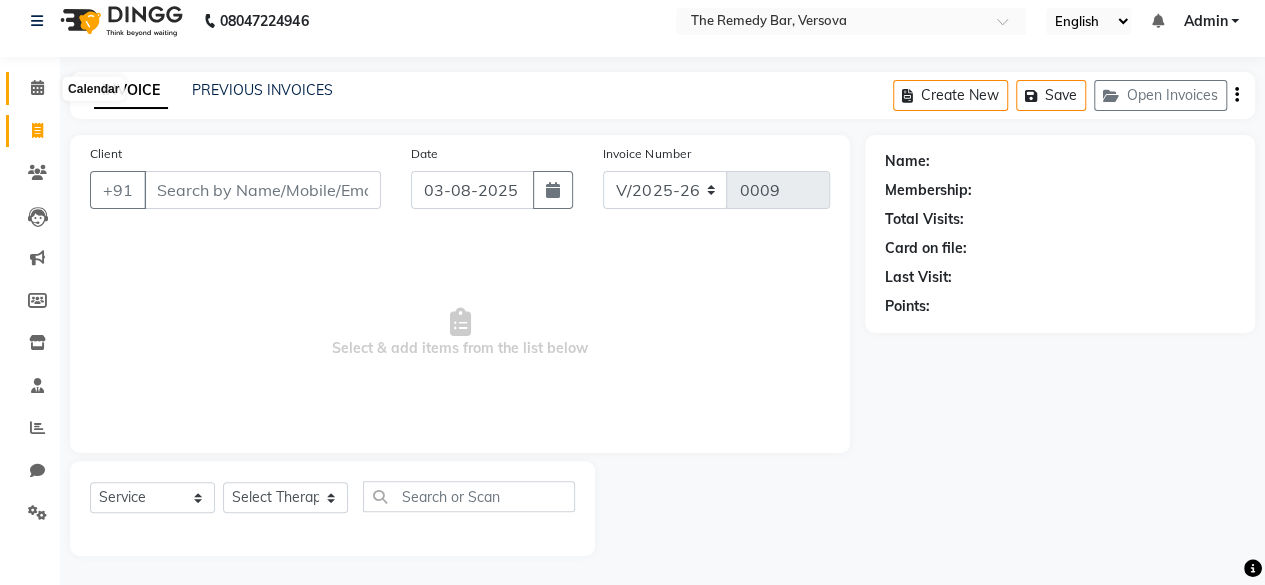 drag, startPoint x: 42, startPoint y: 85, endPoint x: 73, endPoint y: 90, distance: 31.400637 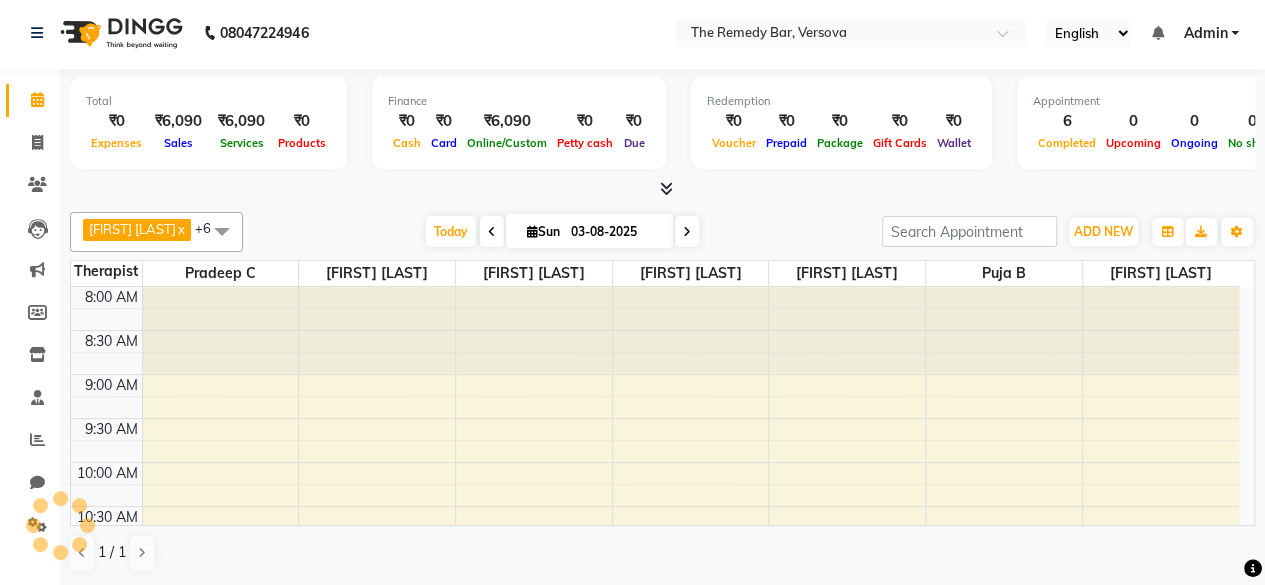 scroll, scrollTop: 0, scrollLeft: 0, axis: both 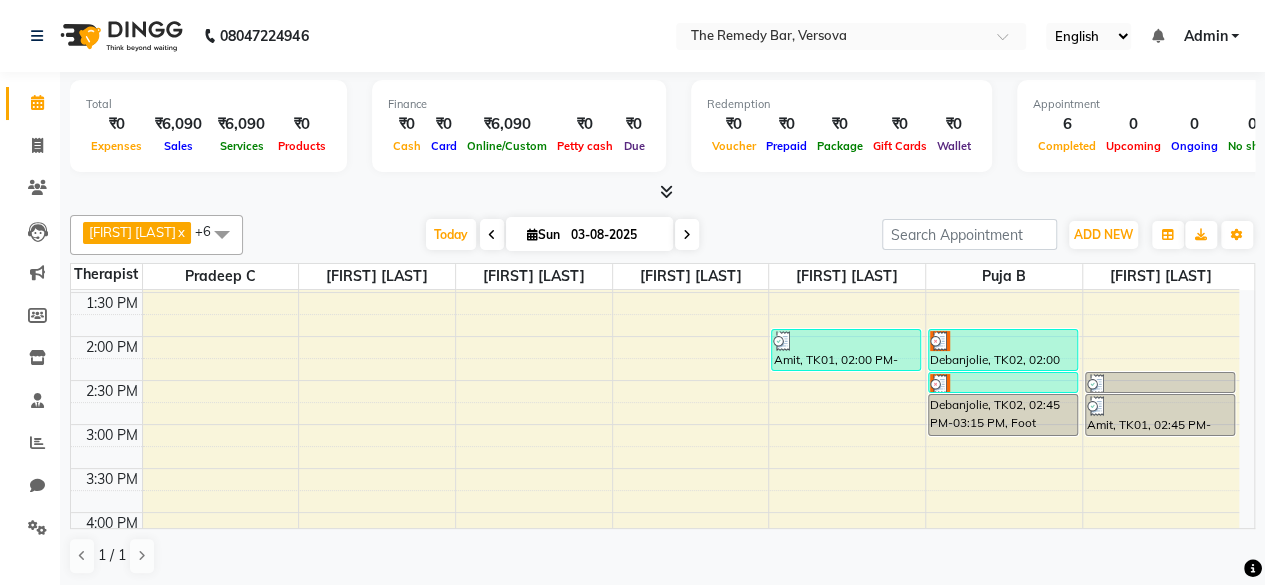 click on "Amit, TK01, 02:45 PM-03:15 PM, Foot Reflexology Calm and Relax - 1800" at bounding box center [1160, 415] 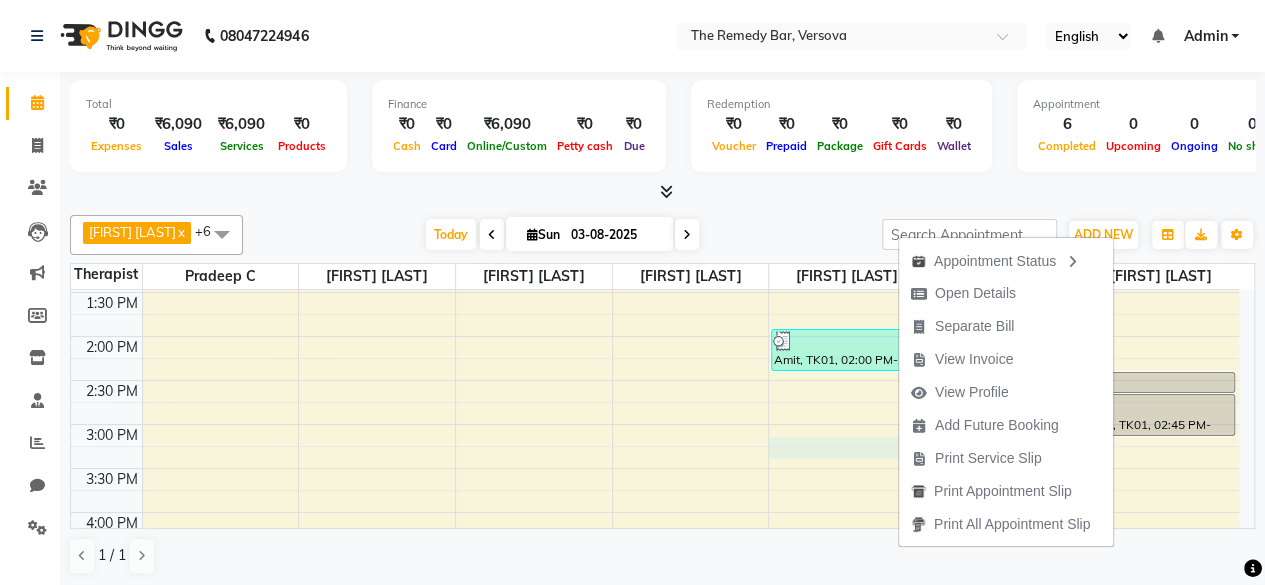 click on "8:00 AM 8:30 AM 9:00 AM 9:30 AM 10:00 AM 10:30 AM 11:00 AM 11:30 AM 12:00 PM 12:30 PM 1:00 PM 1:30 PM 2:00 PM 2:30 PM 3:00 PM 3:30 PM 4:00 PM 4:30 PM 5:00 PM 5:30 PM 6:00 PM 6:30 PM 7:00 PM 7:30 PM 8:00 PM 8:30 PM     Amit, TK01, 02:00 PM-02:30 PM, Back Neck Shoulder Massage Dry - 1500     Debanjolie, TK04, 04:35 PM-05:35 PM, Head Massage Base Oil Jojoba - Lavender - 1000,Foot Reflexology Post Workout - 1800     Debanjolie, TK05, 05:20 PM-05:35 PM, Foot Soak Detox - 300.     Debanjolie, TK02, 02:00 PM-02:30 PM, Head Massage Base Oil Jojoba - Lavender - 1000     Debanjolie, TK02, 02:30 PM-02:45 PM, Foot Soak Detox - 300.    Debanjolie, TK02, 02:45 PM-03:15 PM, Foot Reflexology Post Workout - 1800     Amit, TK01, 02:30 PM-02:45 PM, Foot Soak Detox - 300.     Amit, TK01, 02:45 PM-03:15 PM, Foot Reflexology Calm and Relax - 1800     Amit, TK03, 04:50 PM-05:35 PM, Foot Soak Detox - 300.,Foot Reflexology Calm and Relax - 1800" at bounding box center [655, 380] 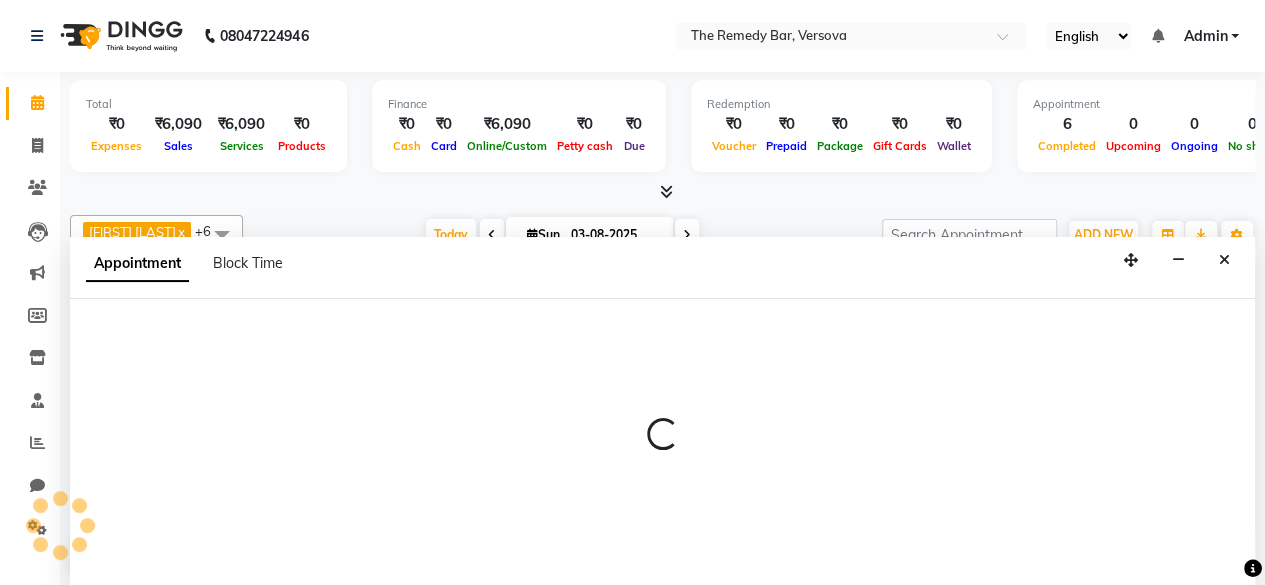 scroll, scrollTop: 0, scrollLeft: 0, axis: both 